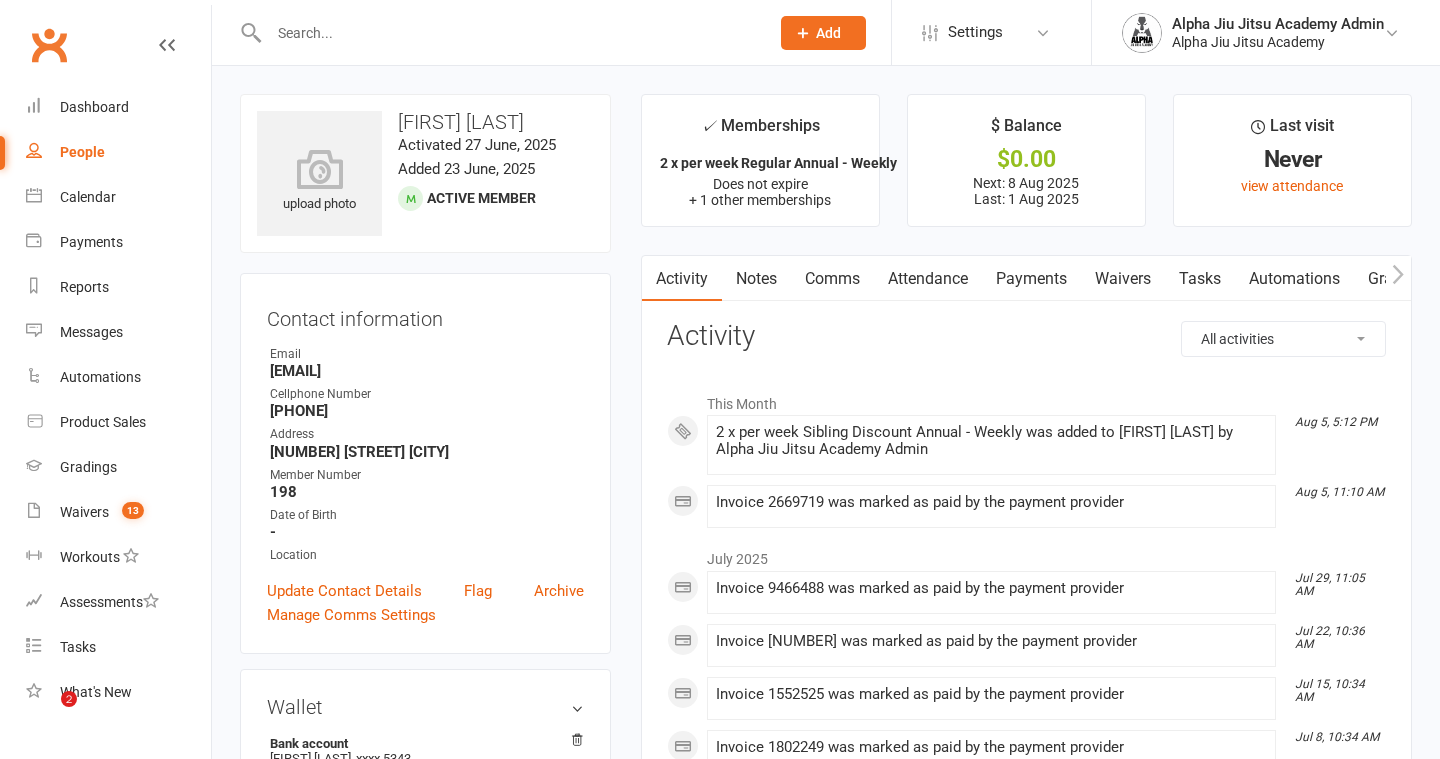 scroll, scrollTop: 0, scrollLeft: 0, axis: both 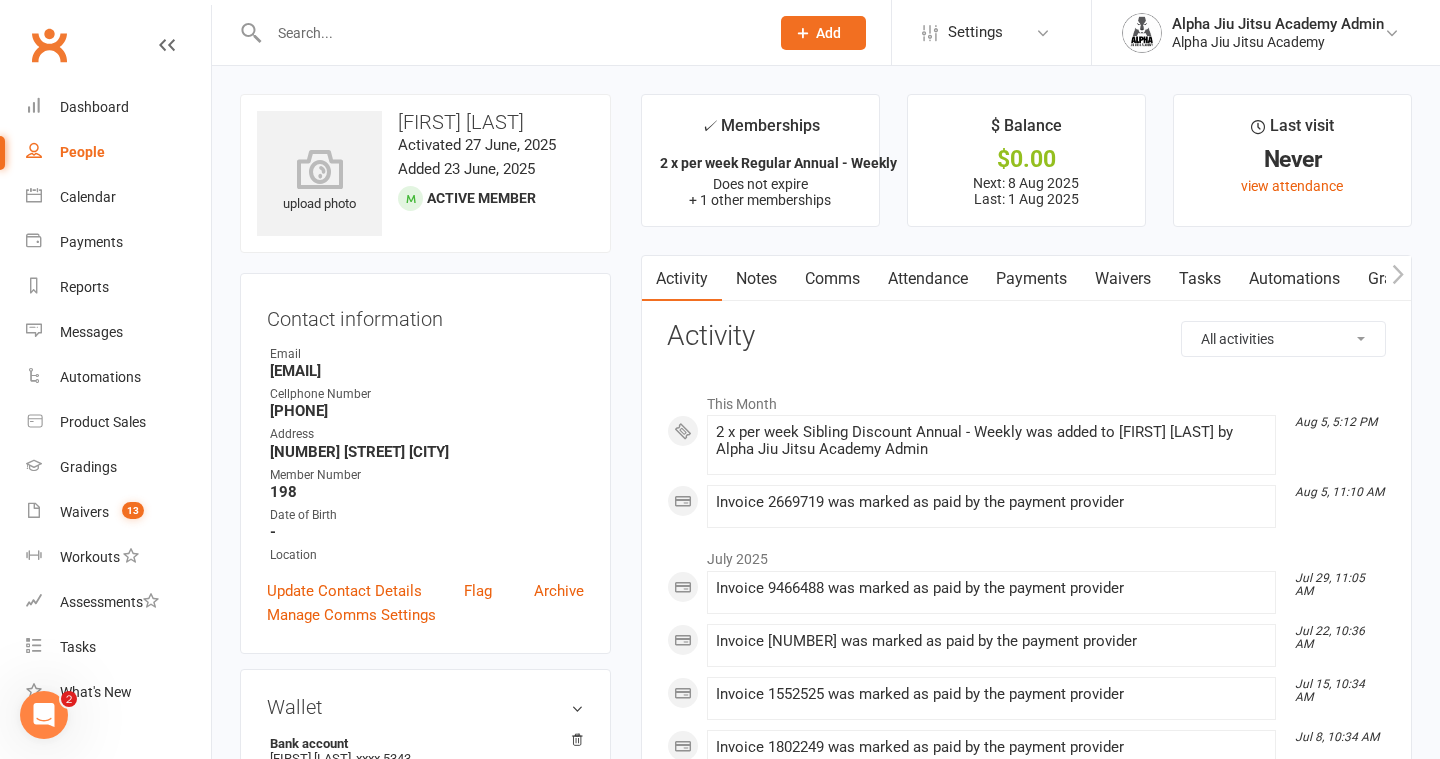 click on "People" at bounding box center [82, 152] 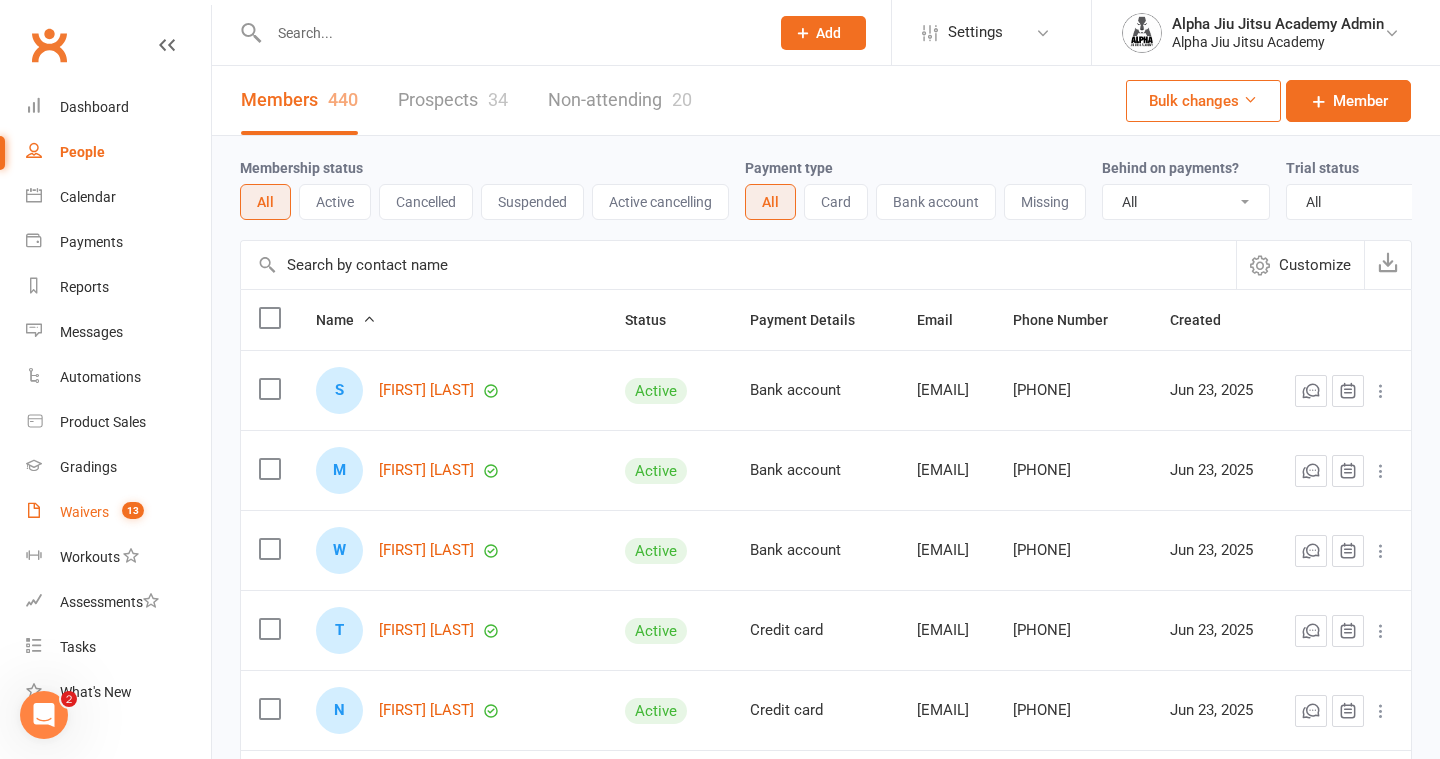 click on "Waivers" at bounding box center [84, 512] 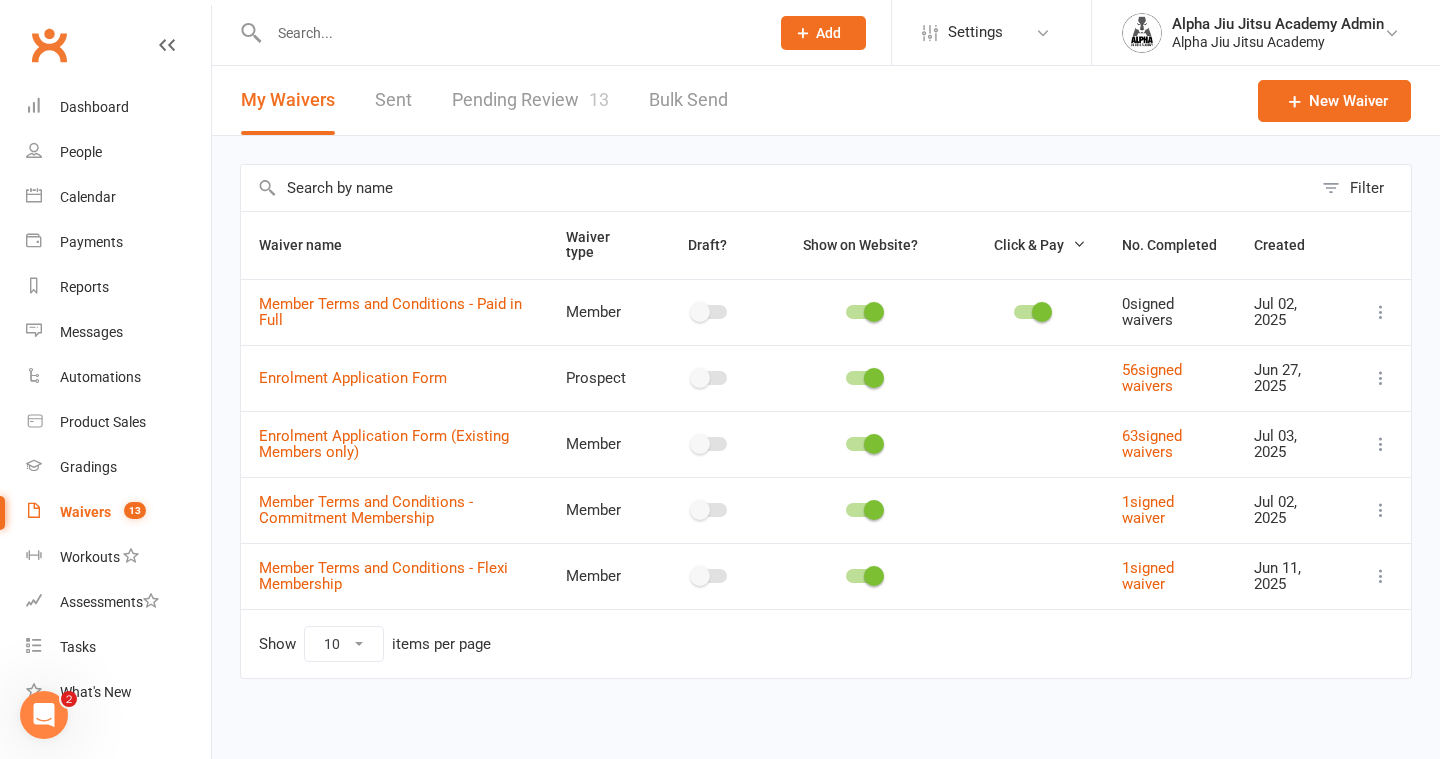 click on "Pending Review 13" at bounding box center [530, 100] 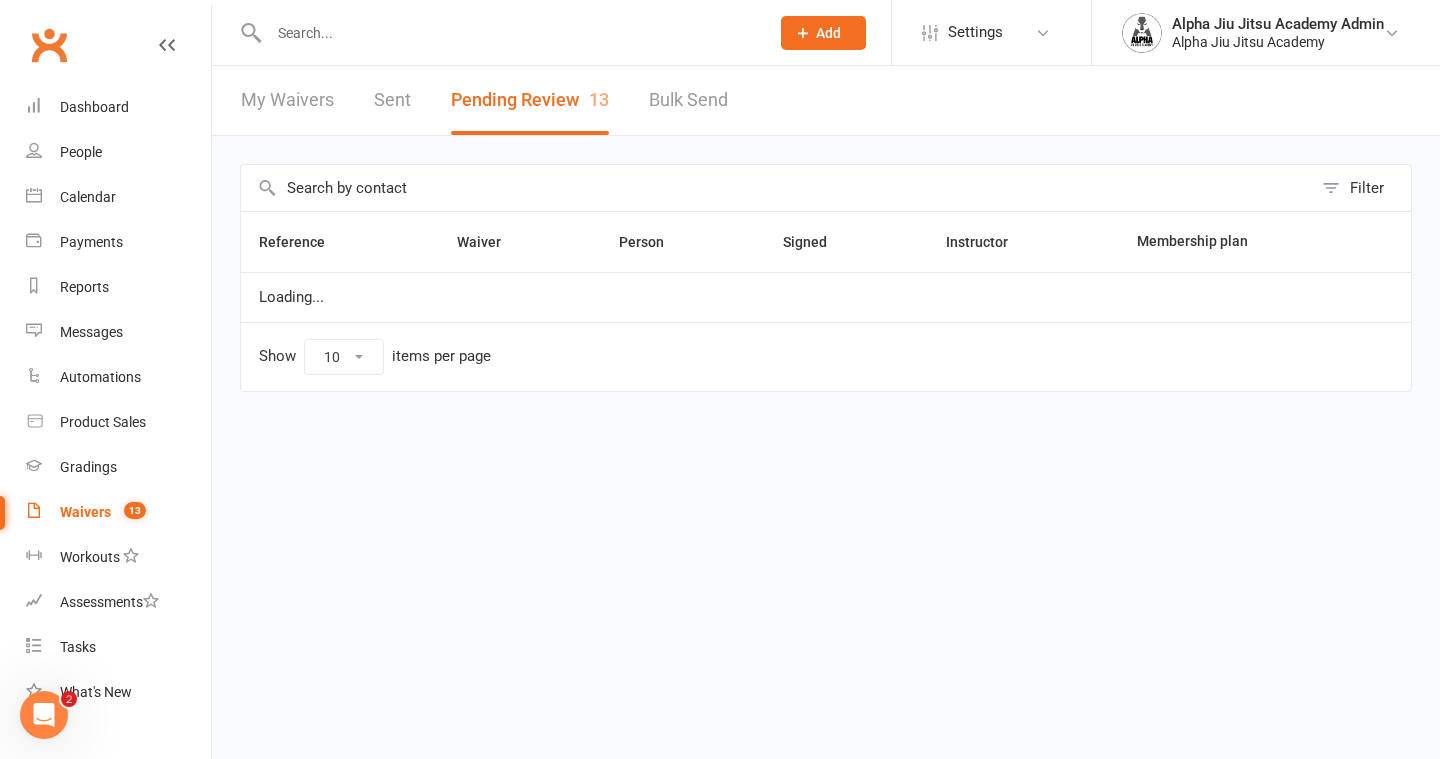 select on "50" 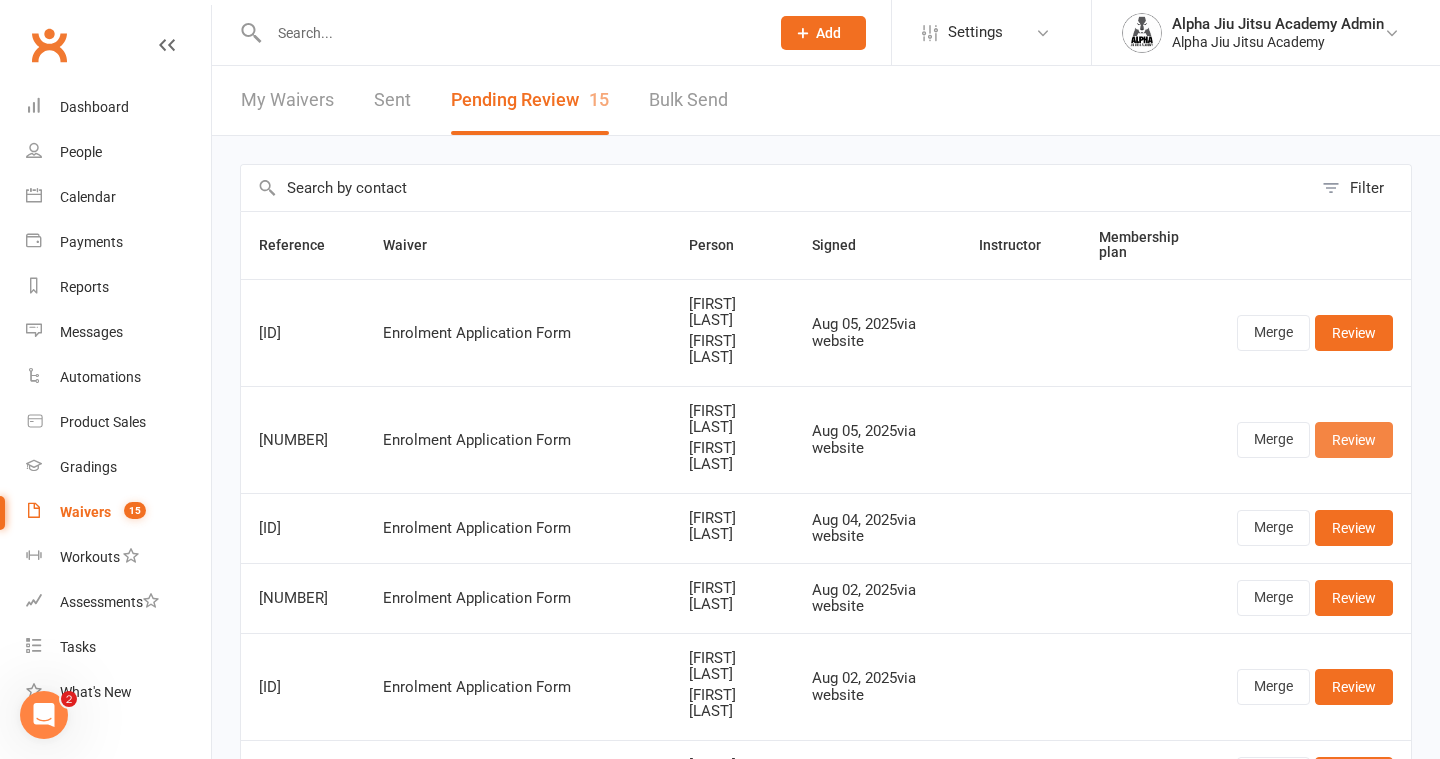click on "Review" at bounding box center (1354, 440) 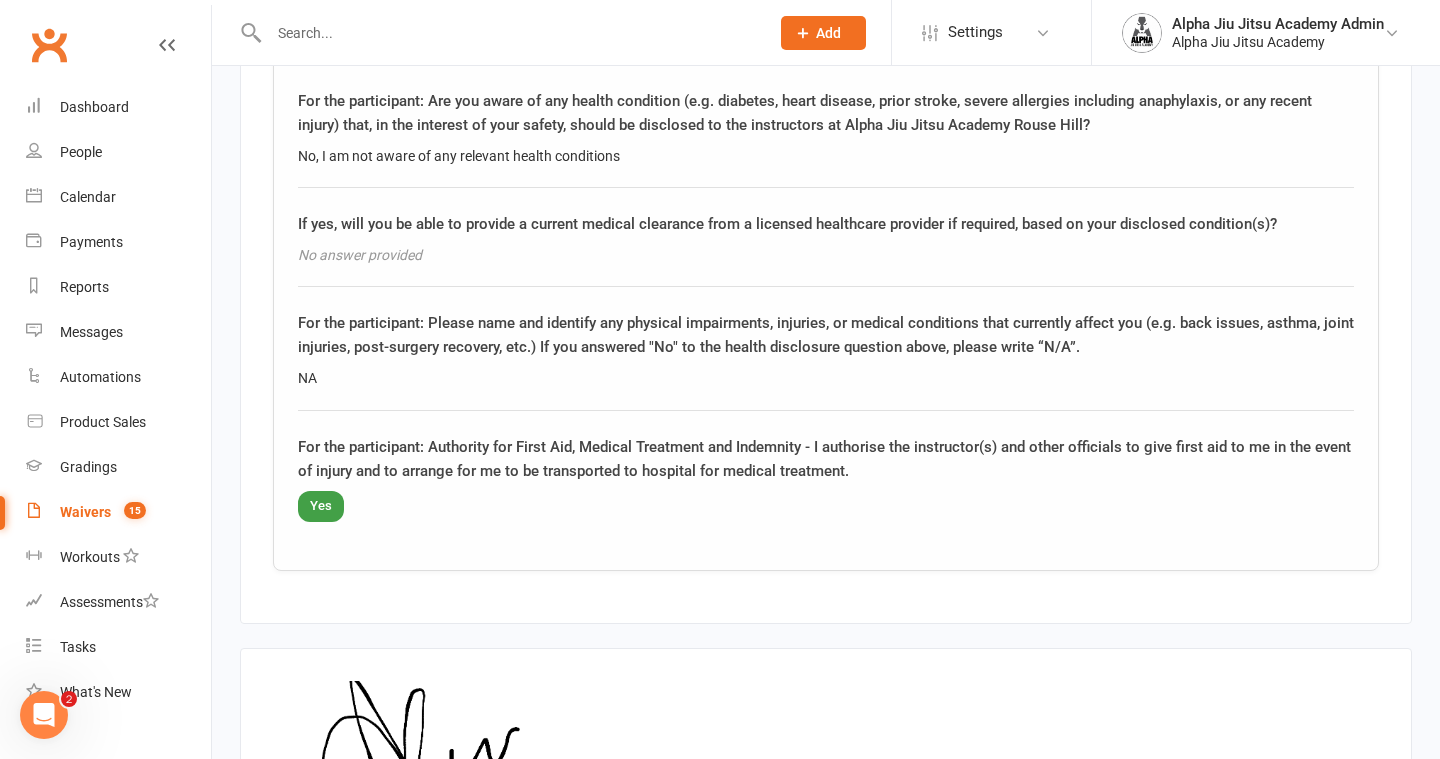 scroll, scrollTop: 4206, scrollLeft: 0, axis: vertical 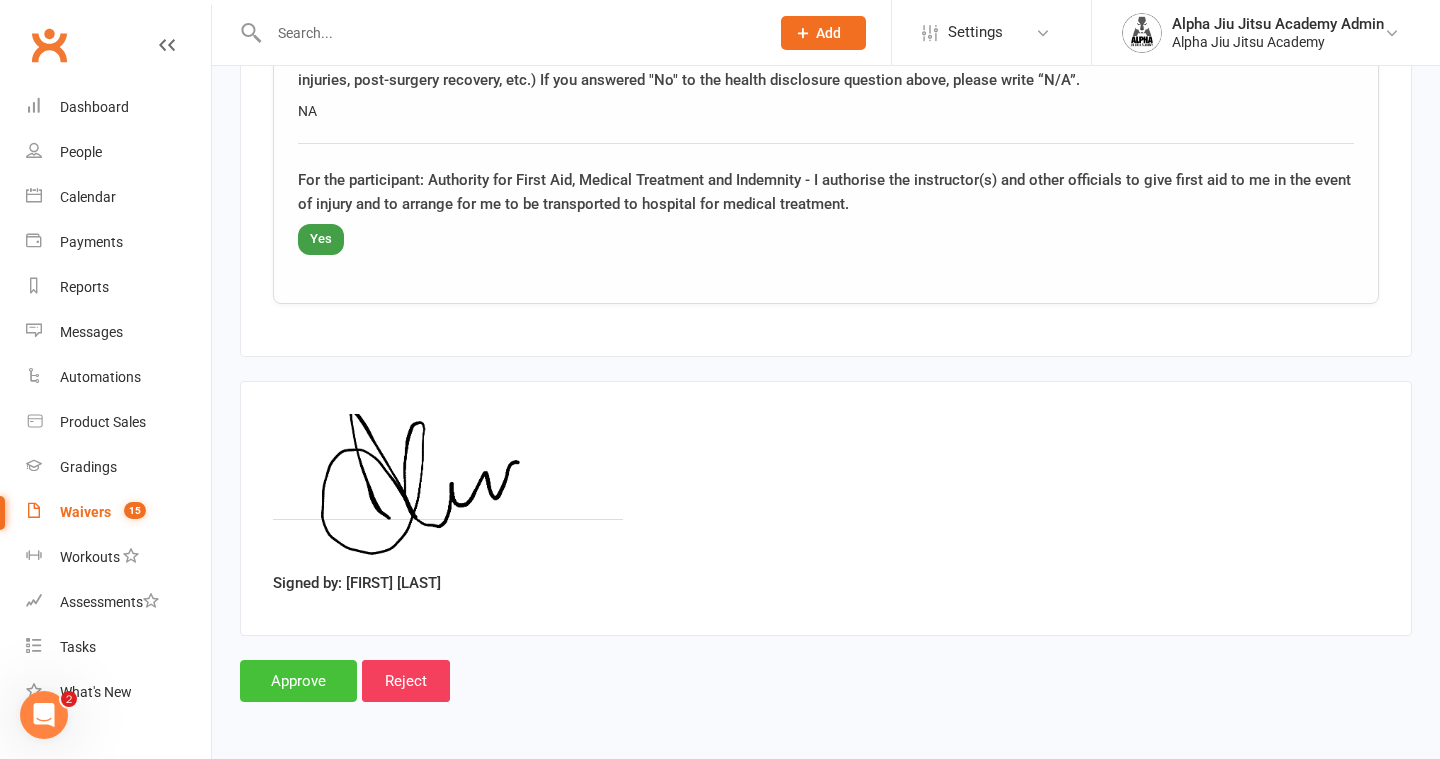 click on "Approve" at bounding box center (298, 681) 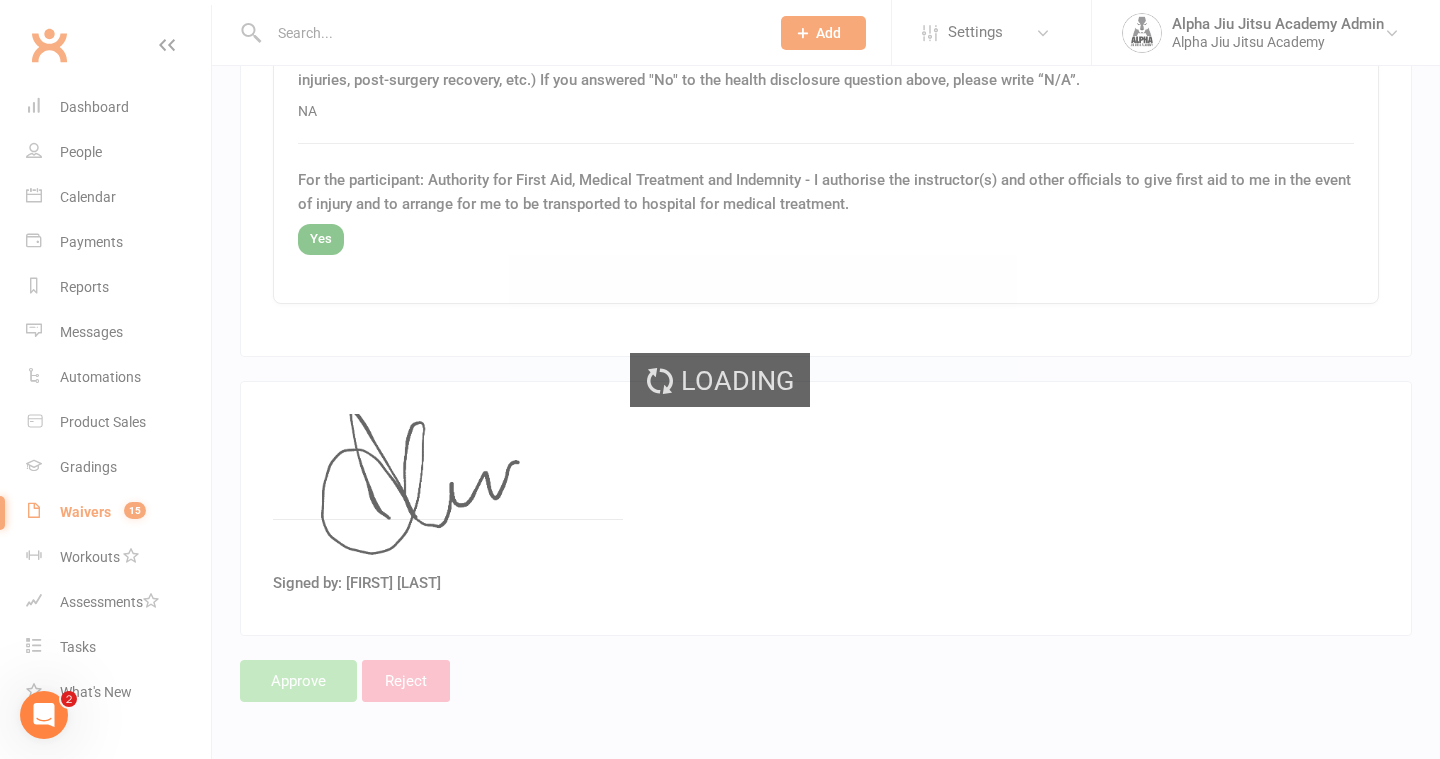 scroll, scrollTop: 0, scrollLeft: 0, axis: both 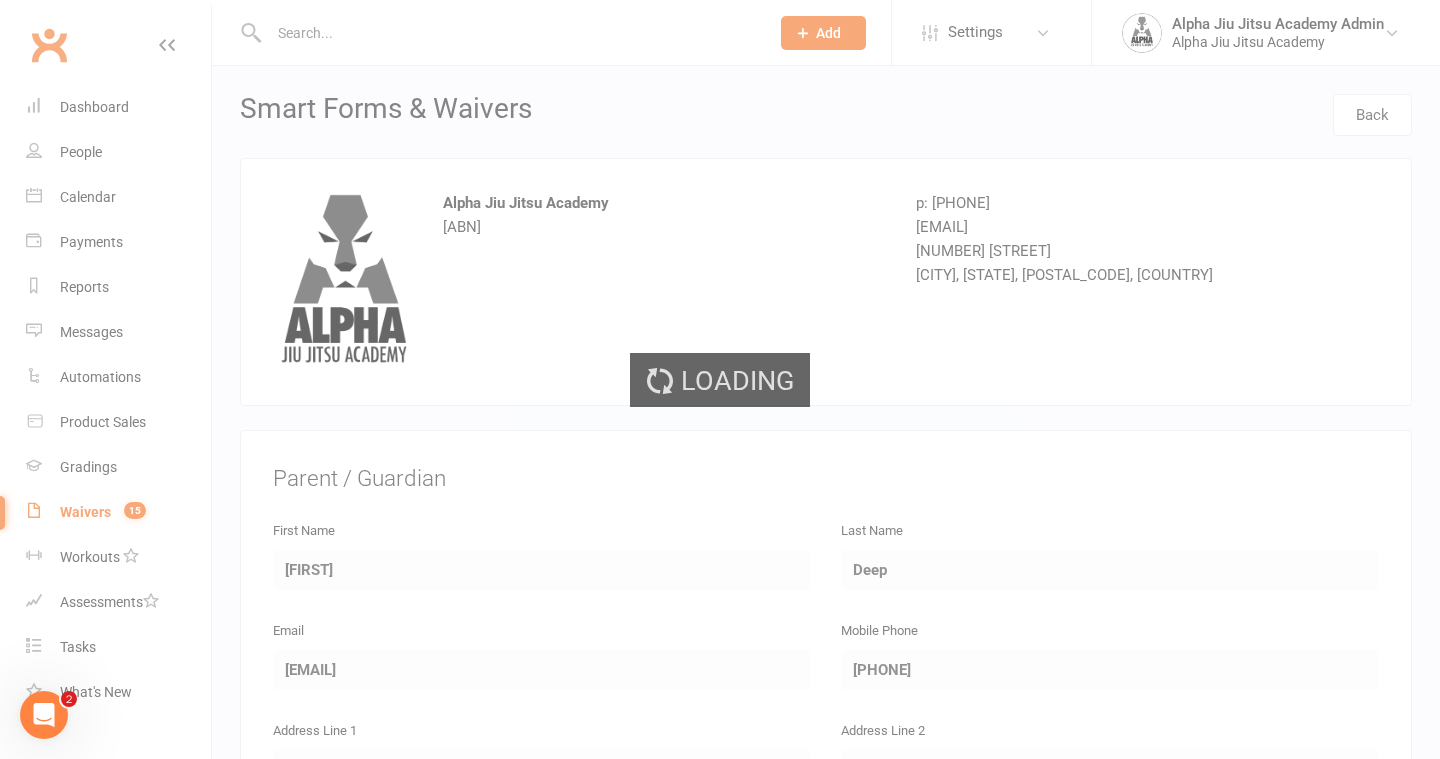 select on "50" 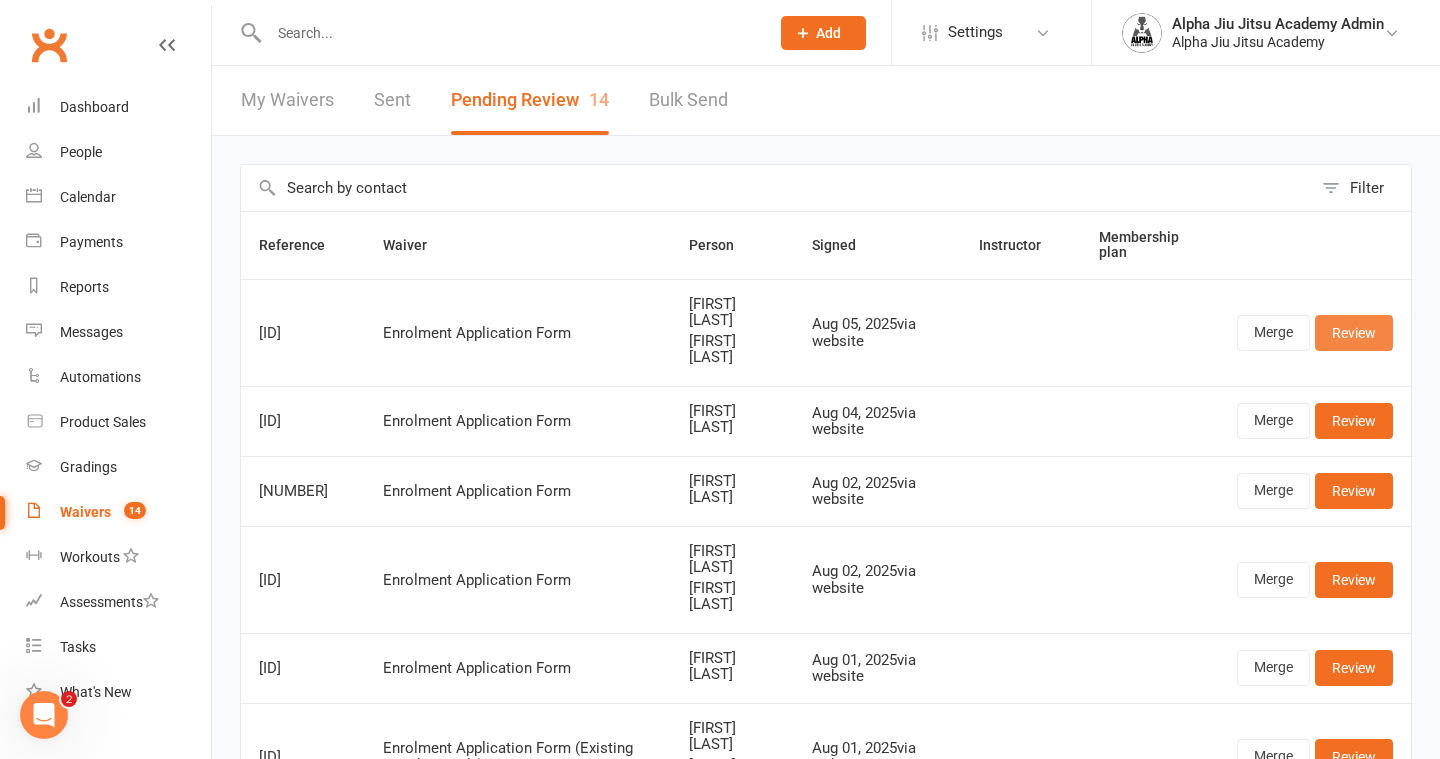 click on "Review" at bounding box center [1354, 333] 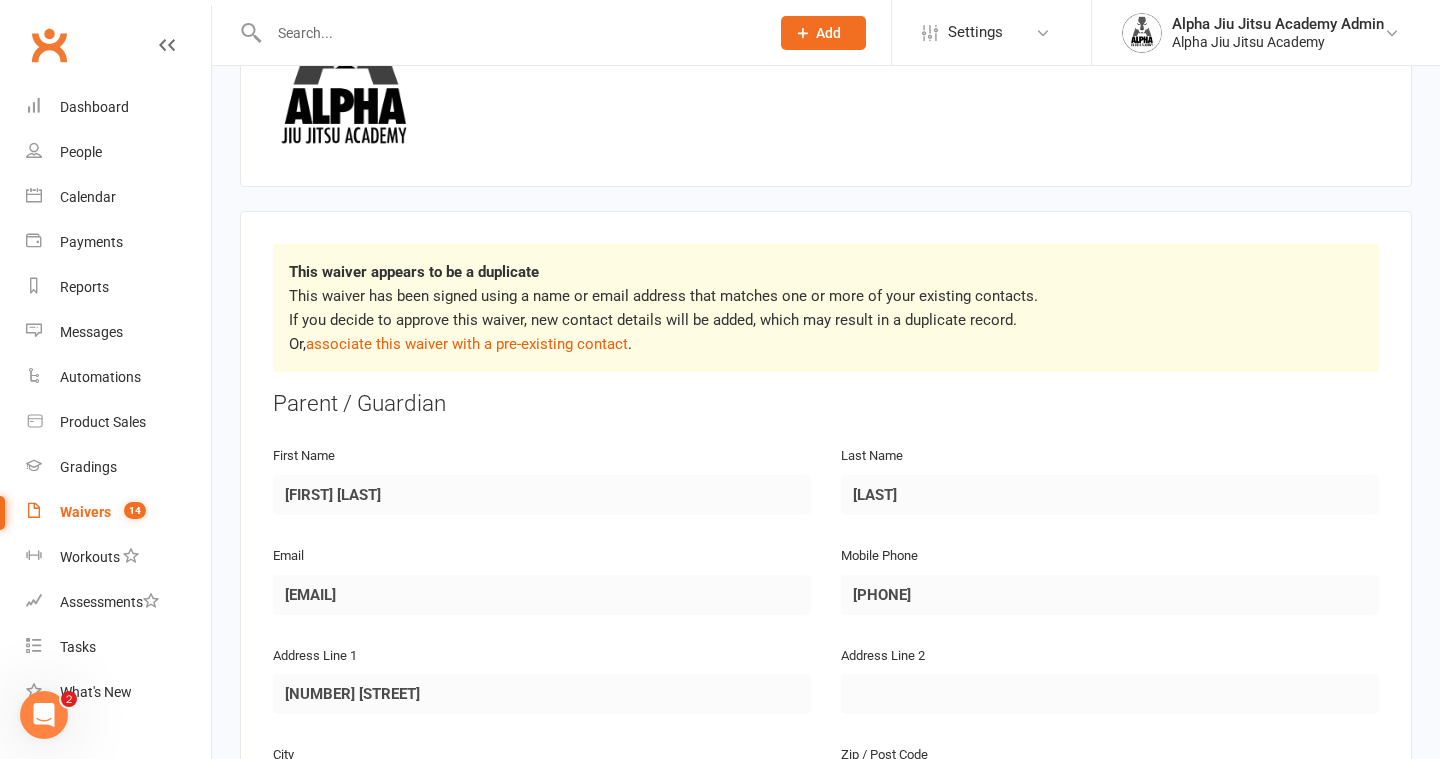 scroll, scrollTop: 0, scrollLeft: 0, axis: both 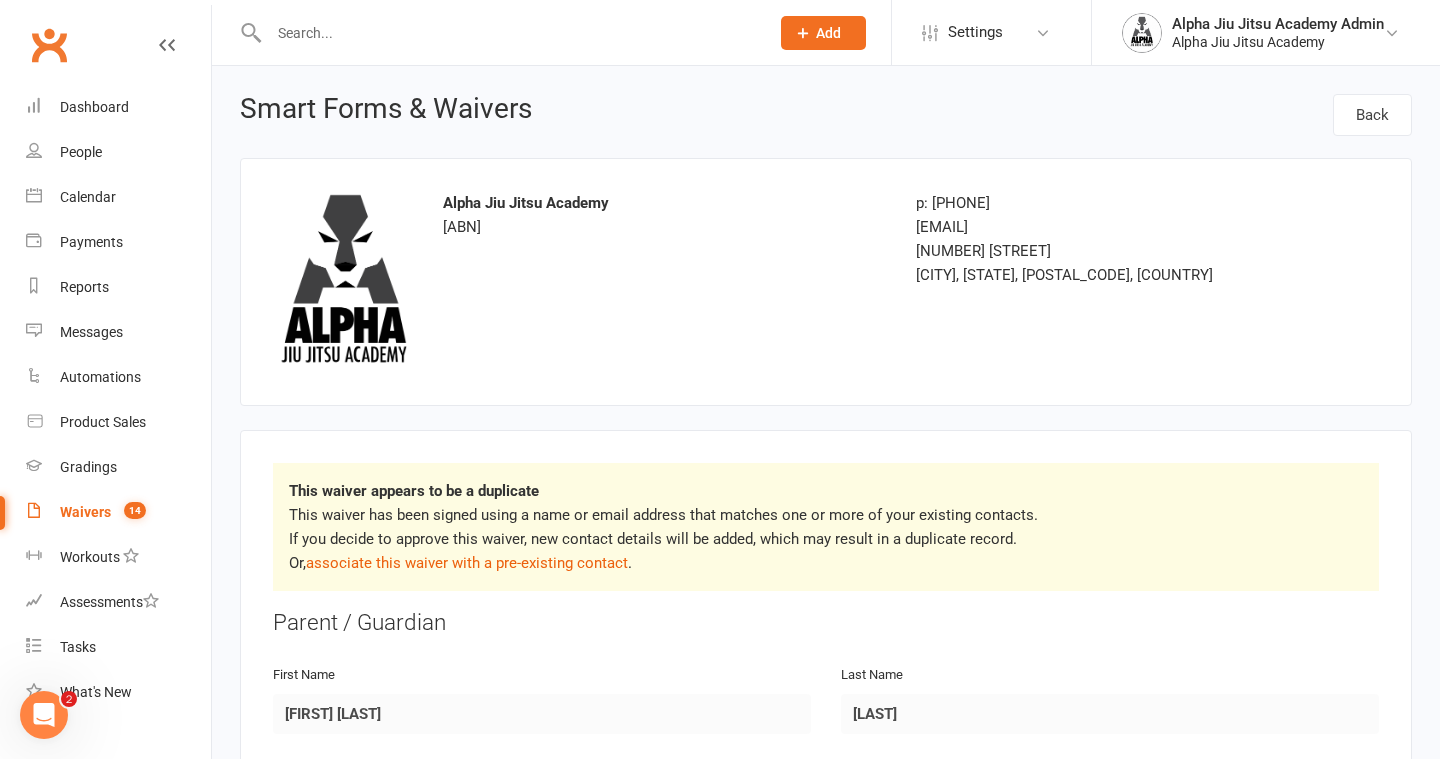select on "50" 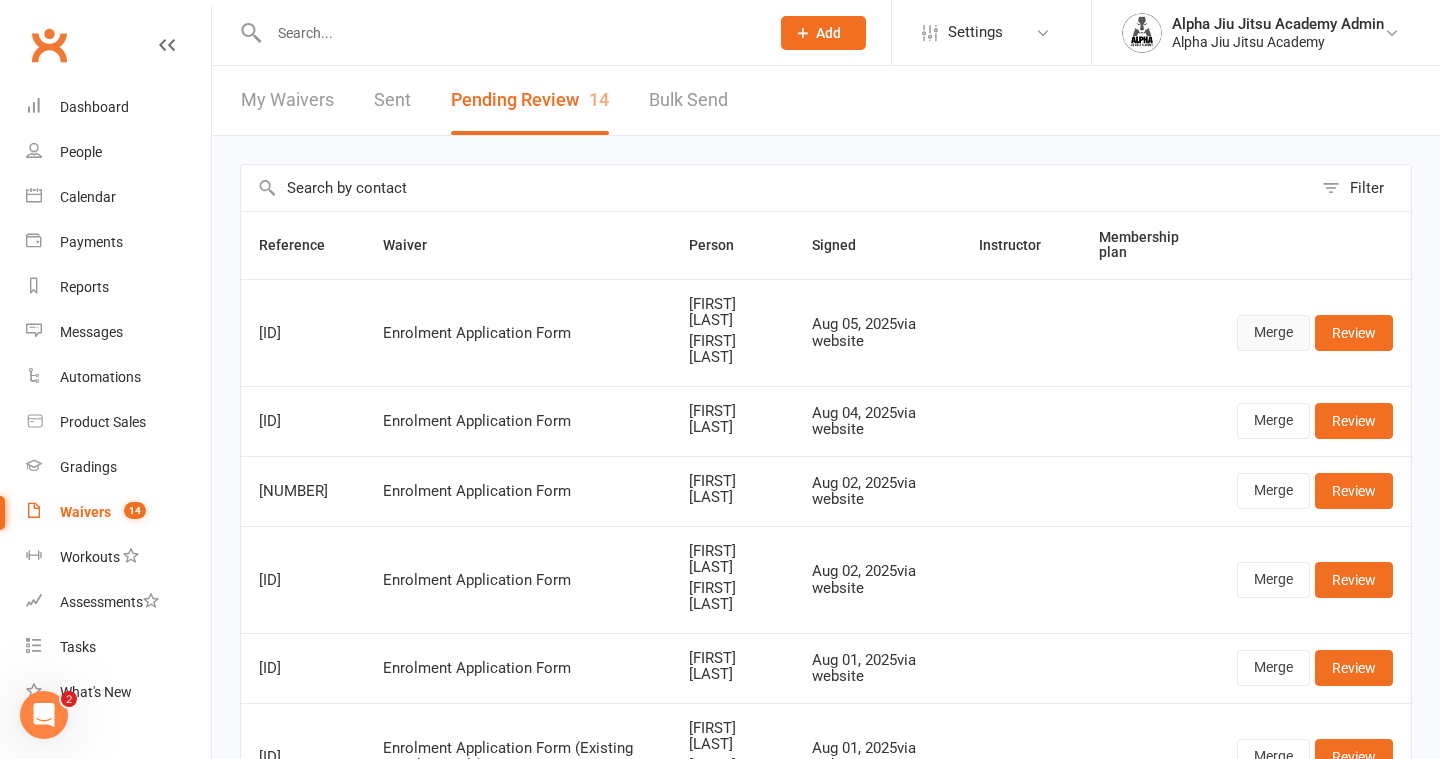 click on "Merge" at bounding box center (1273, 333) 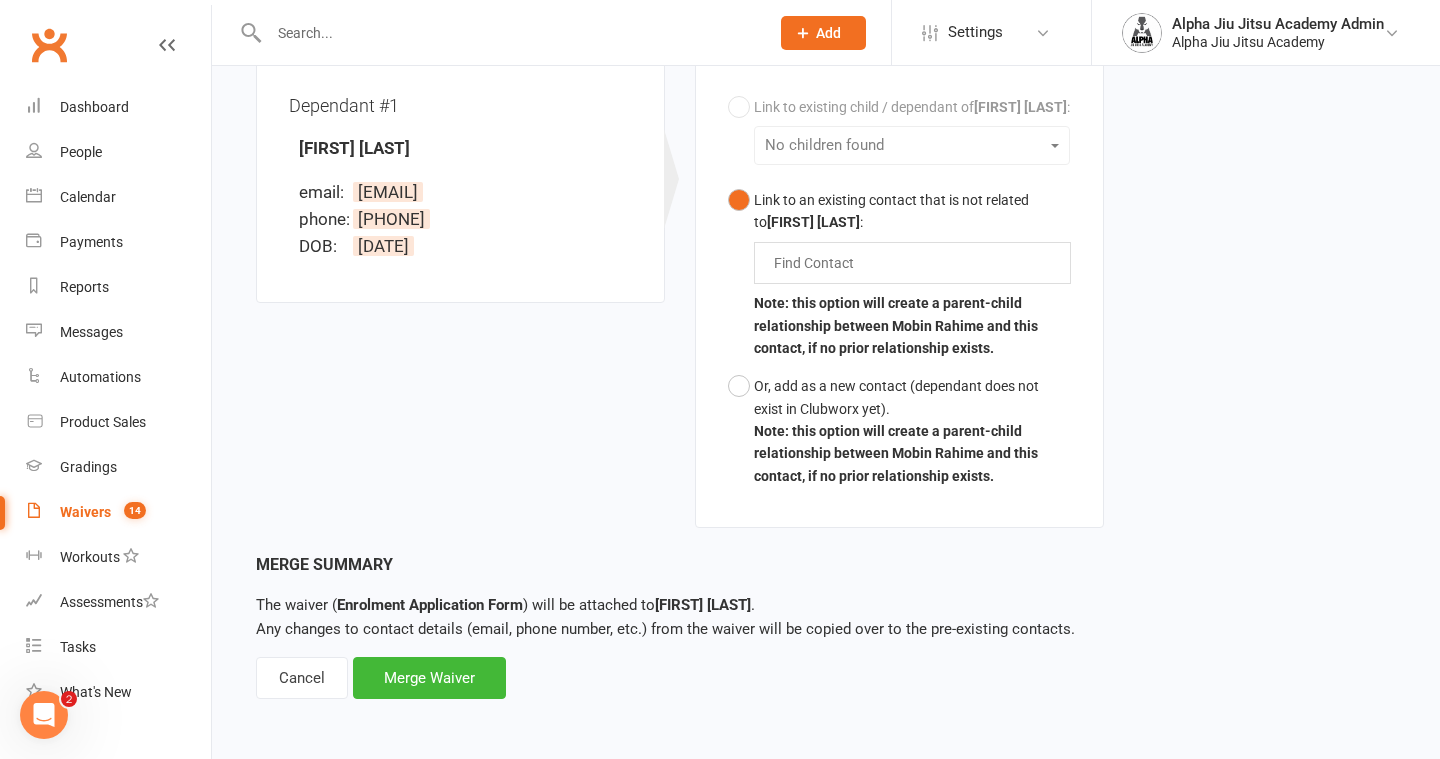 scroll, scrollTop: 608, scrollLeft: 0, axis: vertical 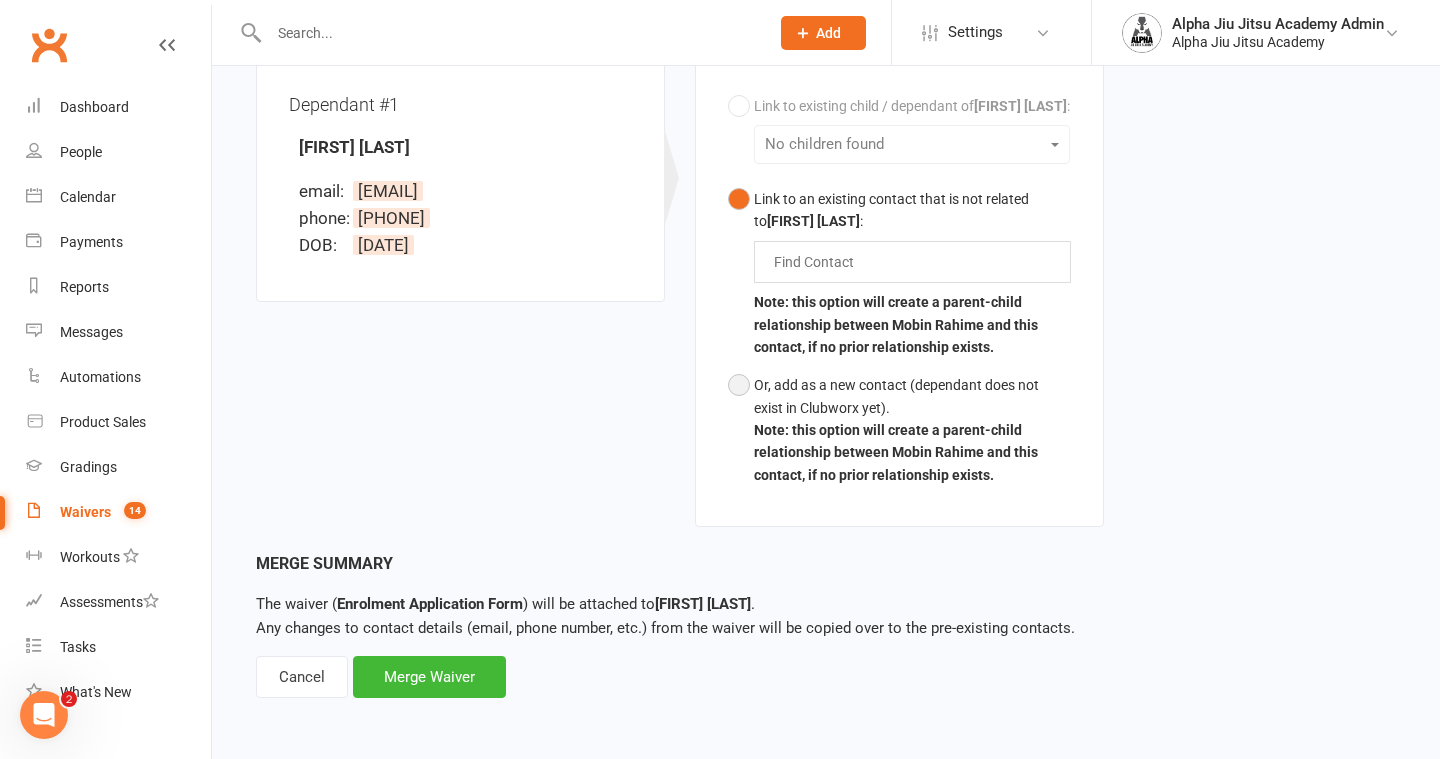 click on "Or, add as a new contact (dependant does not exist in Clubworx yet). Note: this option will create a parent-child relationship between Mobin Rahime and this contact." at bounding box center (899, 430) 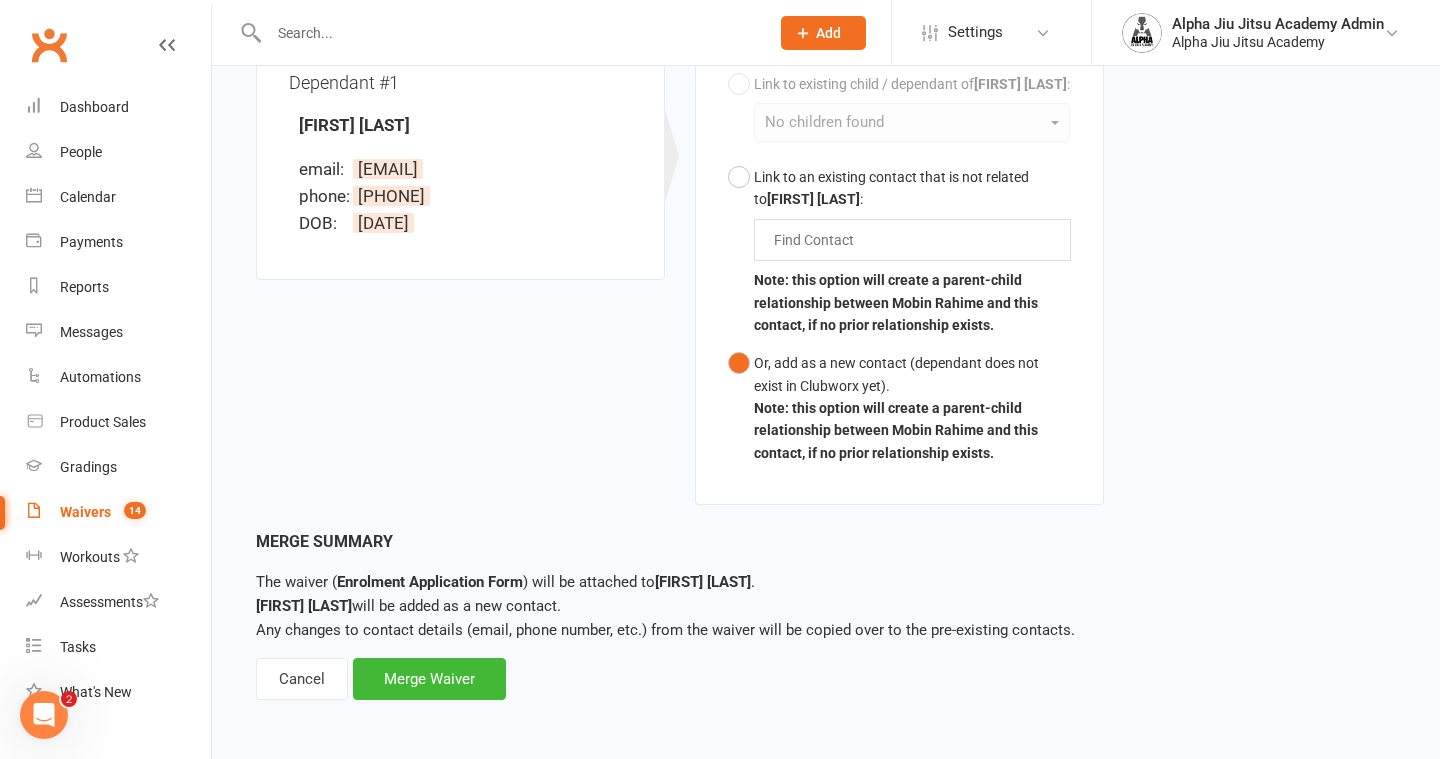 scroll, scrollTop: 632, scrollLeft: 0, axis: vertical 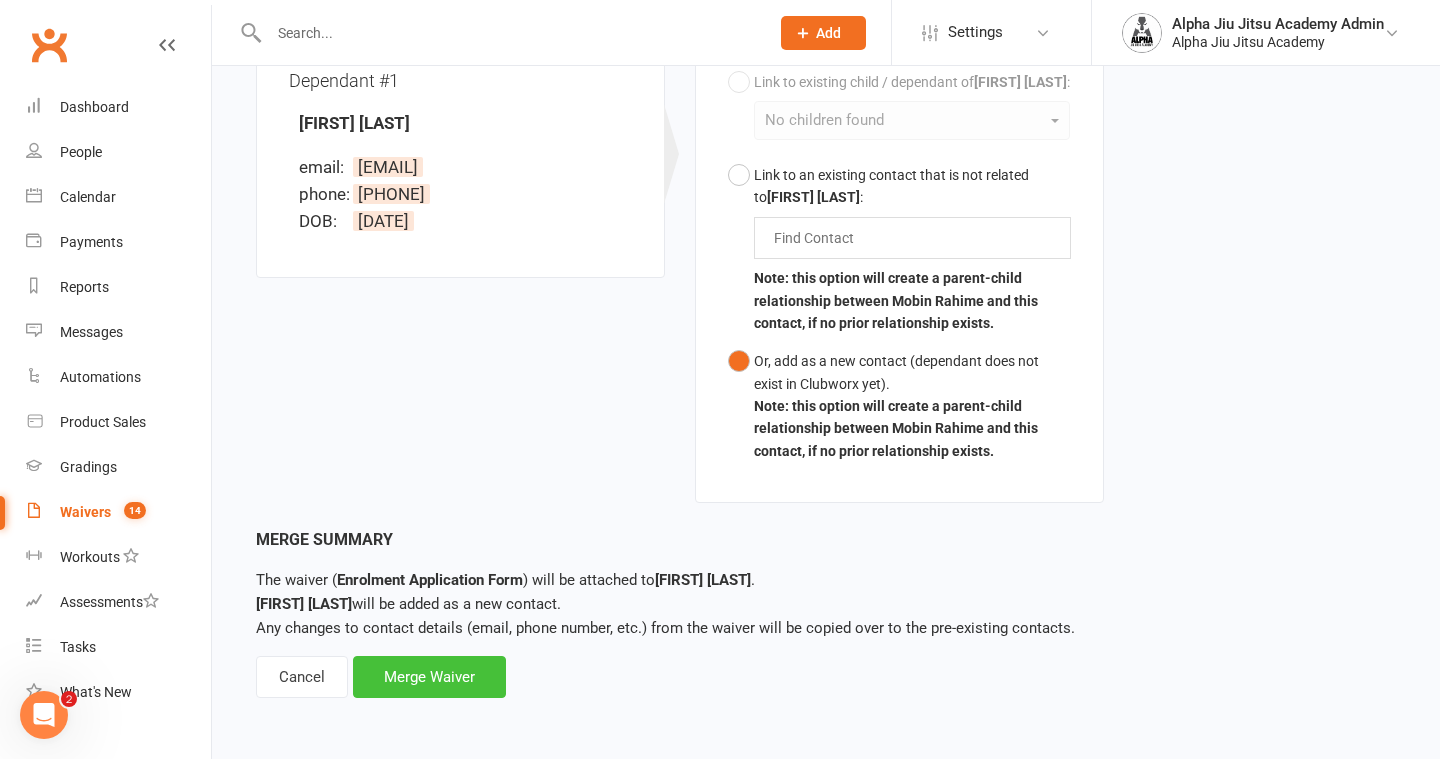 click on "Merge Waiver" at bounding box center [429, 677] 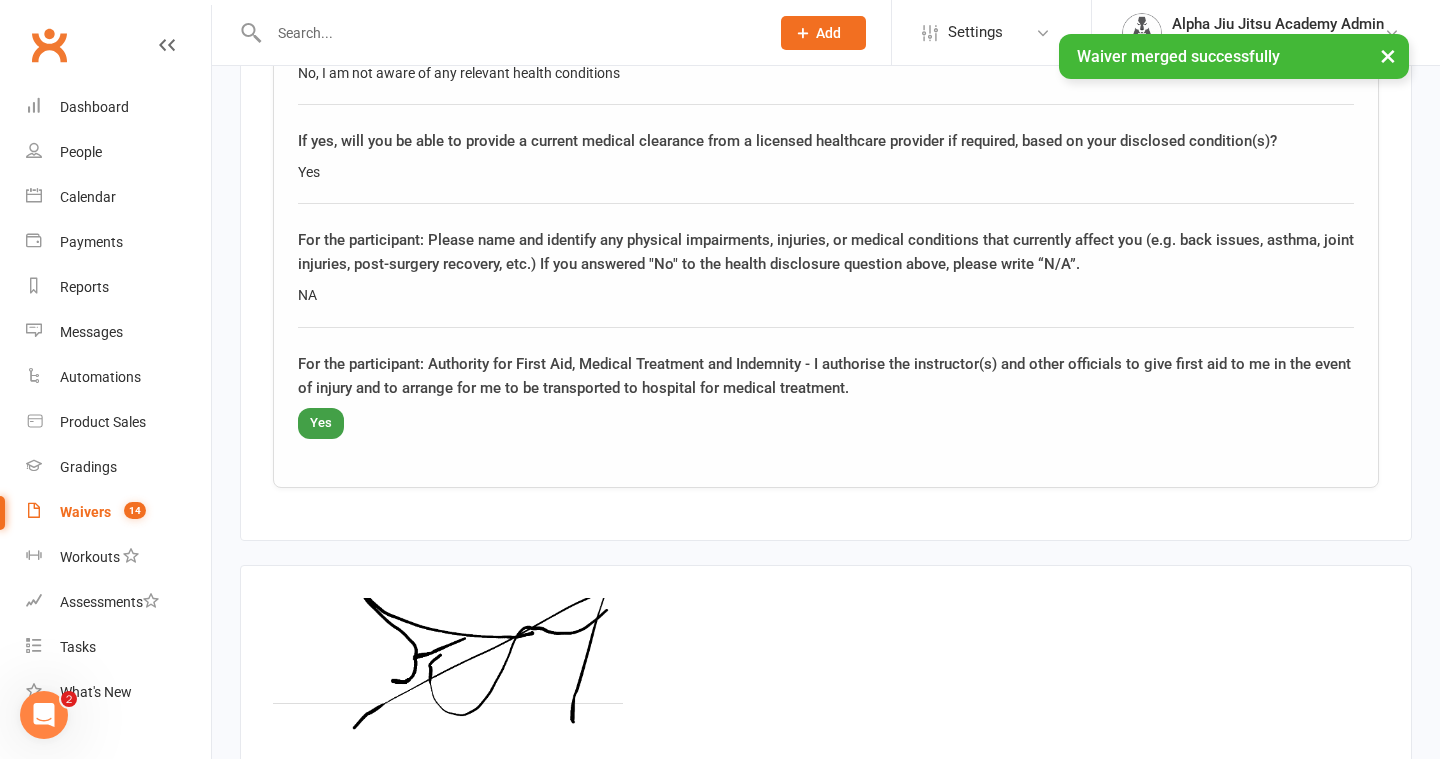 scroll, scrollTop: 4206, scrollLeft: 0, axis: vertical 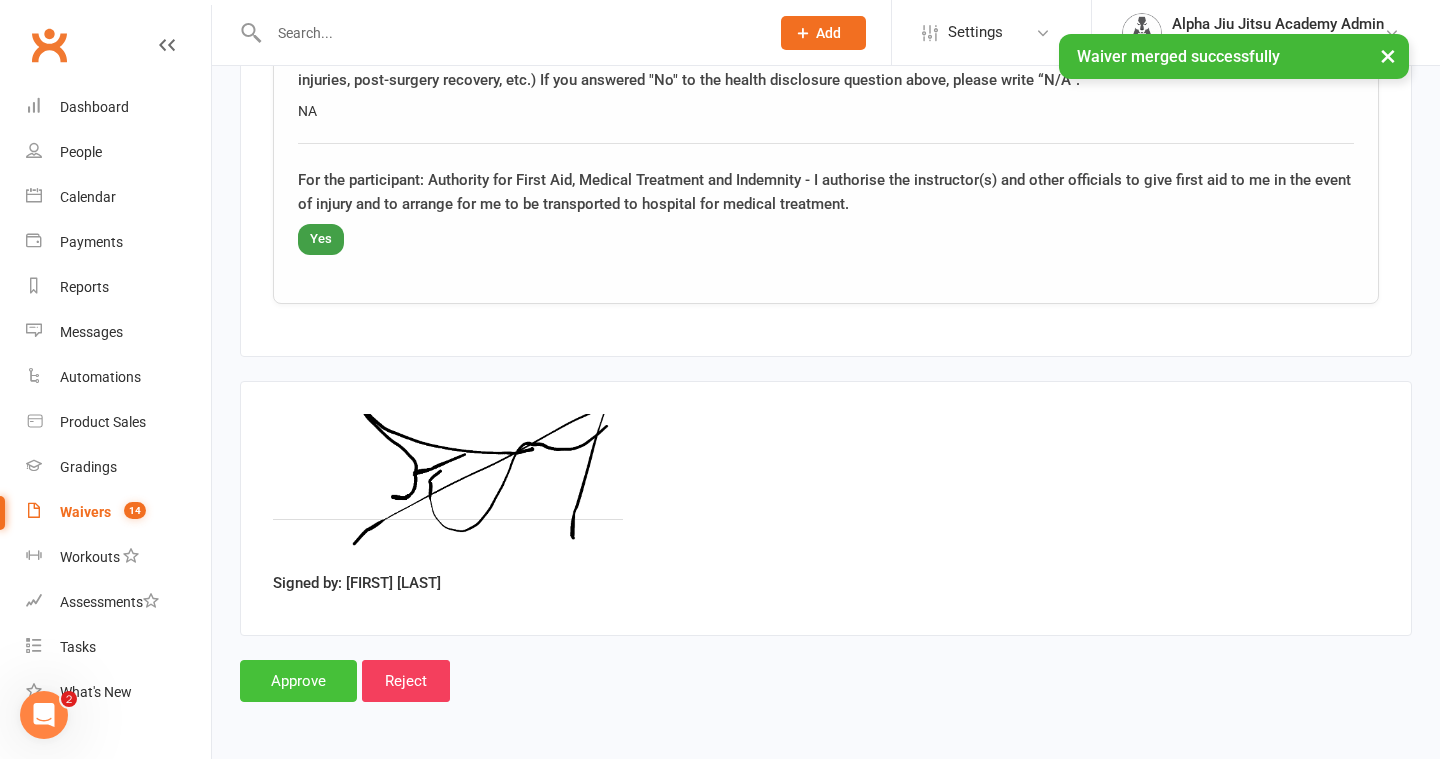click on "Approve" at bounding box center [298, 681] 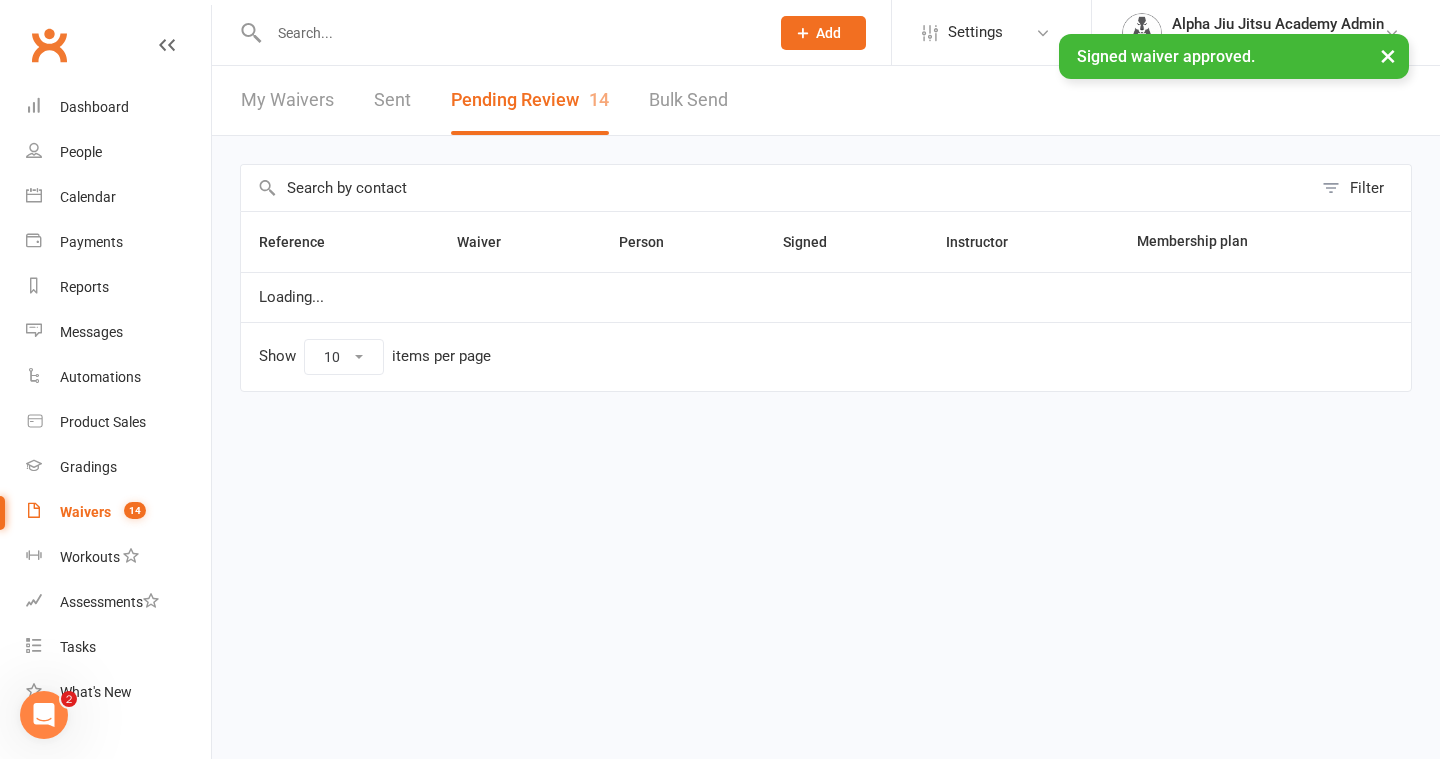 select on "50" 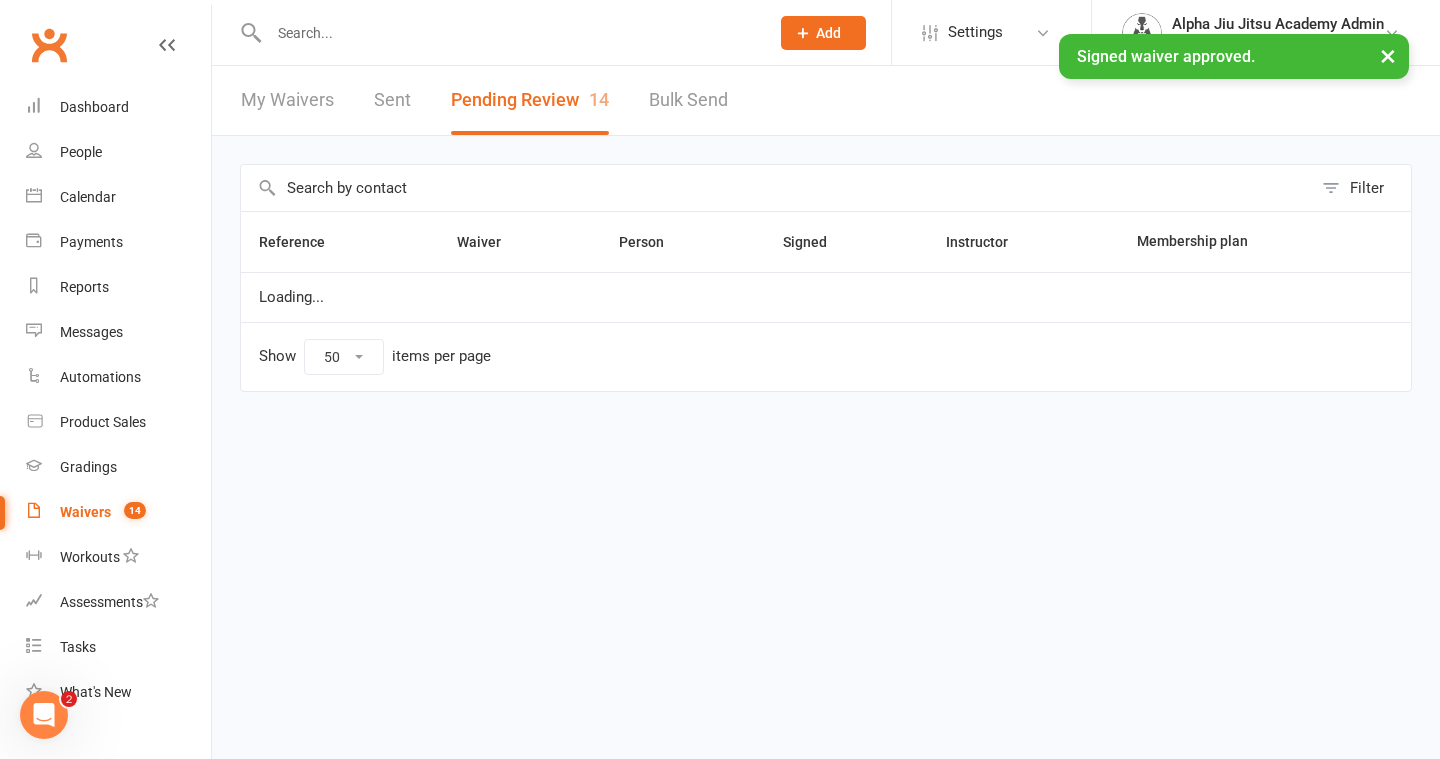 scroll, scrollTop: 0, scrollLeft: 0, axis: both 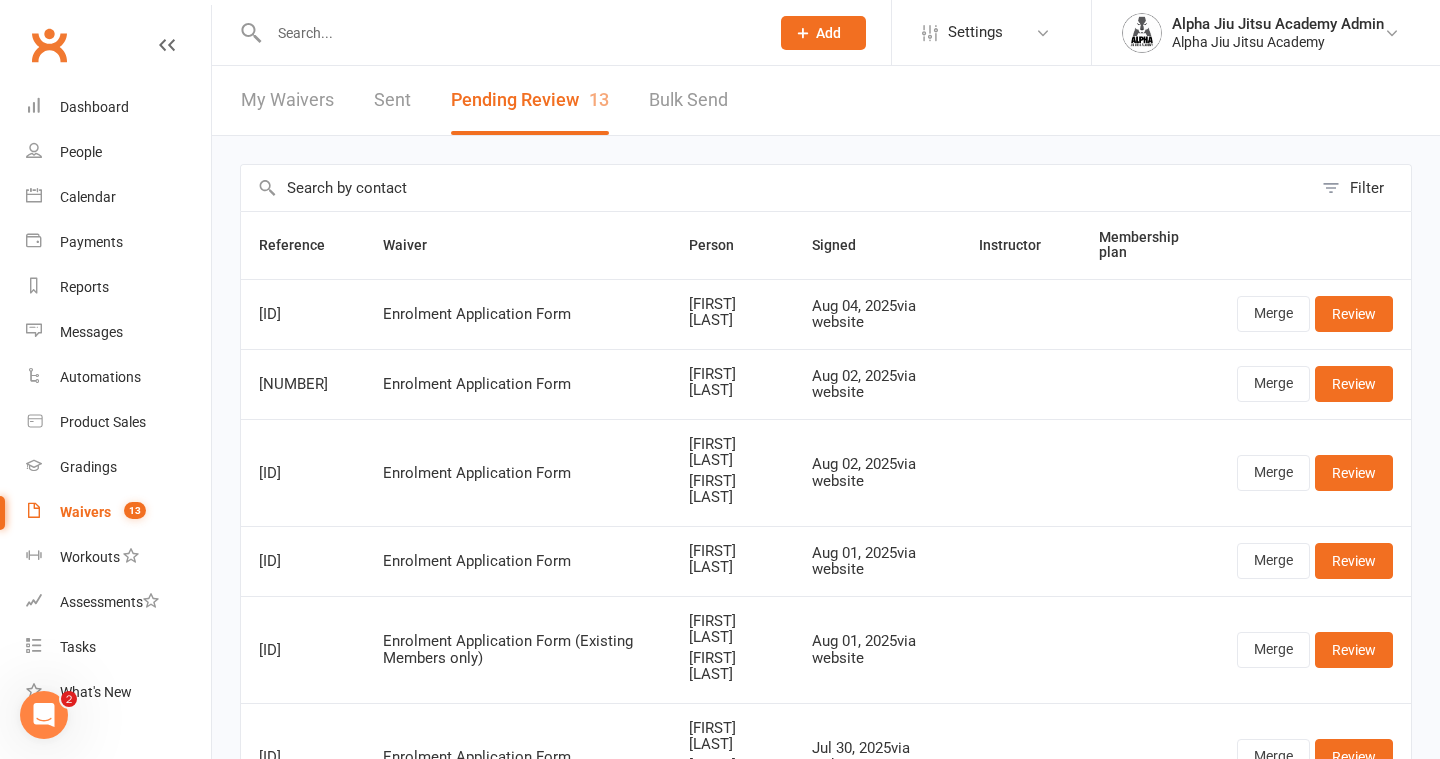 click on "My Waivers" at bounding box center [287, 100] 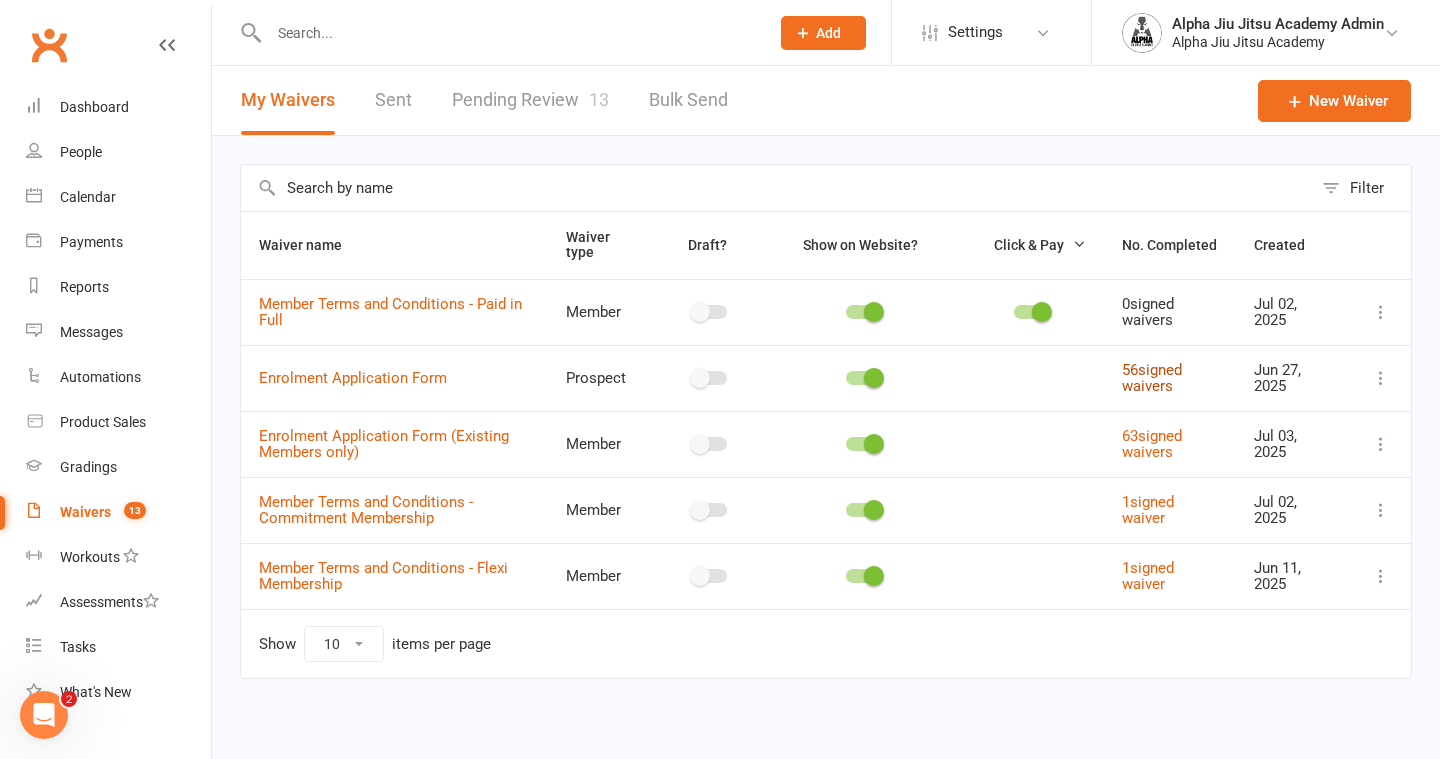 click on "[NUMBER] signed waivers" at bounding box center (1152, 378) 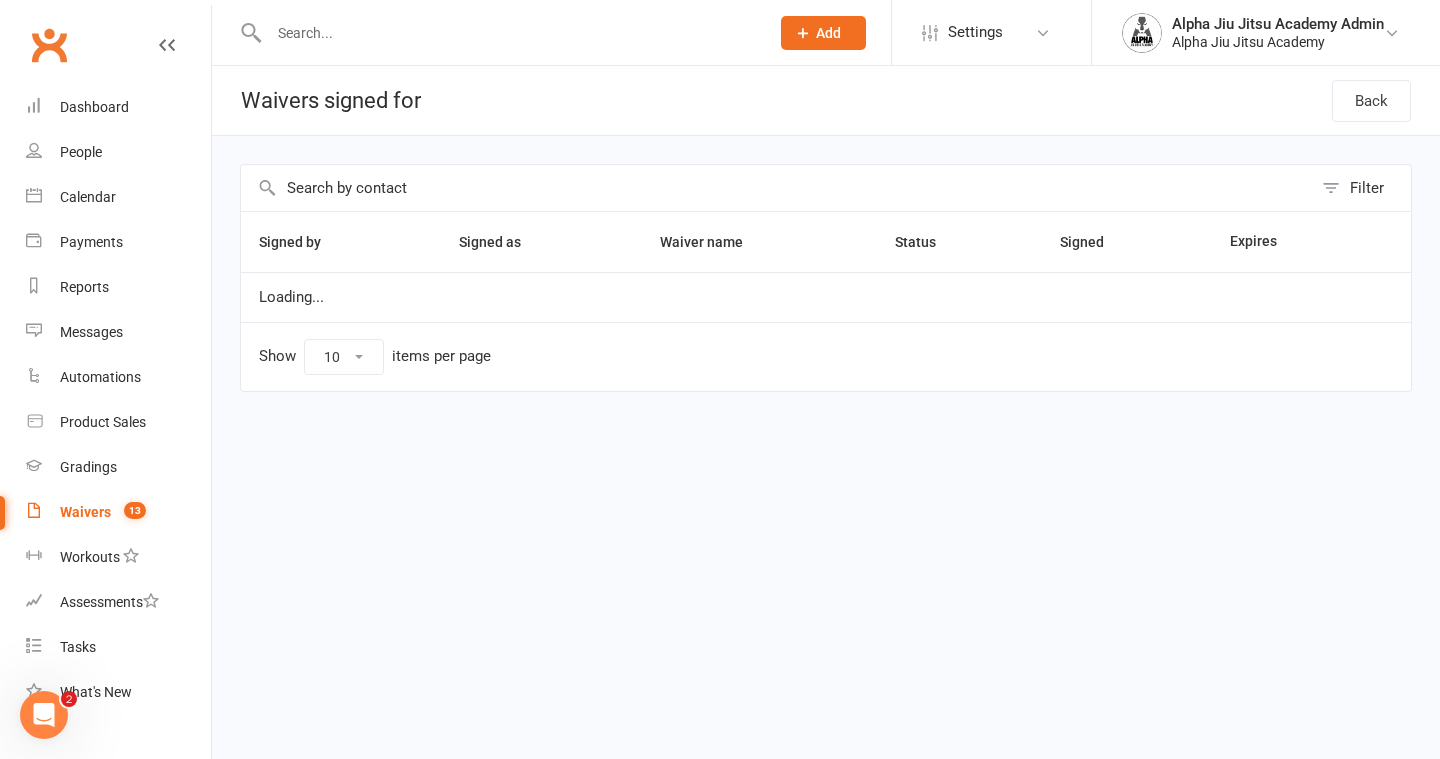 select on "100" 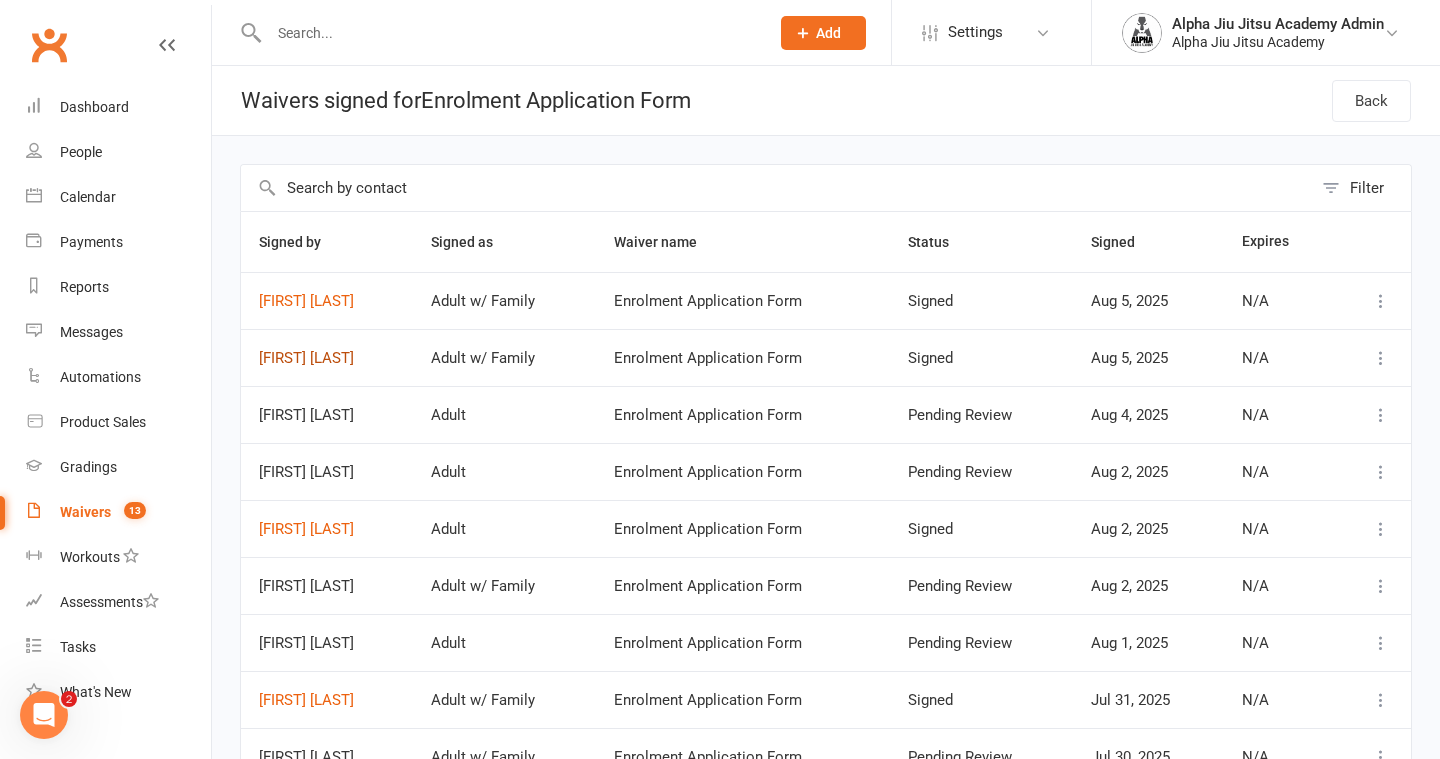 click on "[FIRST] [LAST]" at bounding box center [327, 358] 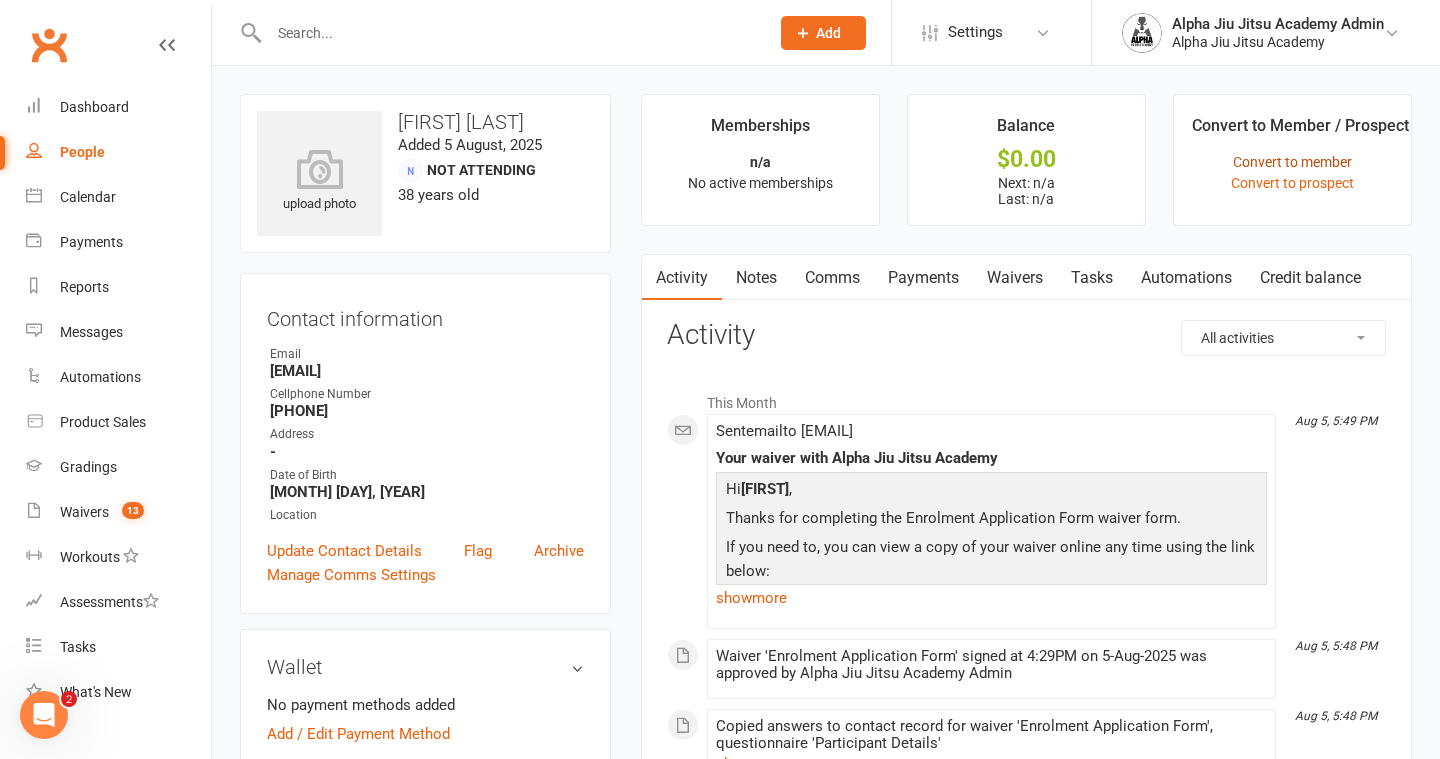 click on "Convert to member" at bounding box center (1292, 162) 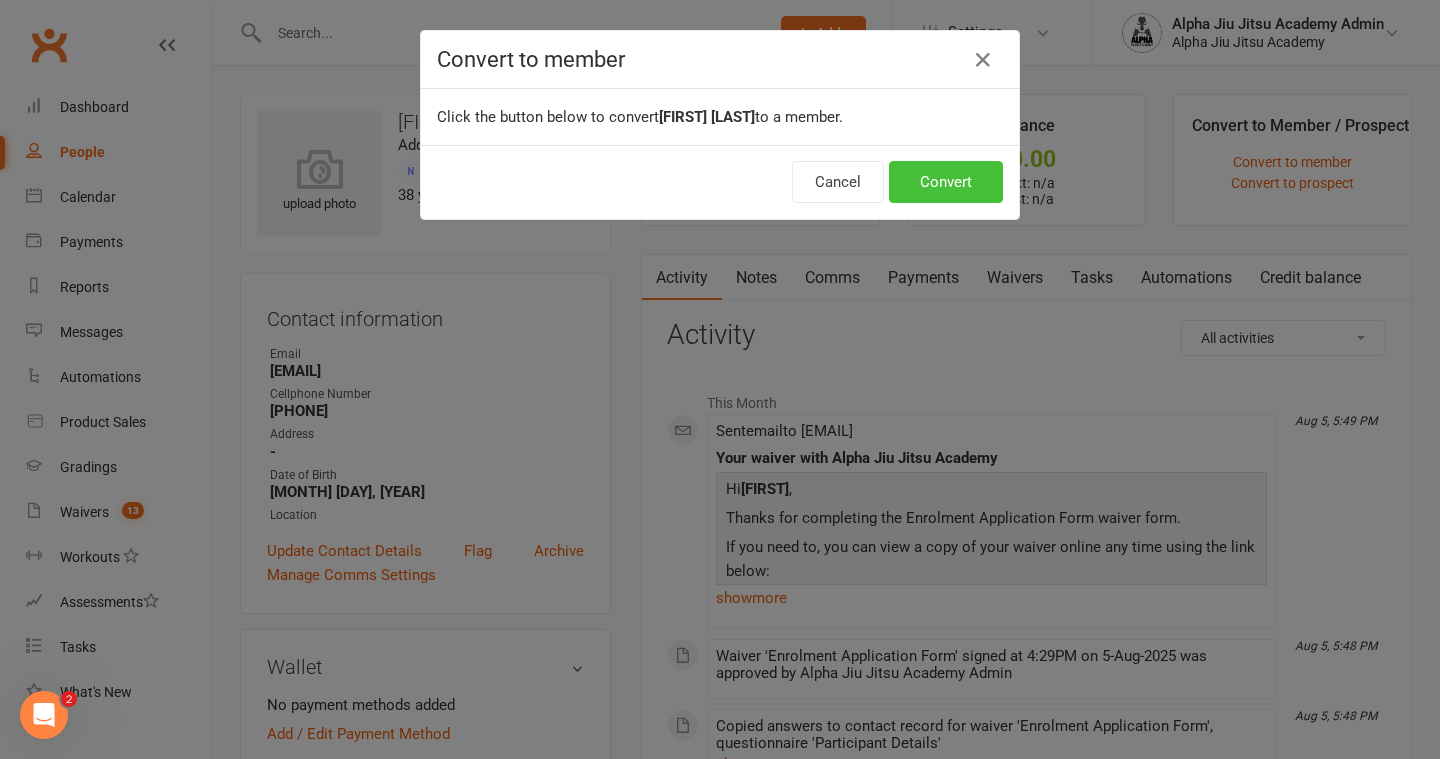 click on "Convert" at bounding box center [946, 182] 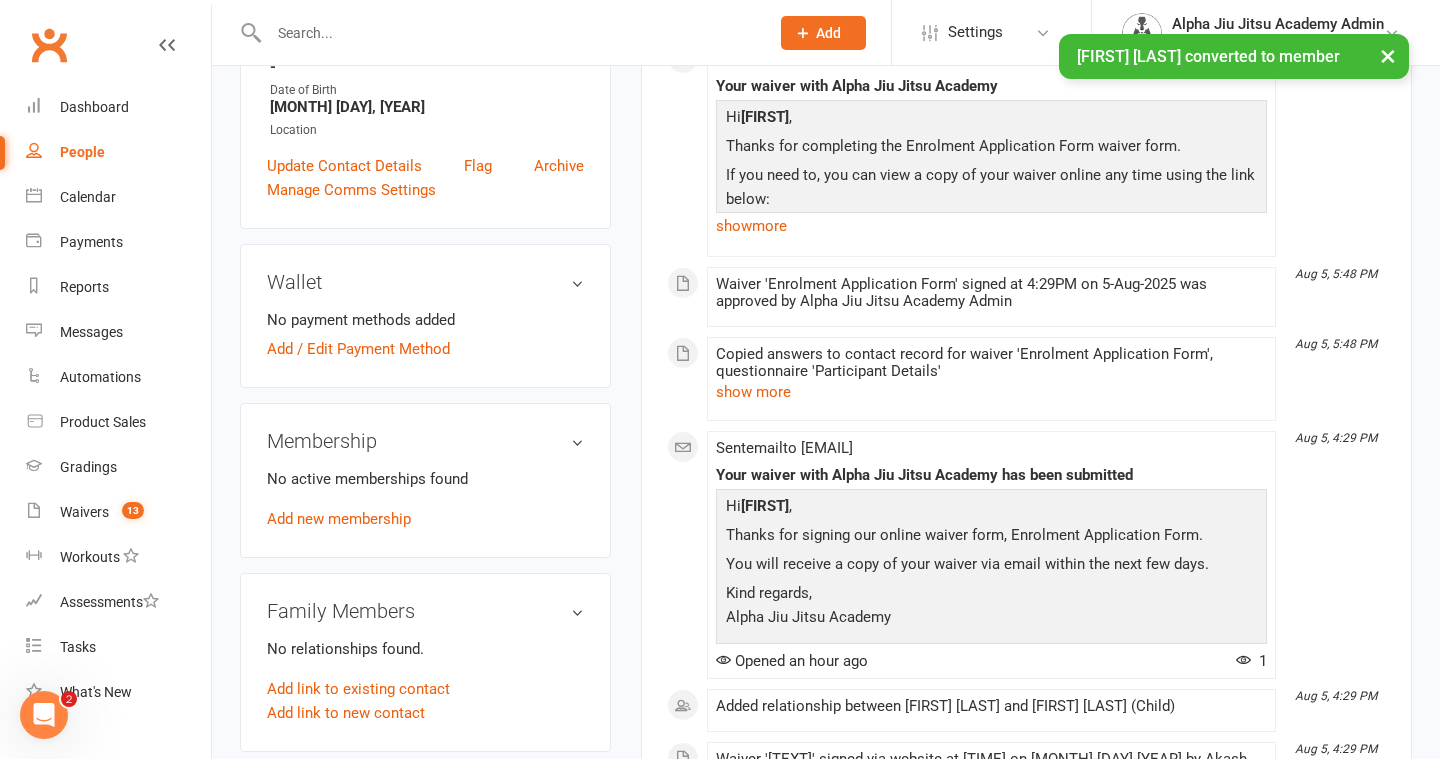 scroll, scrollTop: 445, scrollLeft: 0, axis: vertical 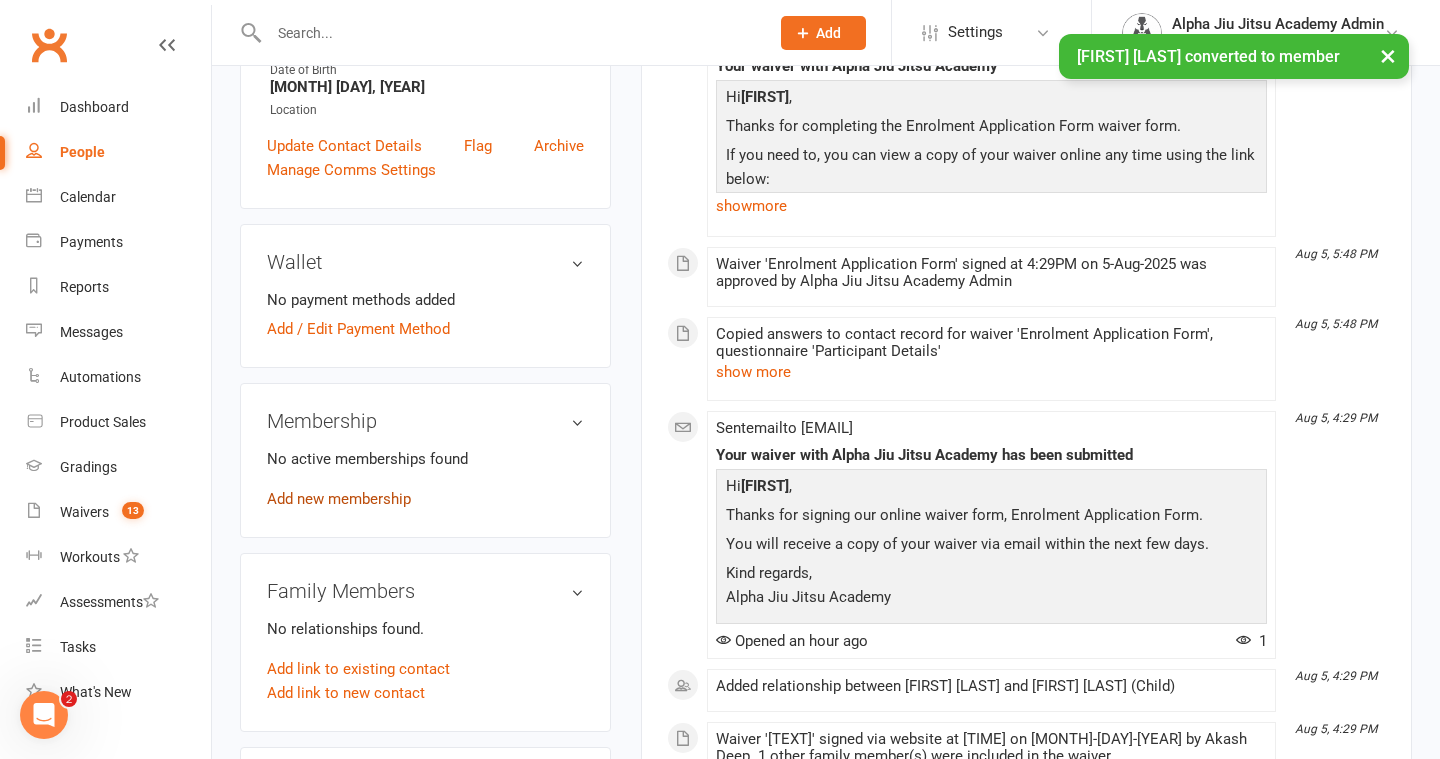 click on "Add new membership" at bounding box center [339, 499] 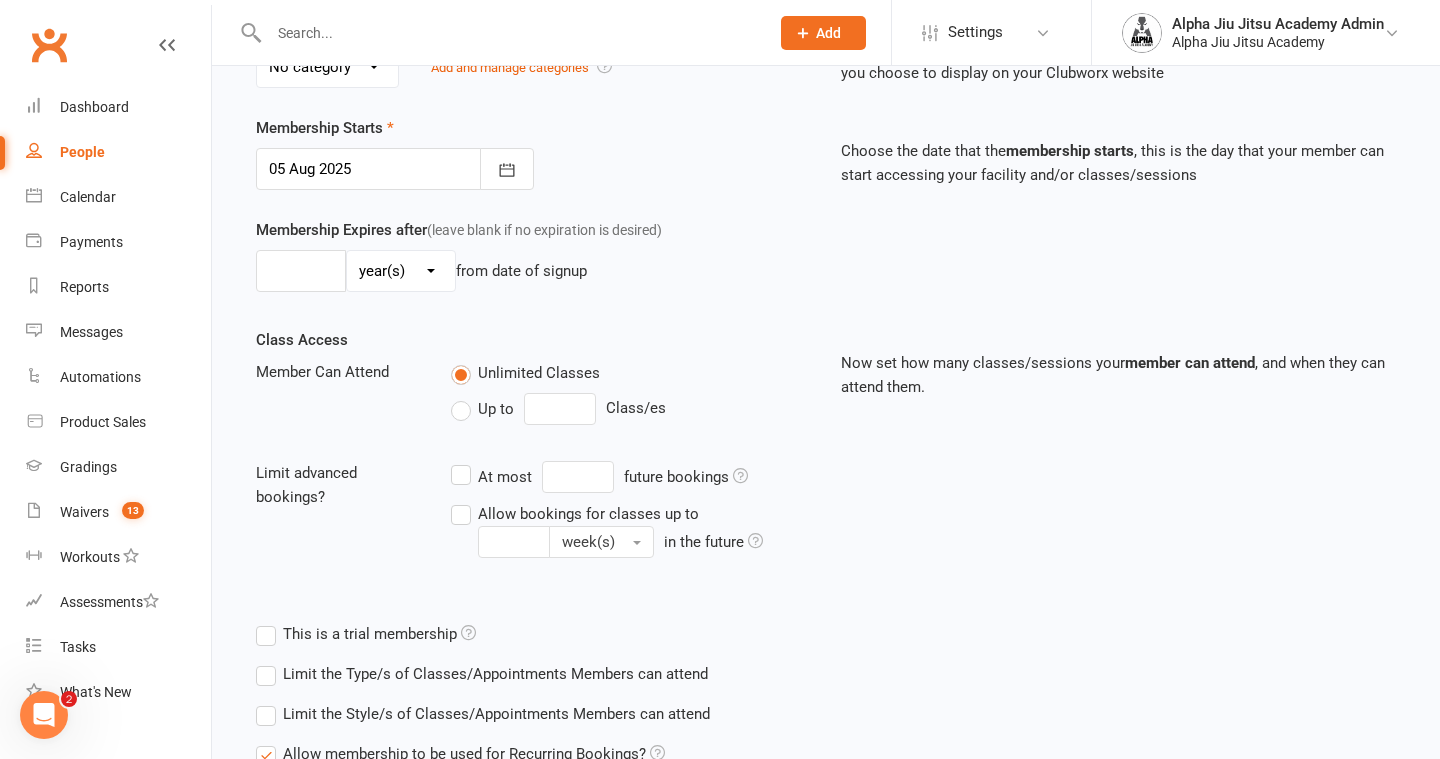 scroll, scrollTop: 0, scrollLeft: 0, axis: both 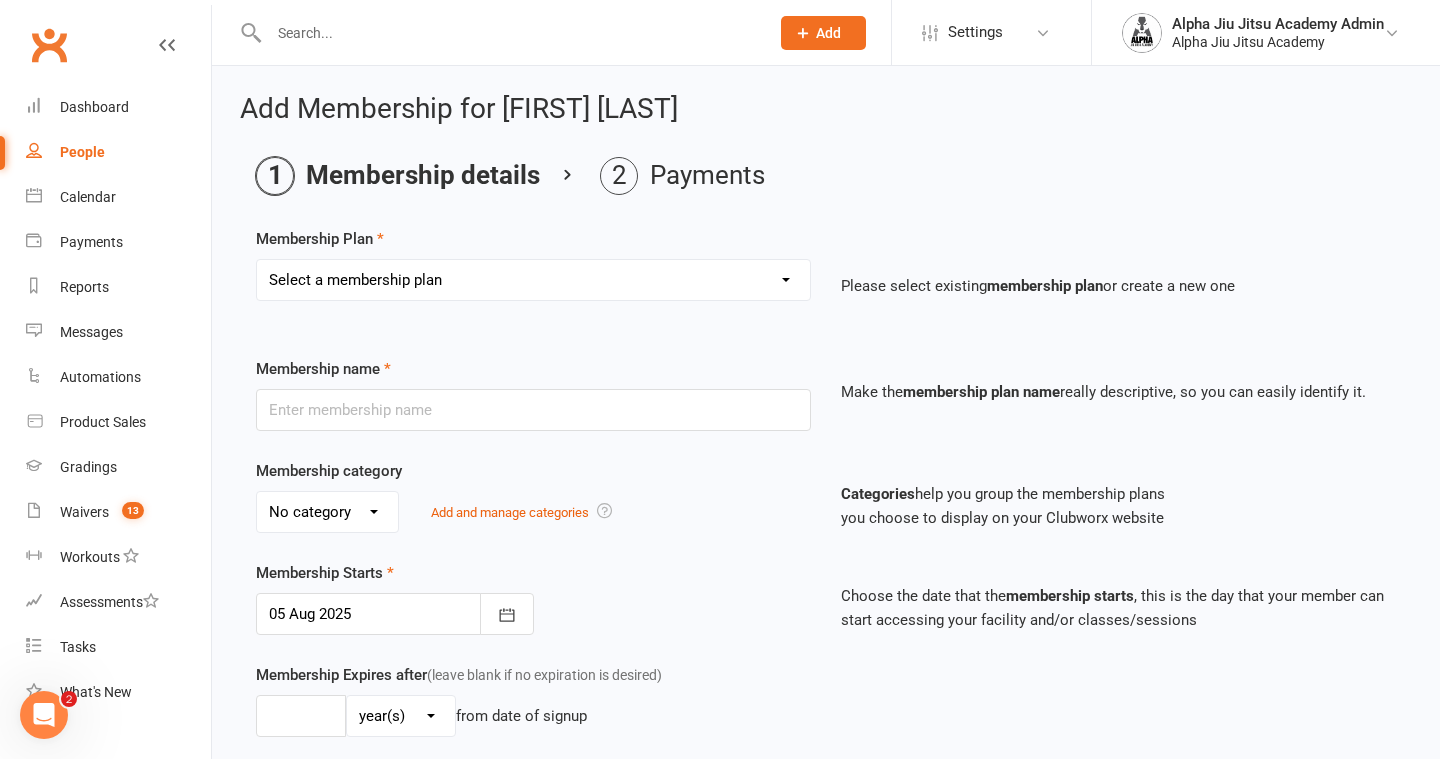 click on "Select a membership plan Create new Membership Plan 1 x per week Regular Flexi - Weekly 1 x per week Sibling Discount Flexi - Weekly 2 x per week Regular Flexi - Weekly 2 x per week Sibling Discount Flexi - Weekly Under 7 - Flexi Unlimited Training - Weekly Juniors, Teens, Adults - Flexi Unlimited Training - Weekly 1 x per week Regular Annual - Weekly 1 x per week Sibling Discount Annual - Weekly 2 x per week Regular Annual - Weekly 2 x per week Sibling Discount Annual - Weekly Under 7 - Annual Unlimited Training - Weekly Juniors, Teens, Adults - Annual Unlimited Training - Weekly 1 x per week Regular Flexi - Fortnightly/Biweekly 1 x per week Sibling Discount Flexi - Fortnightly/Biweekly 2 x per week Regular Flexi - Fortnightly/Biweekly 2 x per week Sibling Discount Flexi - Fortnightly/Biweekly Under 7 - Flexi Unlimited Training - Fortnightly/Biweekly Juniors, Teens, Adults - Flexi Unlimited Training - Fortnightly/Biweekly 1 x per week Regular Annual - Fortnightly/Biweekly 1 x per week Regular Flexi - Monthly" at bounding box center [533, 280] 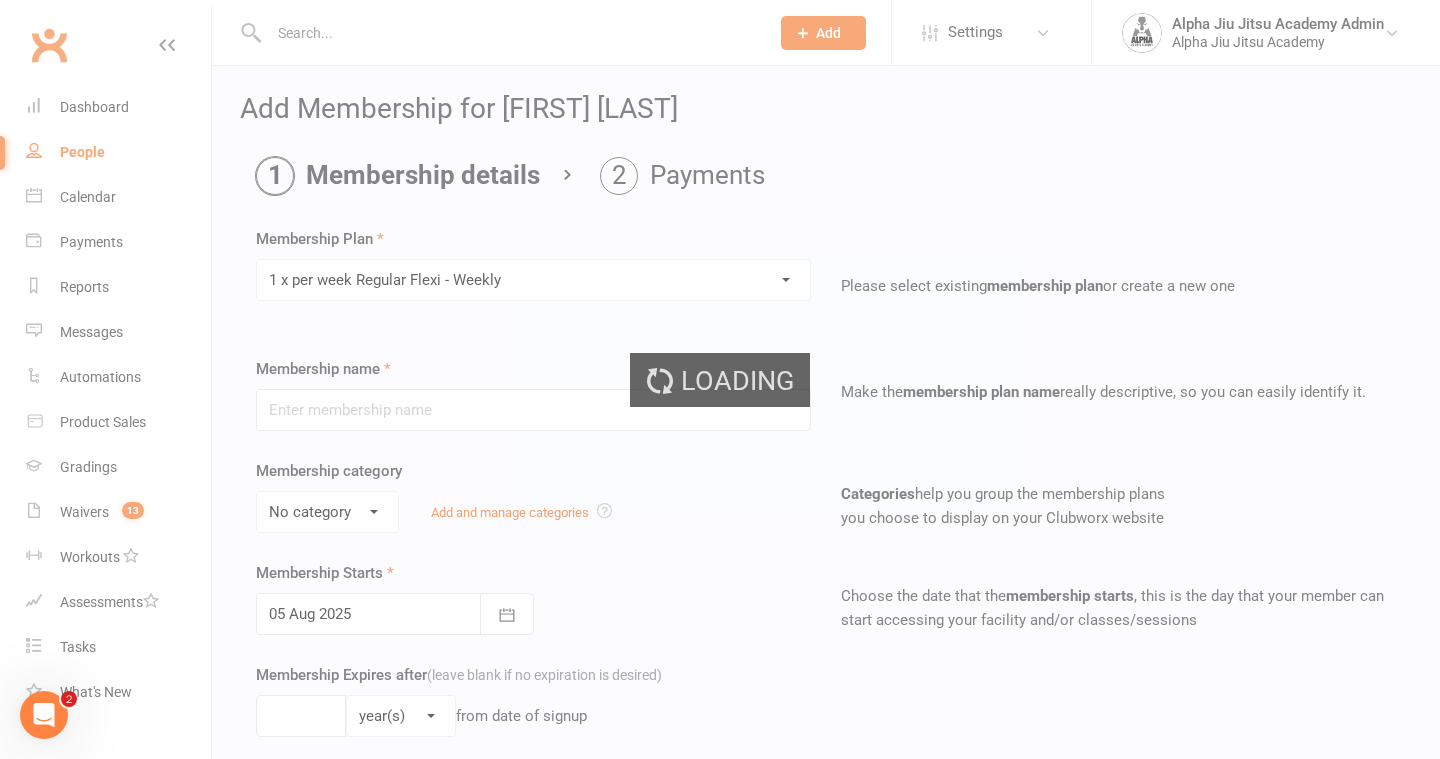 type on "1 x per week Regular Flexi - Weekly" 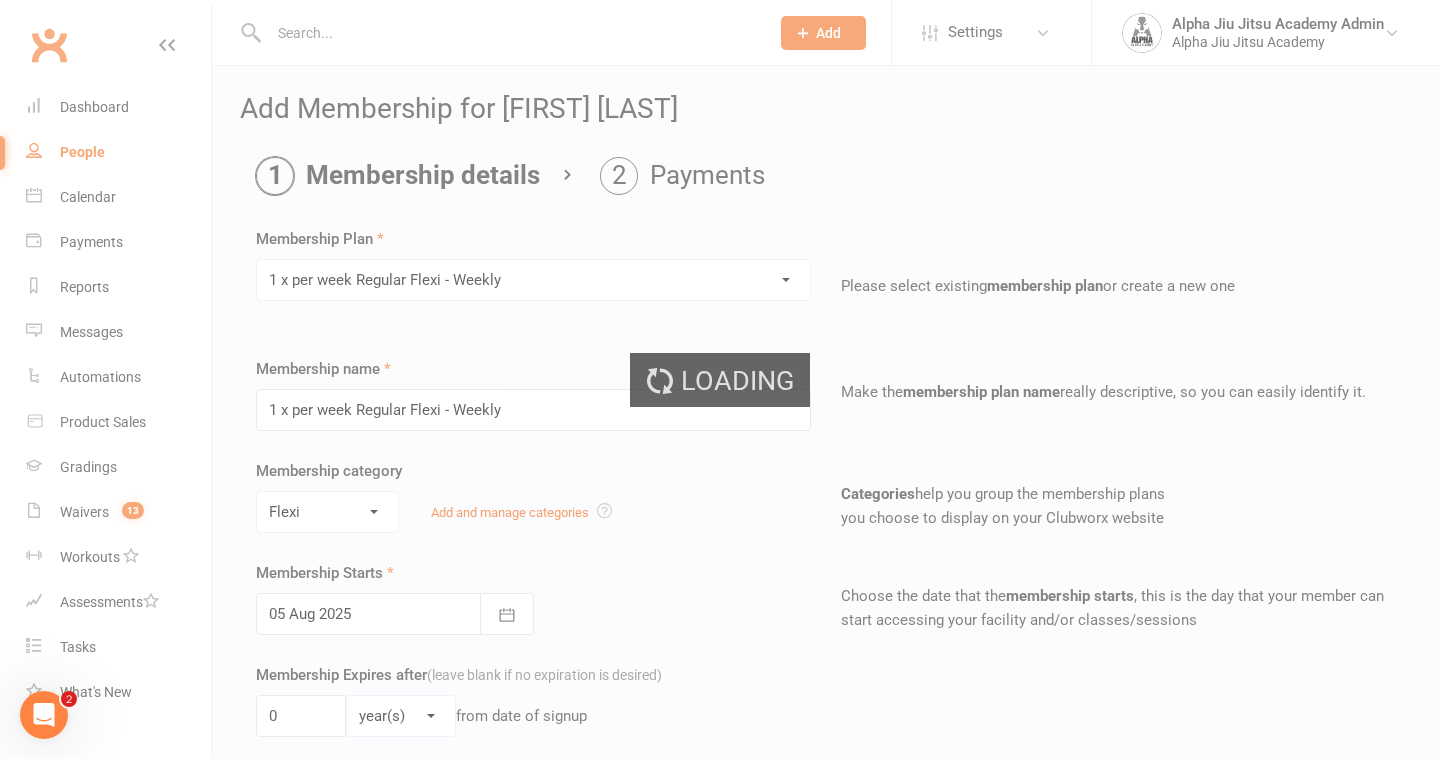 select on "?" 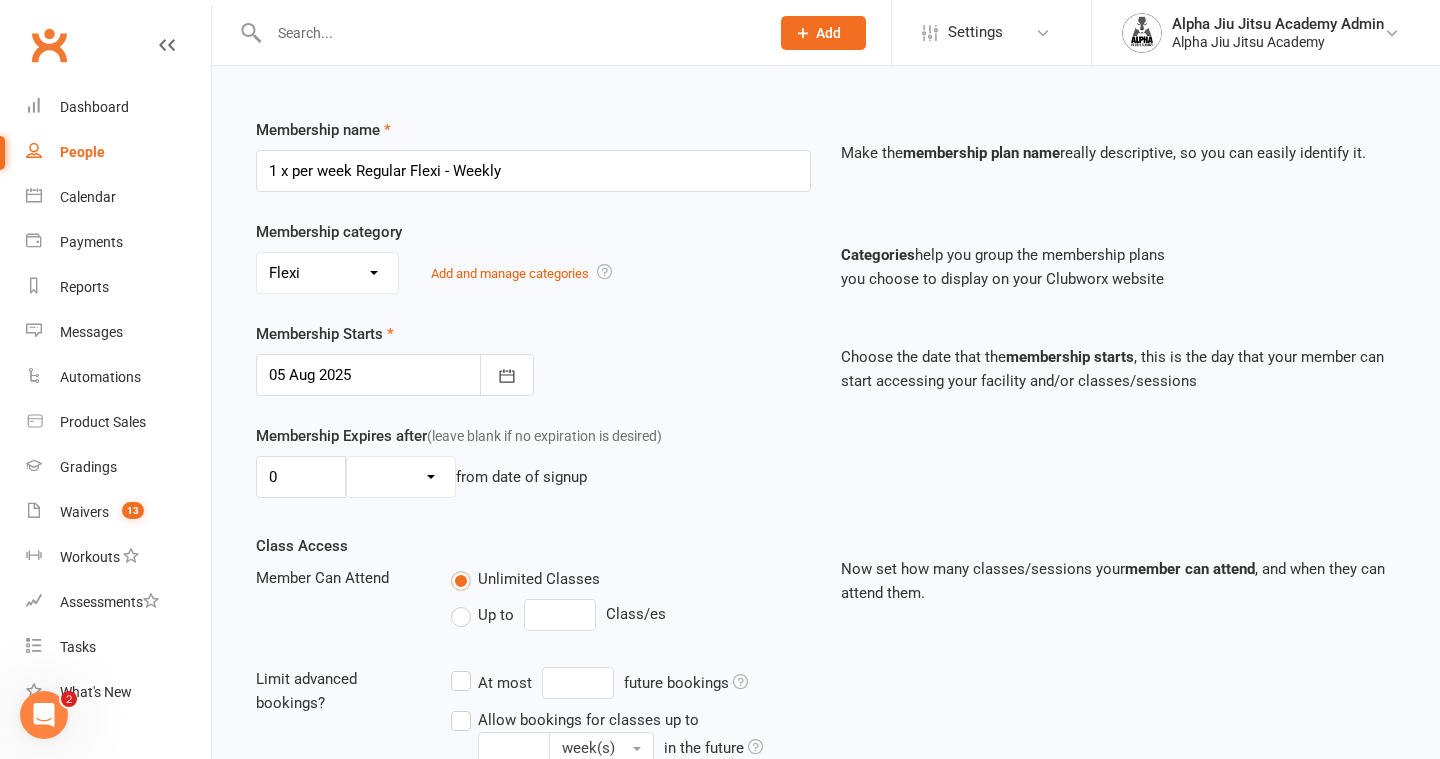 scroll, scrollTop: 248, scrollLeft: 0, axis: vertical 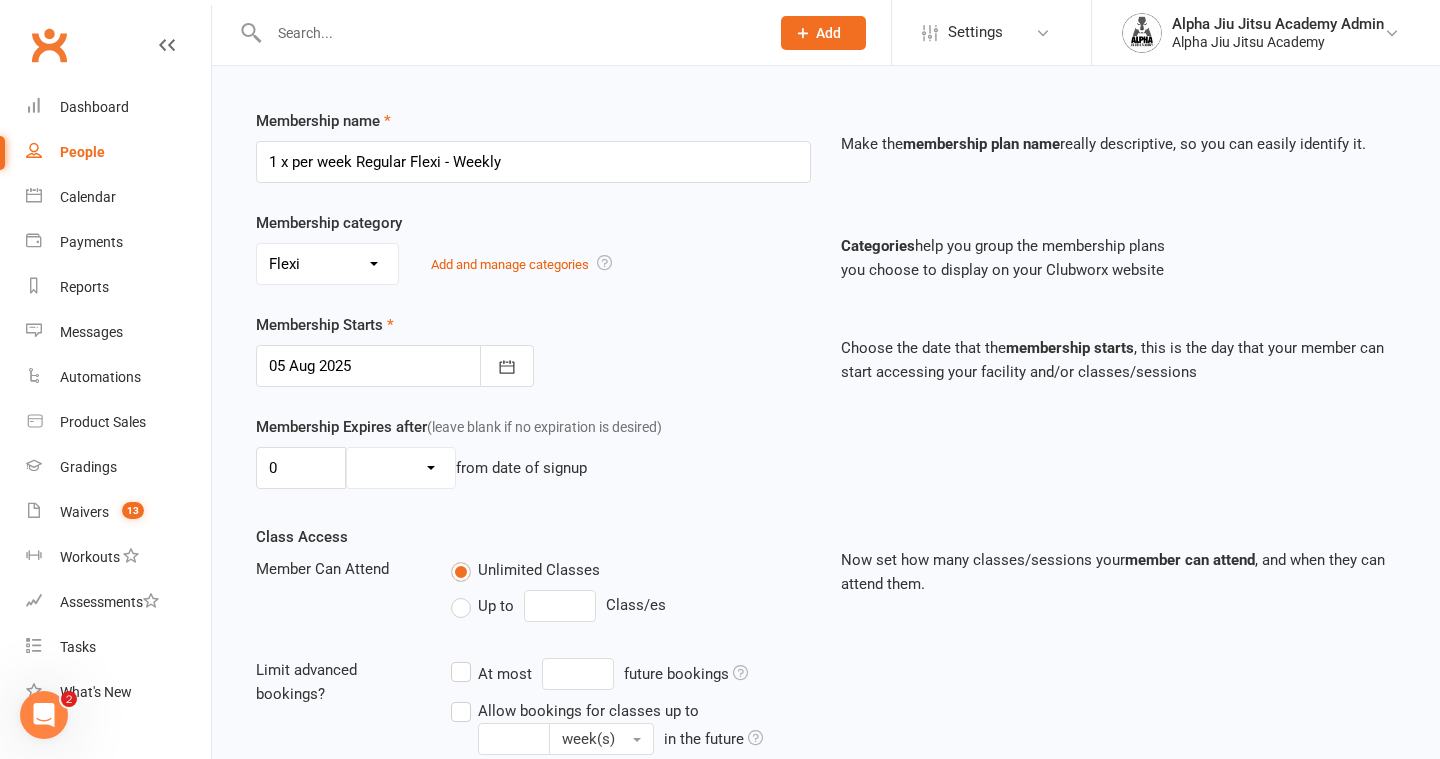 click on "Up to" at bounding box center (482, 606) 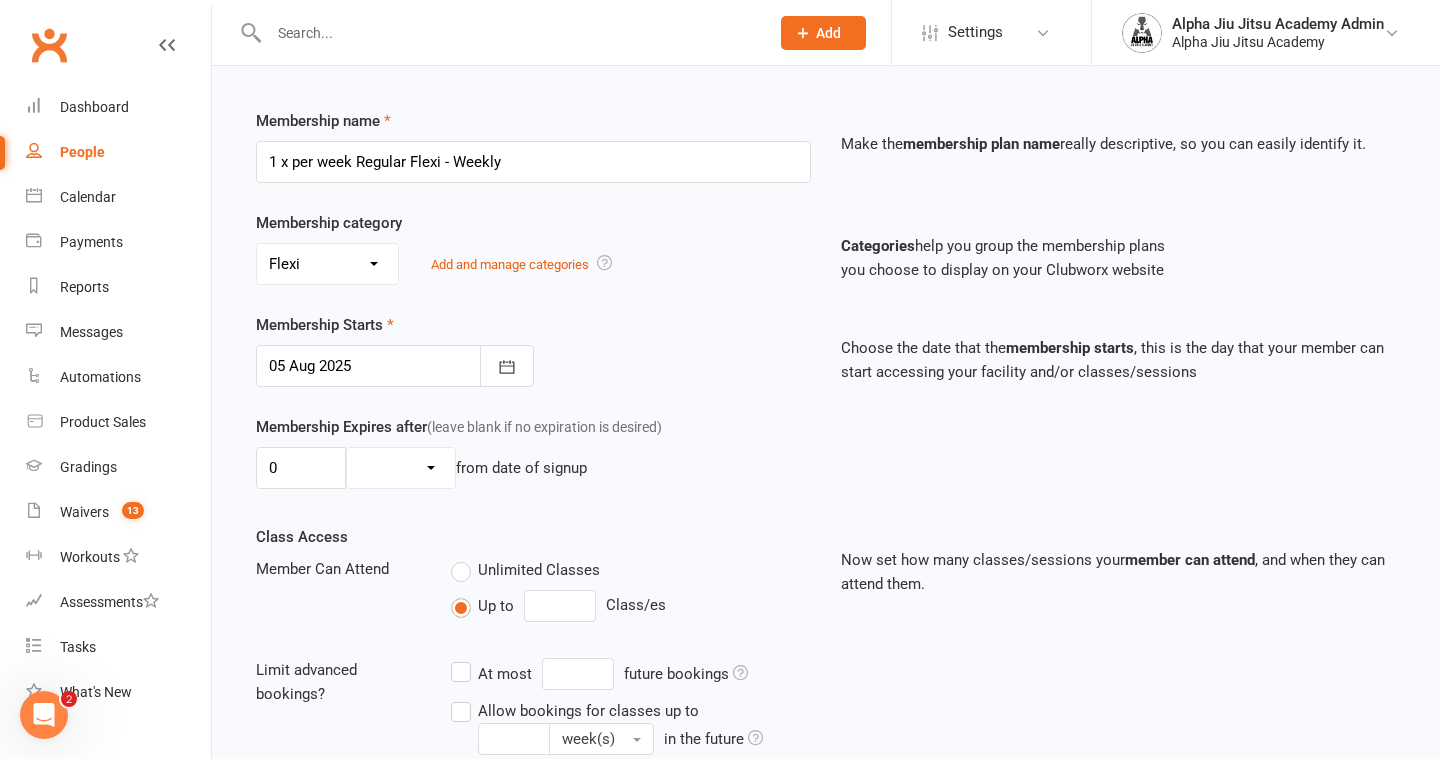 type on "0" 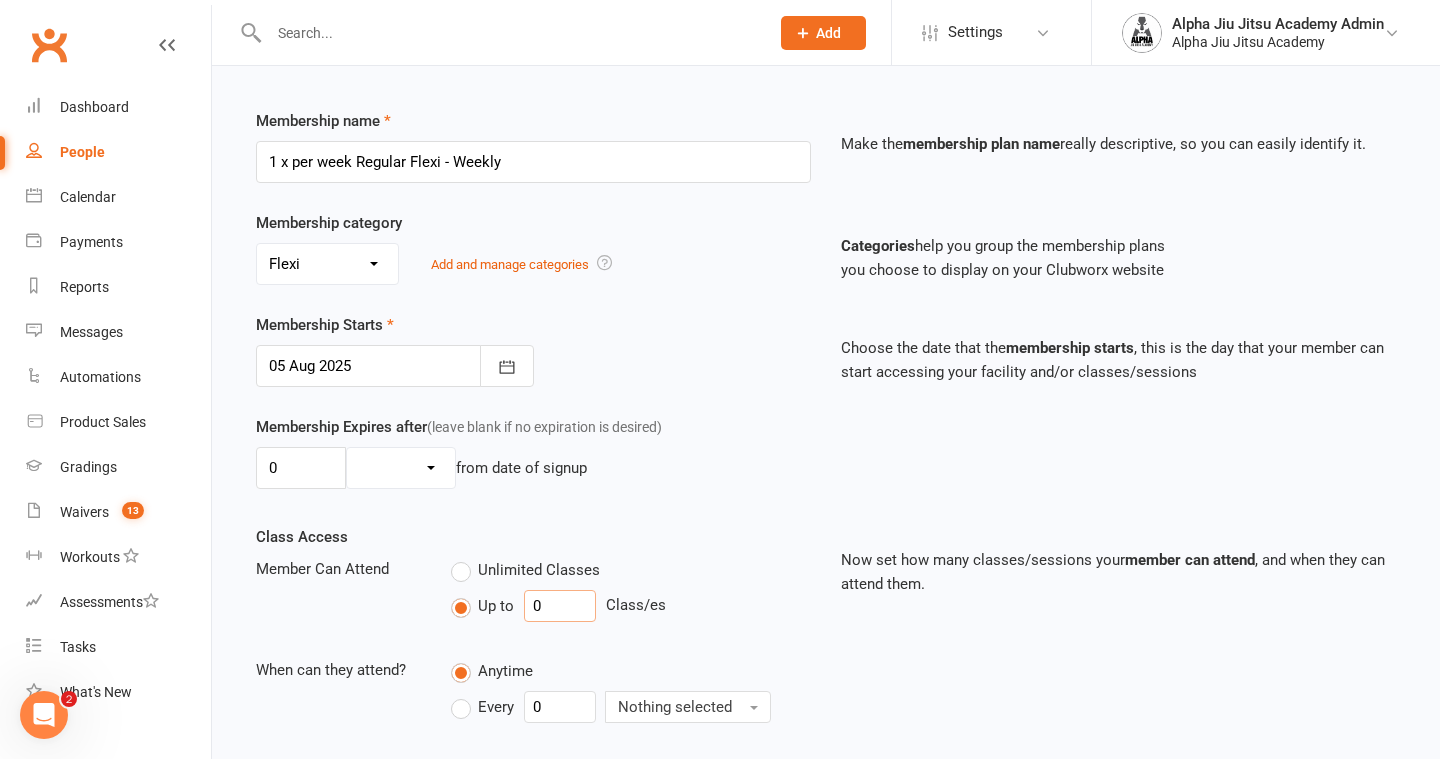 click on "0" at bounding box center [560, 606] 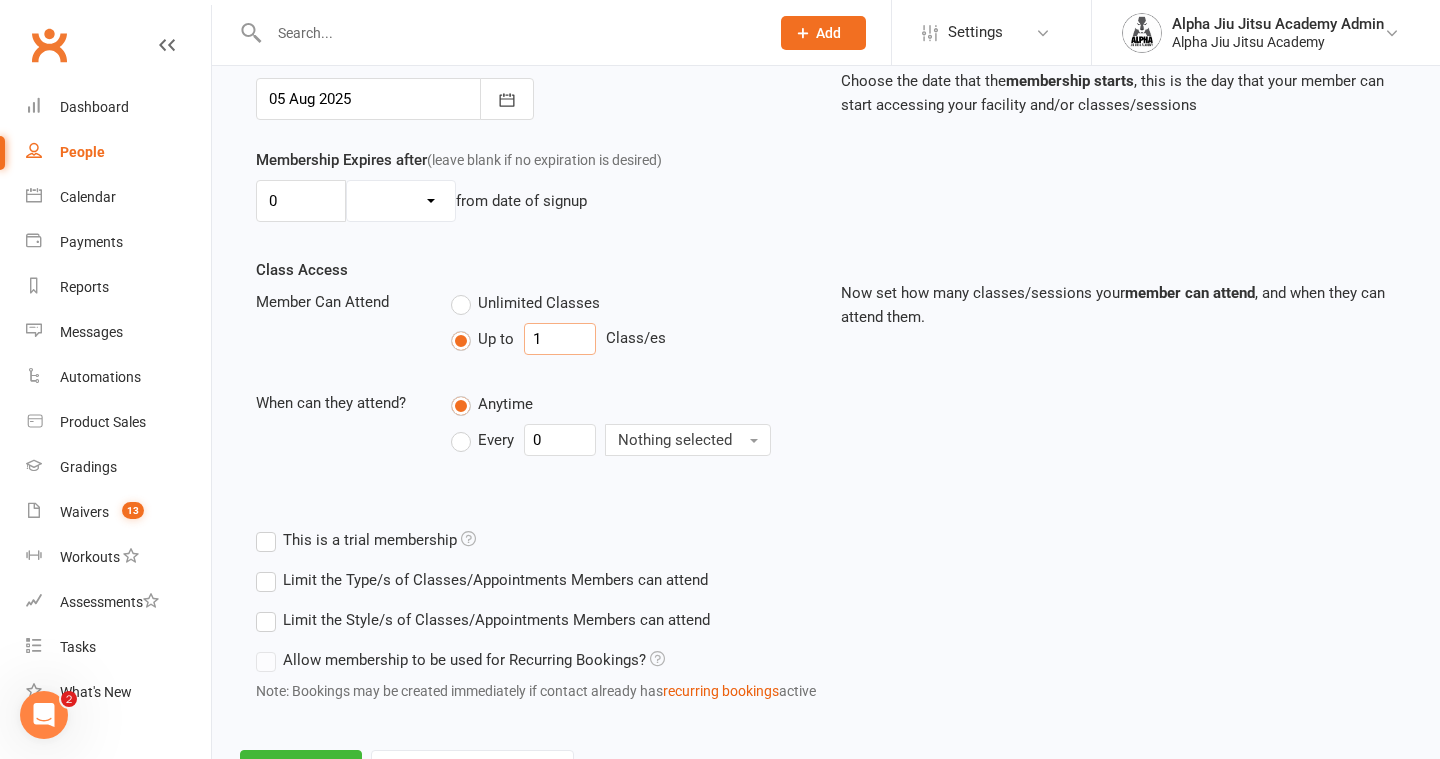 scroll, scrollTop: 605, scrollLeft: 0, axis: vertical 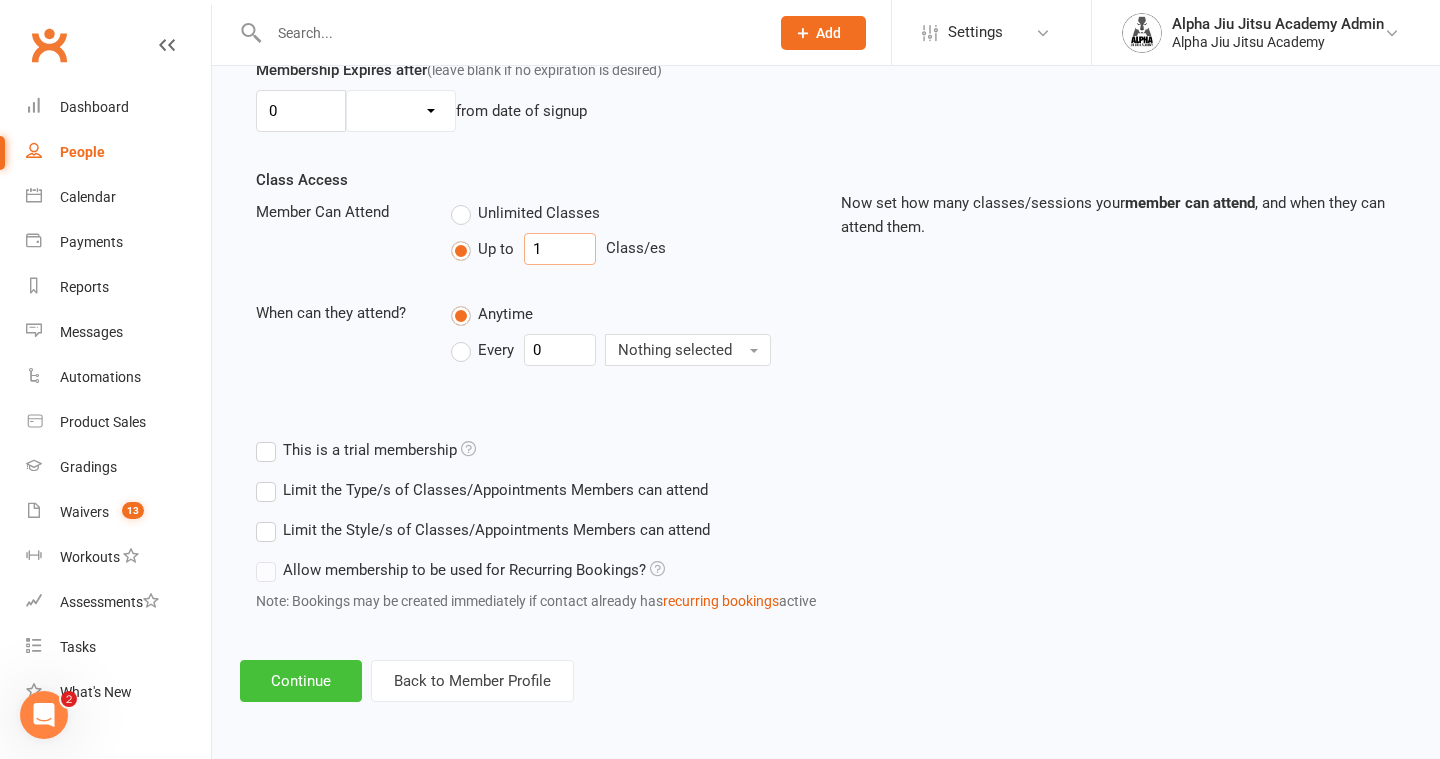 type on "1" 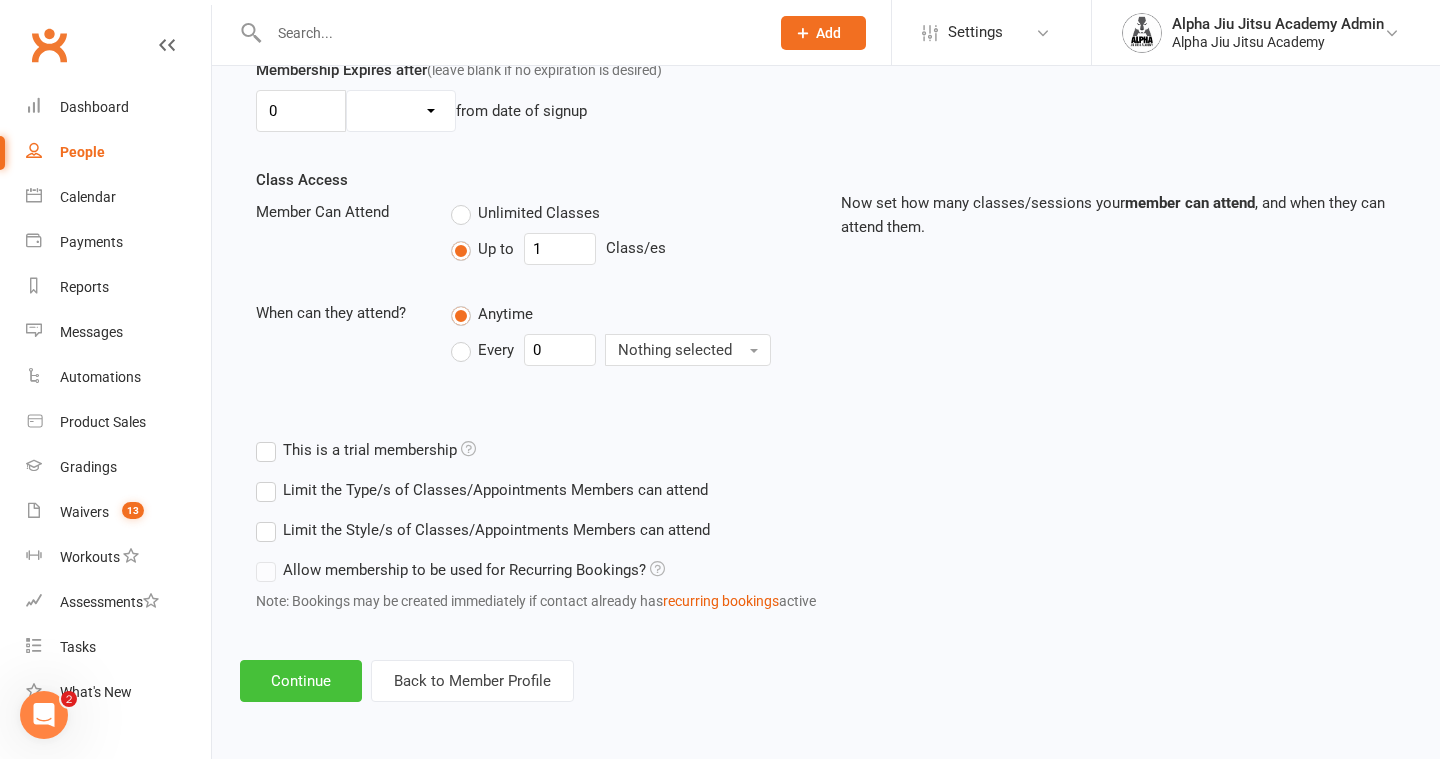 click on "Continue" at bounding box center [301, 681] 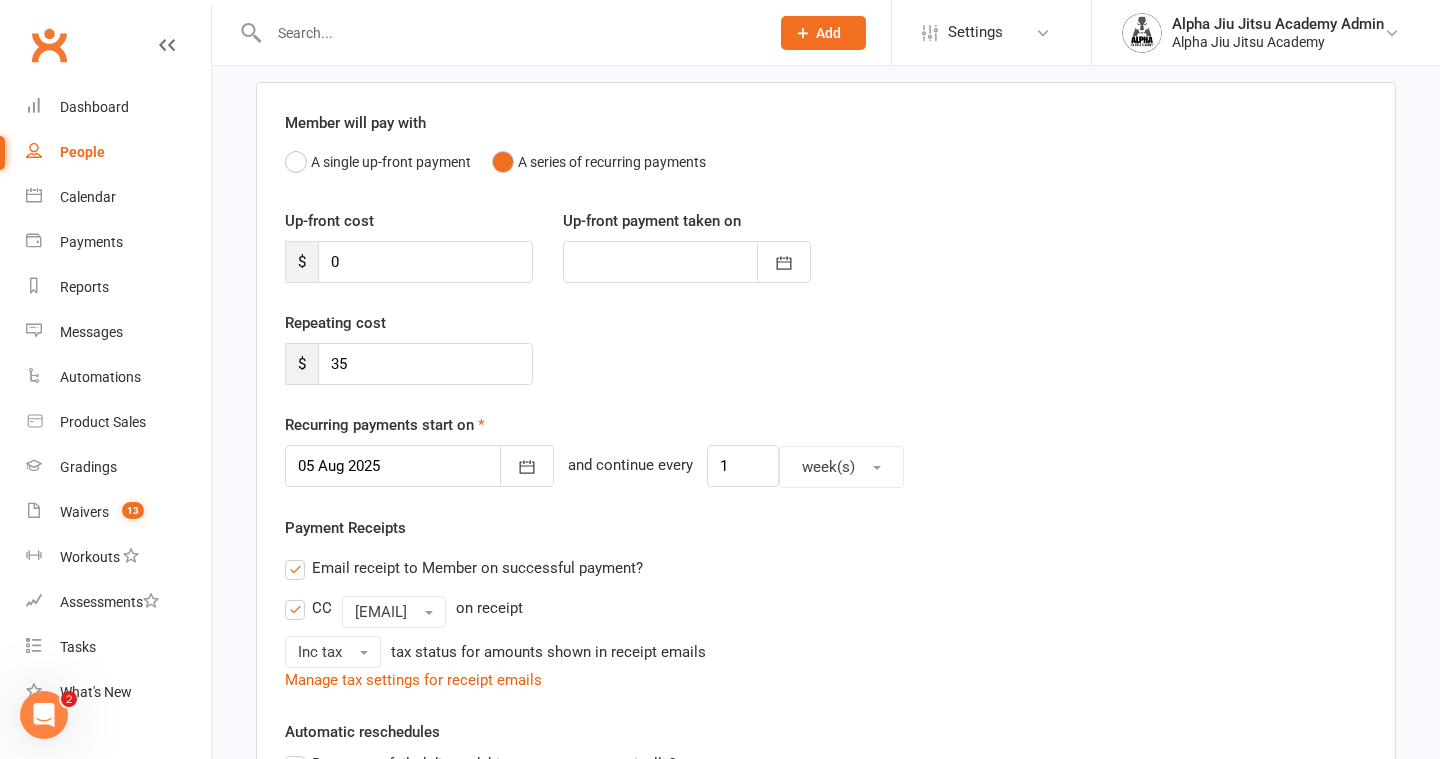 scroll, scrollTop: 294, scrollLeft: 0, axis: vertical 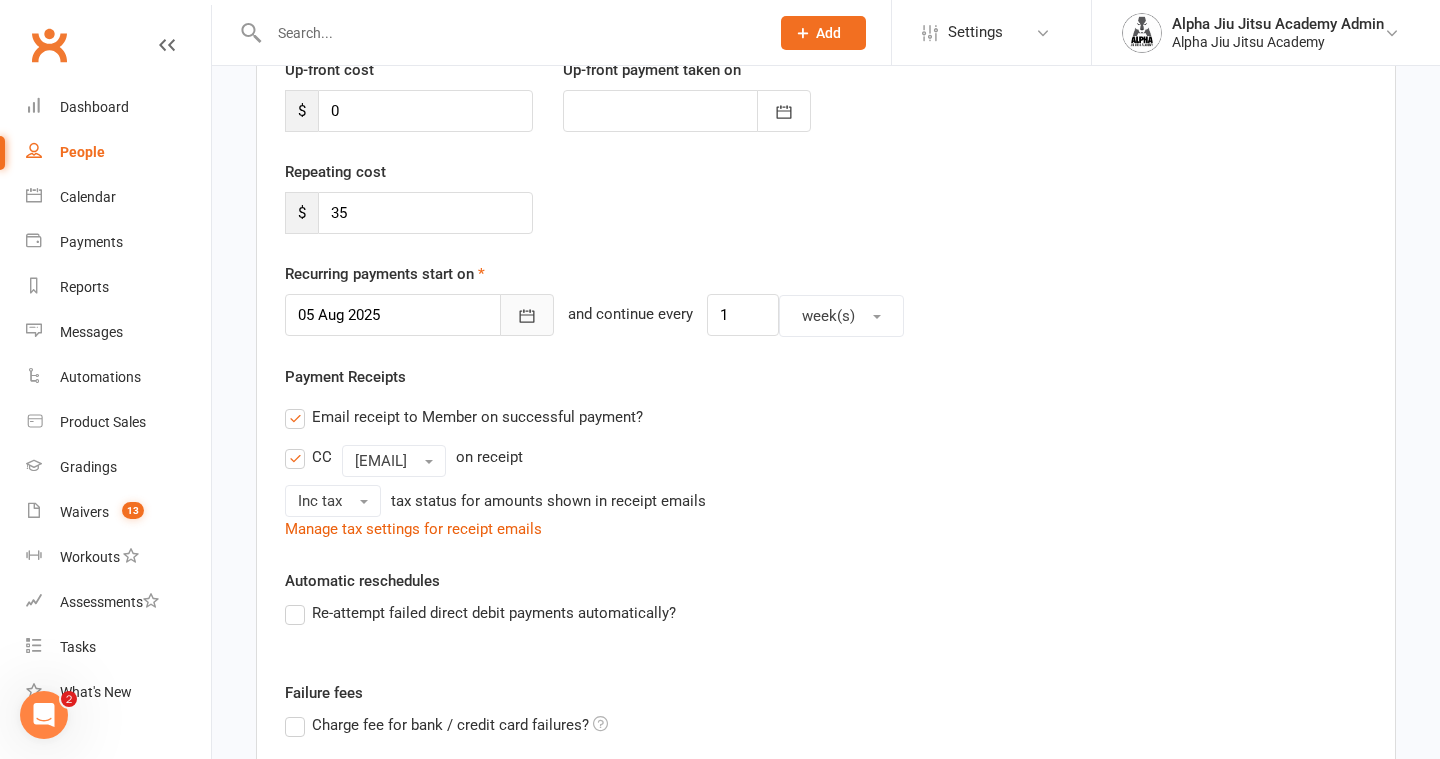 click 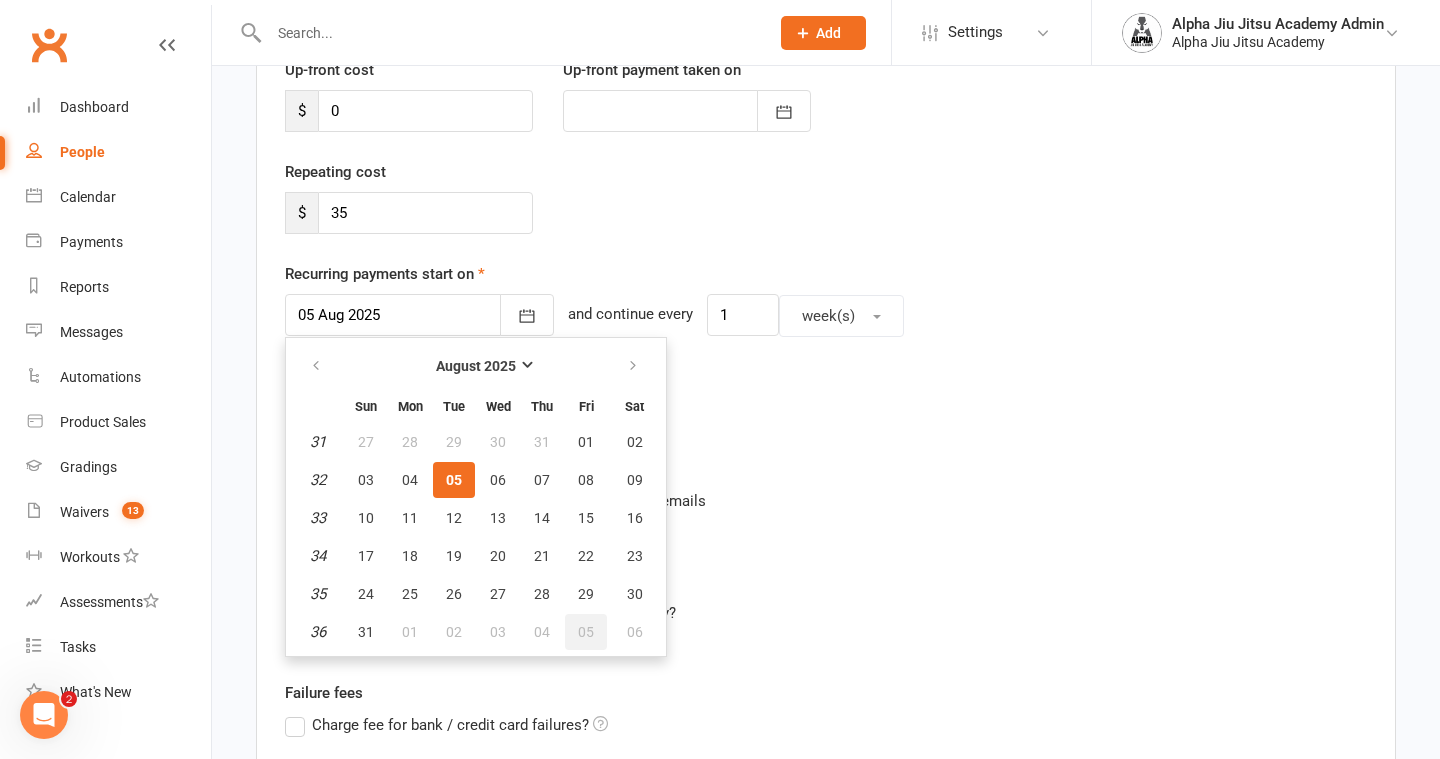 click on "05" at bounding box center [586, 632] 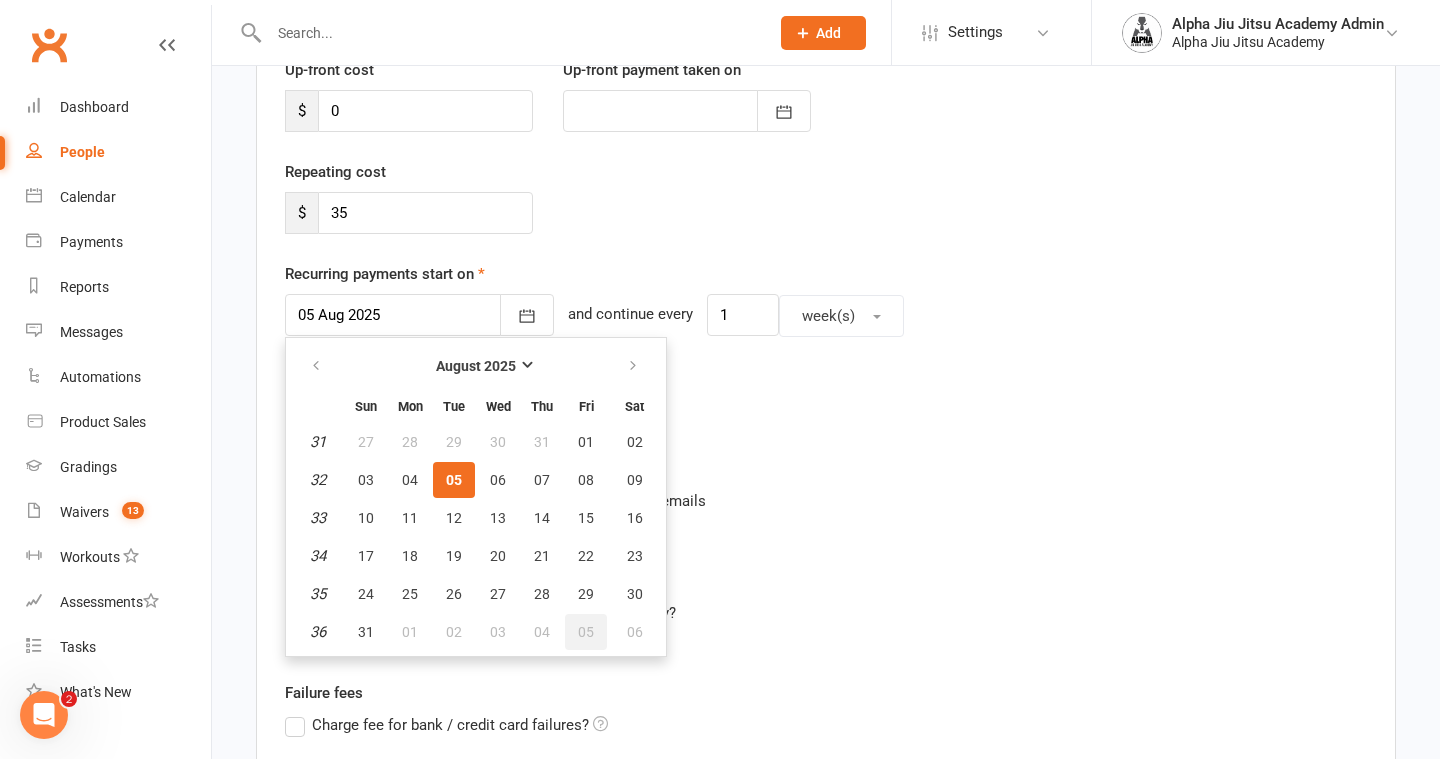 type on "05 Sep 2025" 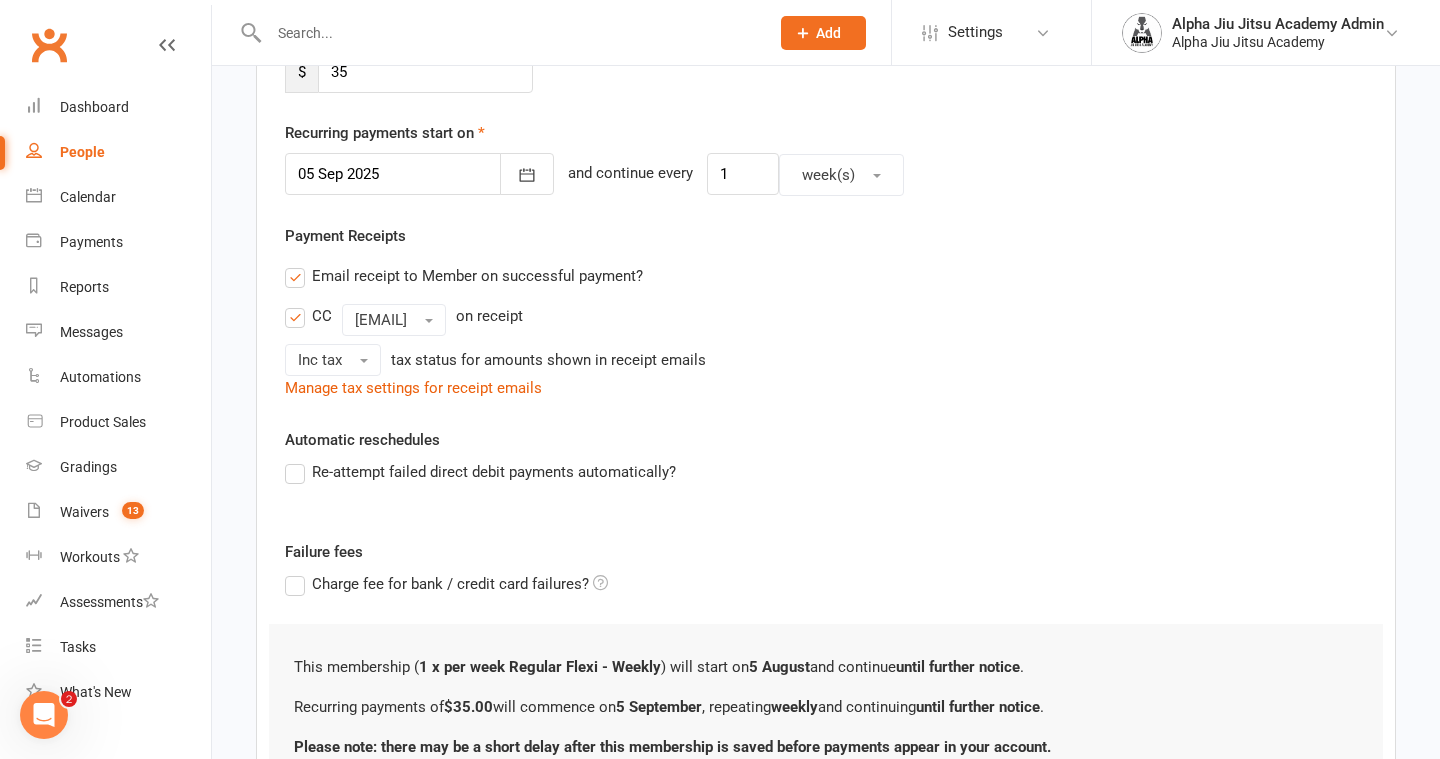 scroll, scrollTop: 505, scrollLeft: 0, axis: vertical 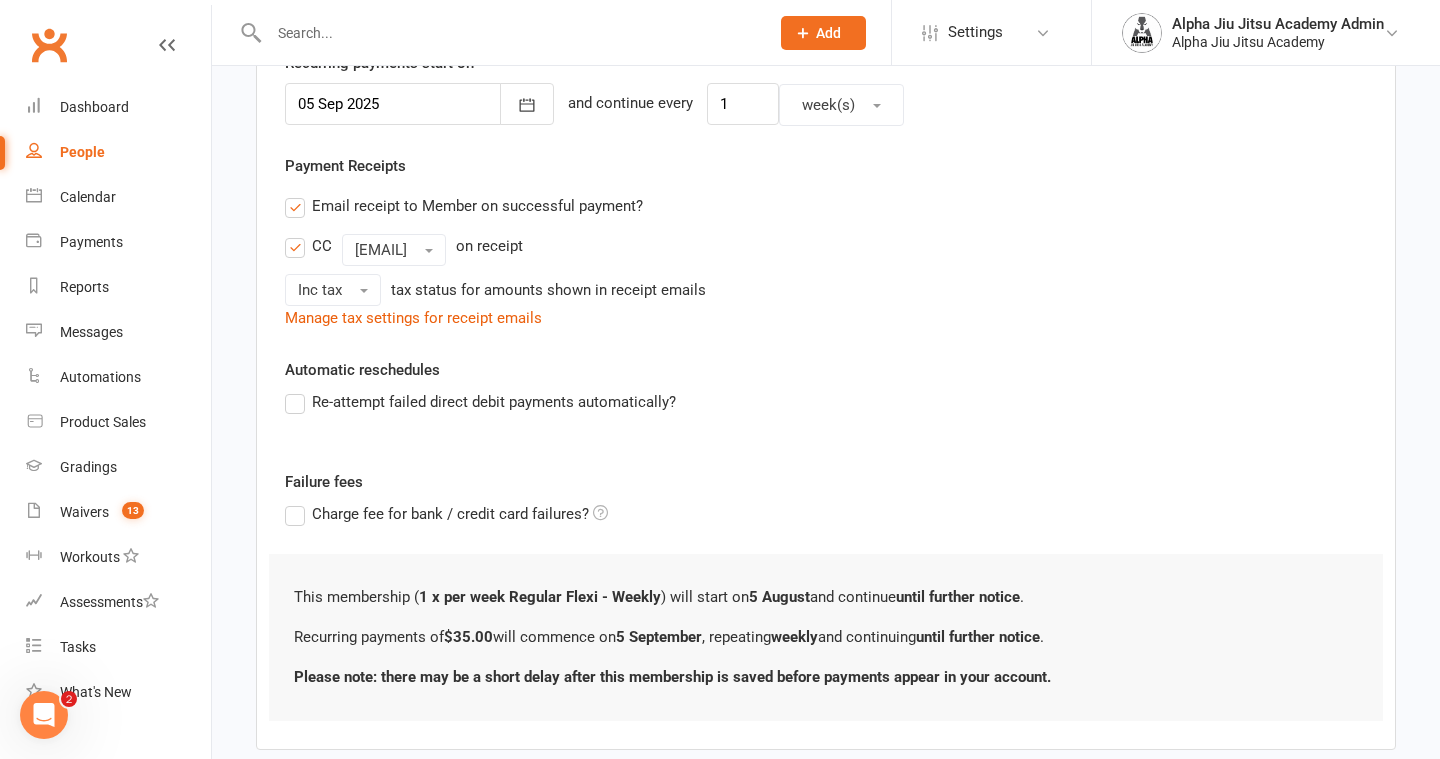 click on "Re-attempt failed direct debit payments automatically?" at bounding box center (480, 402) 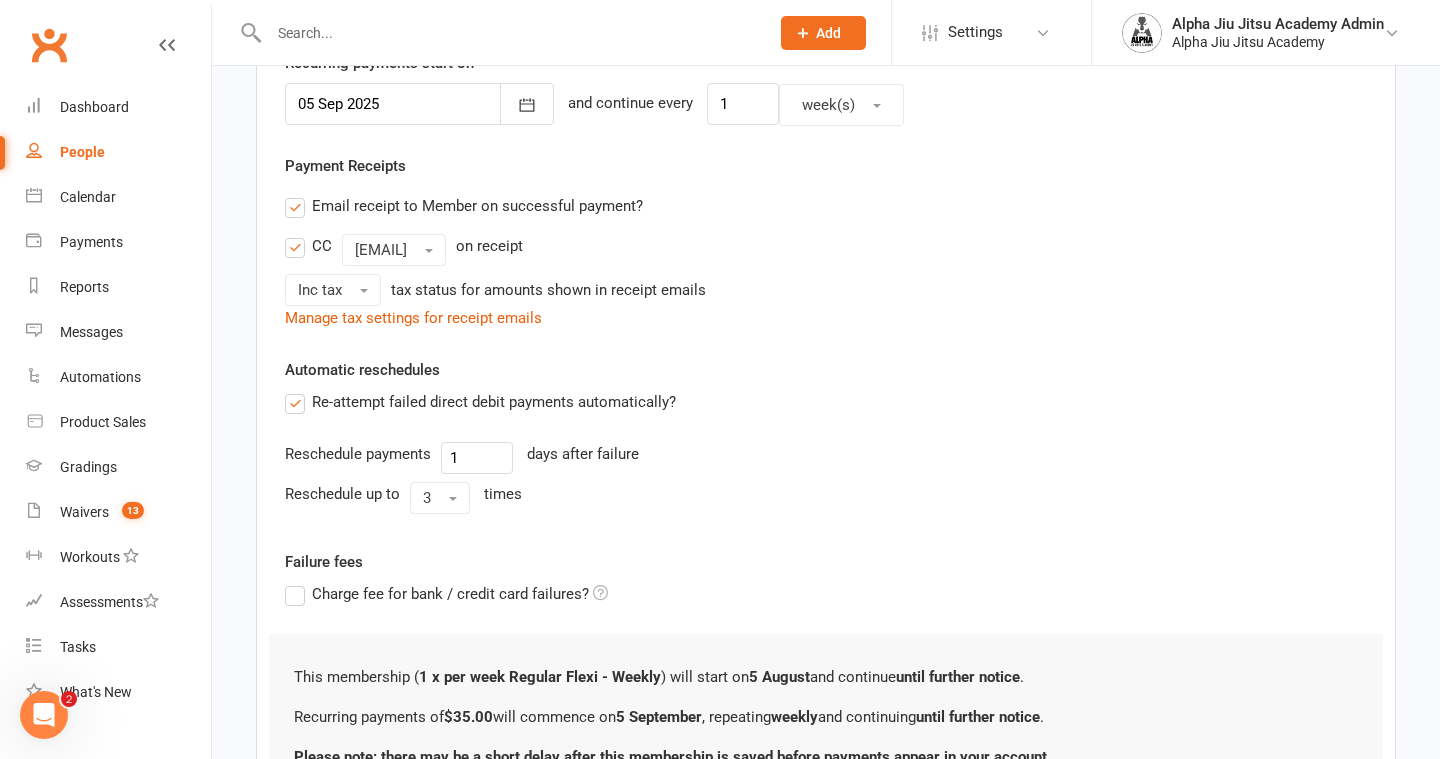 scroll, scrollTop: 695, scrollLeft: 0, axis: vertical 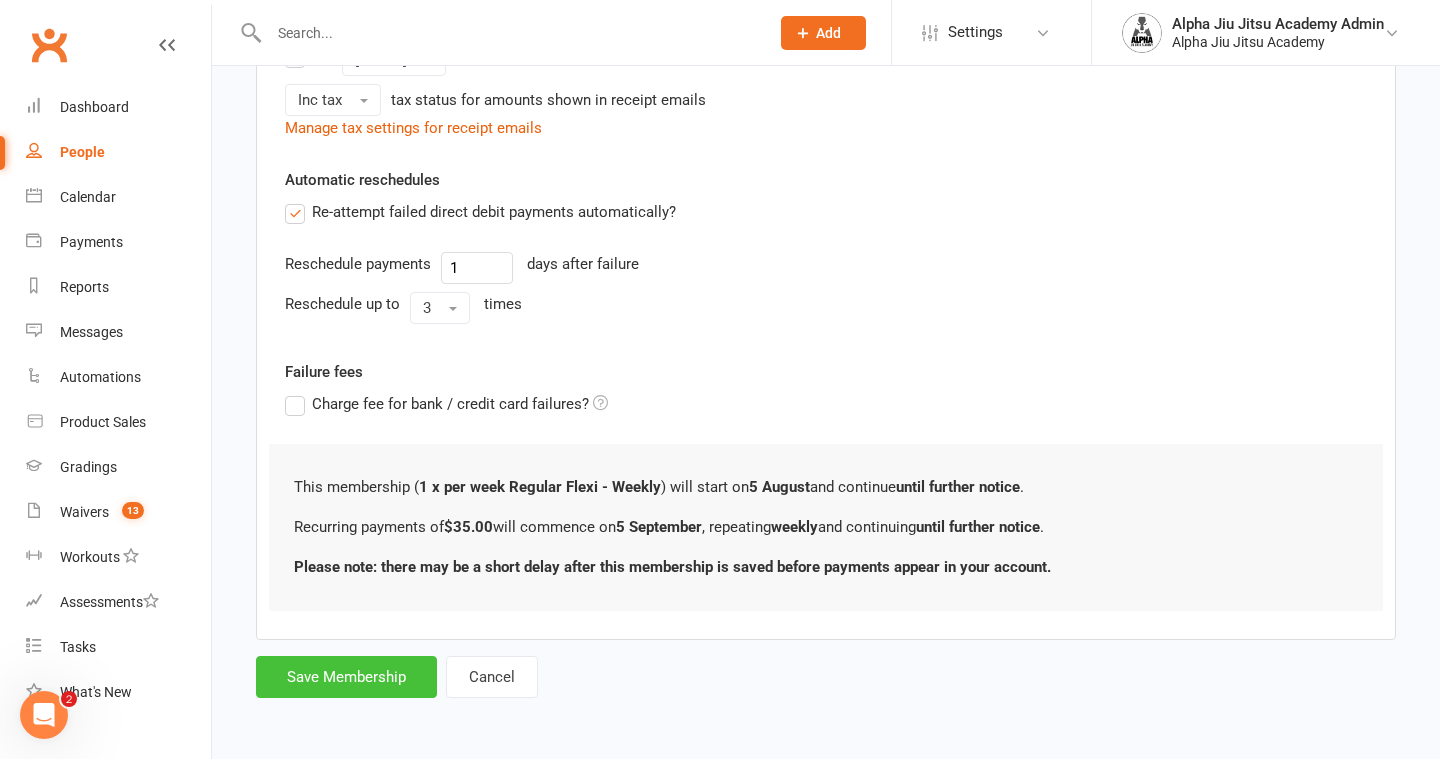 click on "Save Membership" at bounding box center [346, 677] 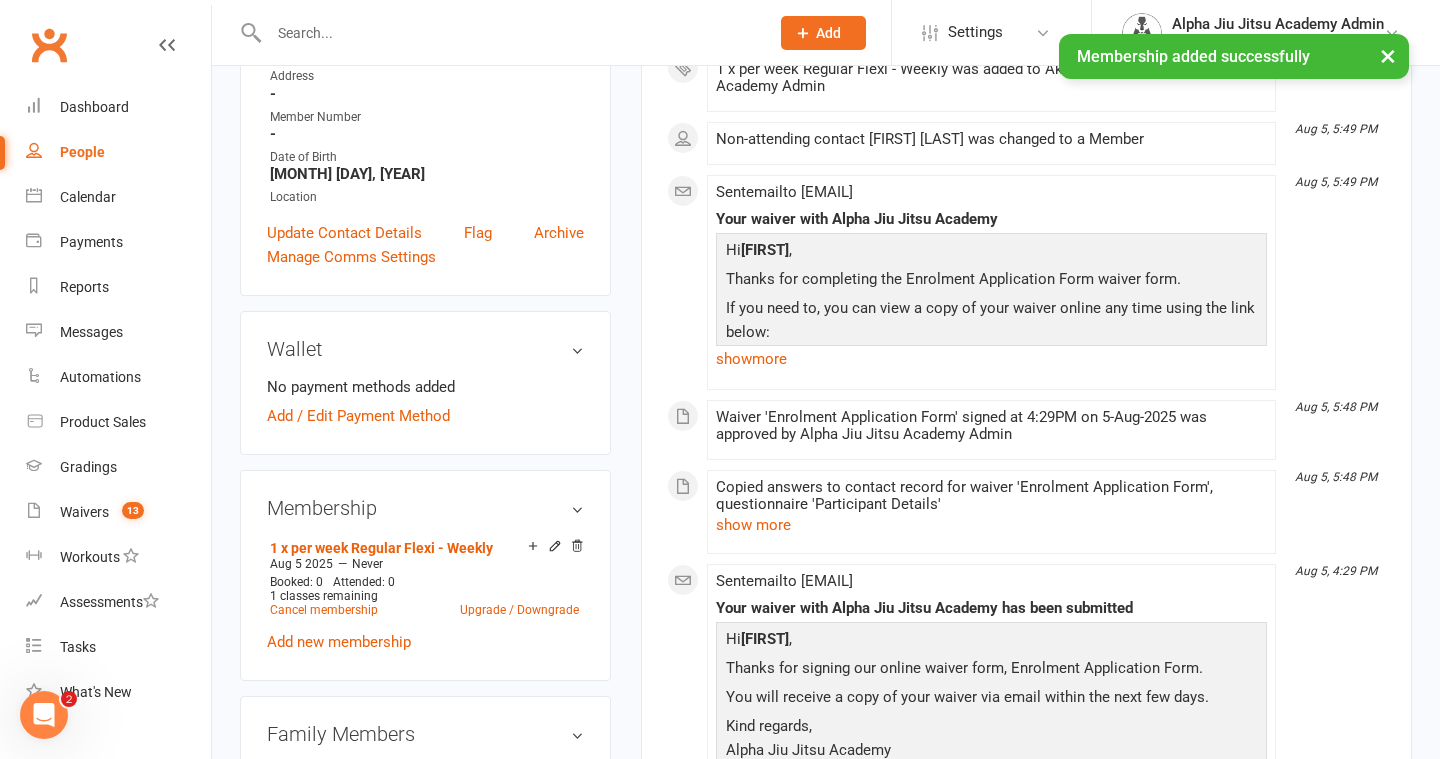 scroll, scrollTop: 402, scrollLeft: 0, axis: vertical 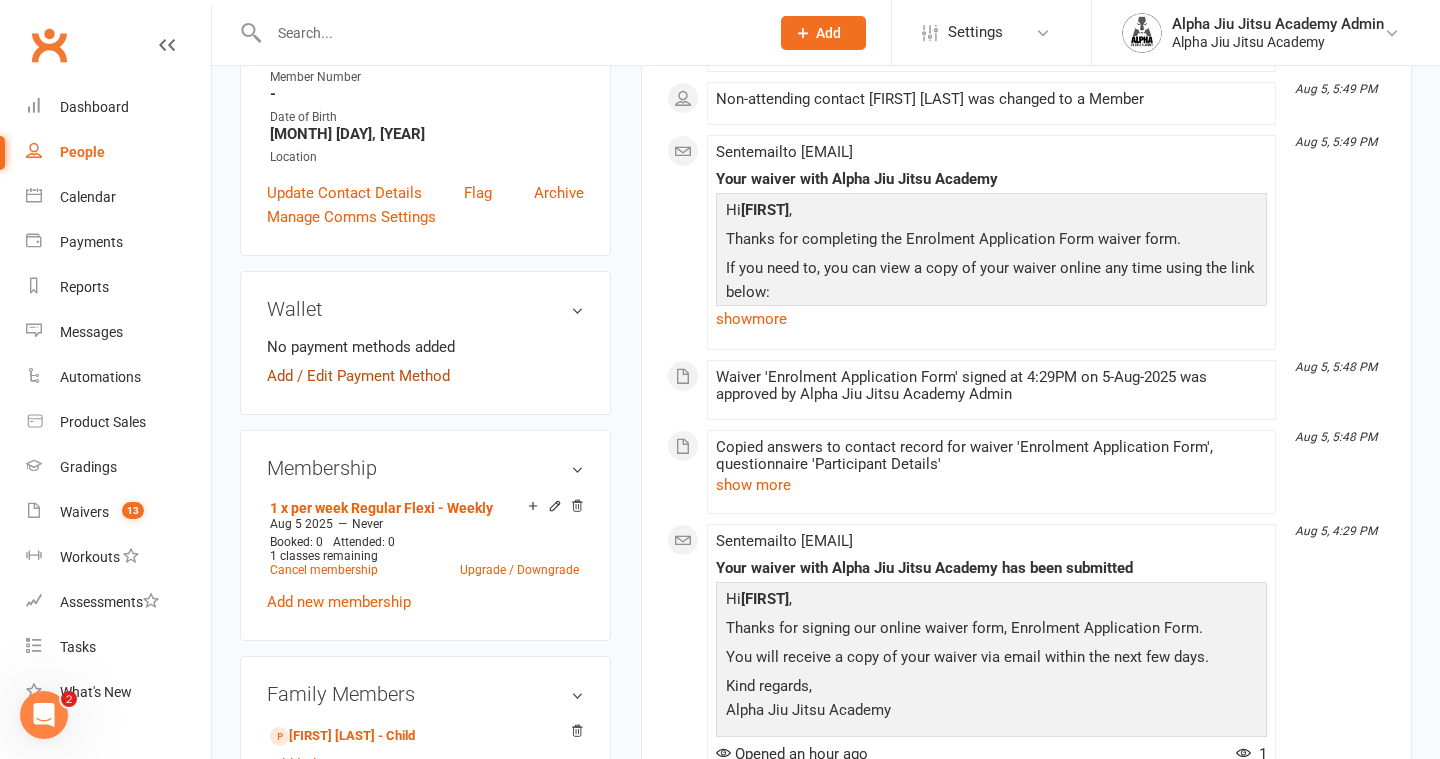 click on "Add / Edit Payment Method" at bounding box center (358, 376) 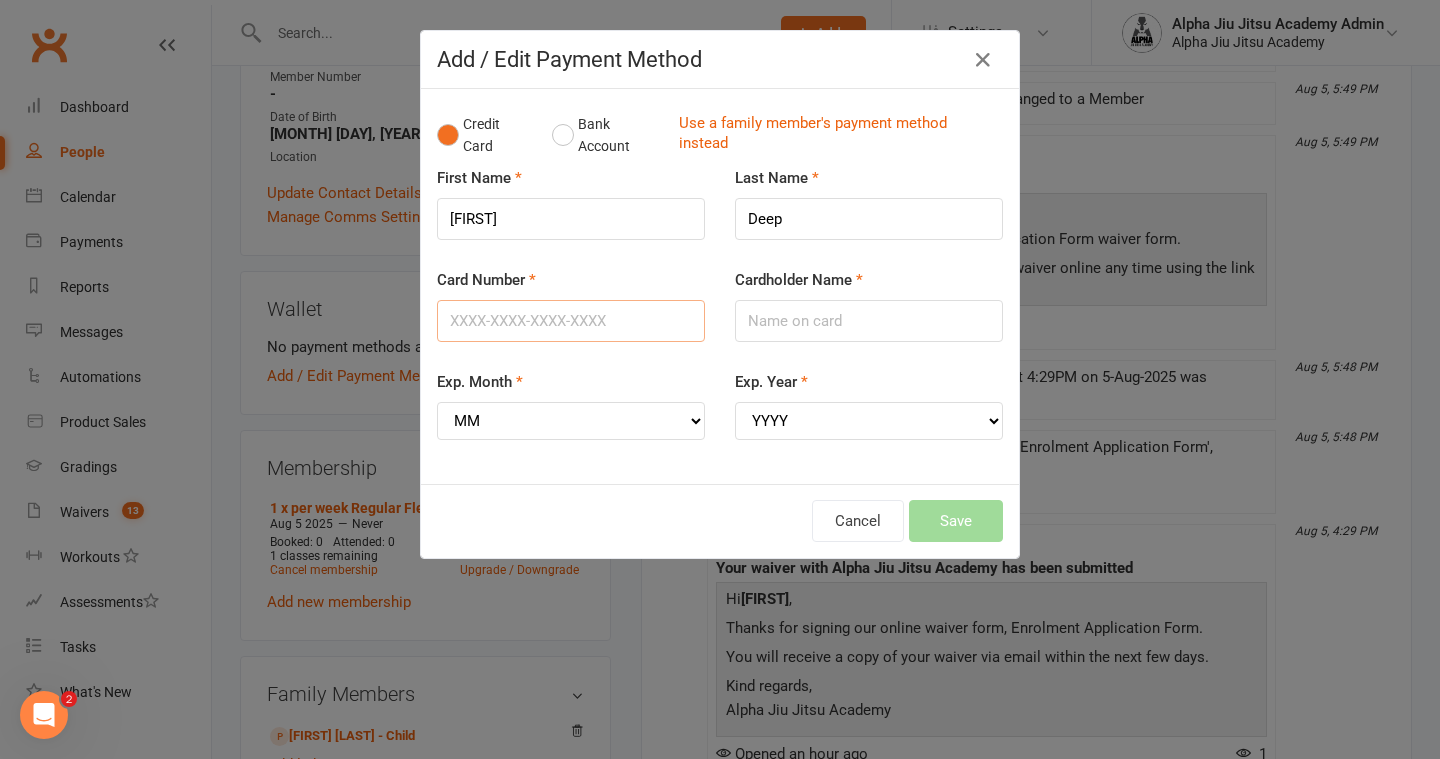 click on "Card Number" at bounding box center (571, 321) 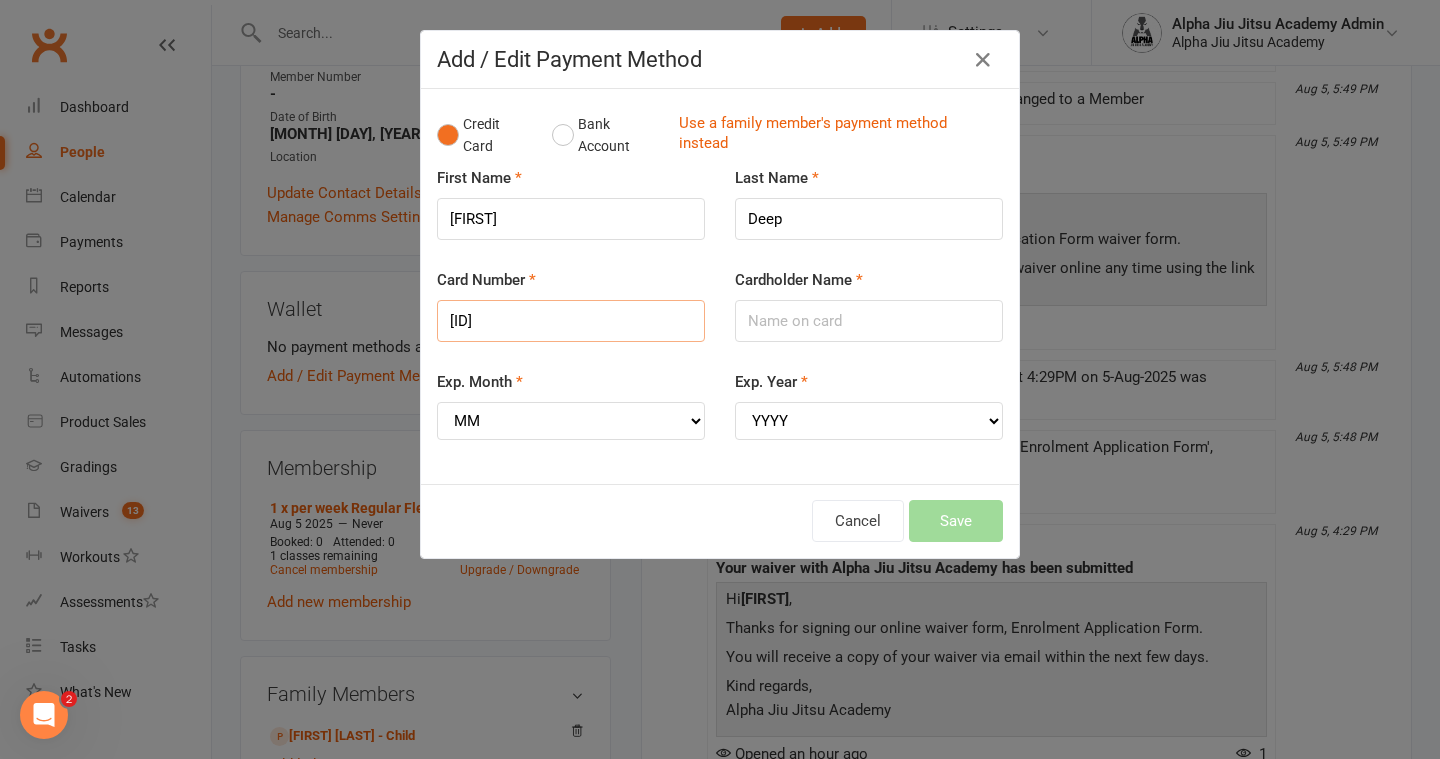 type on "[ID]" 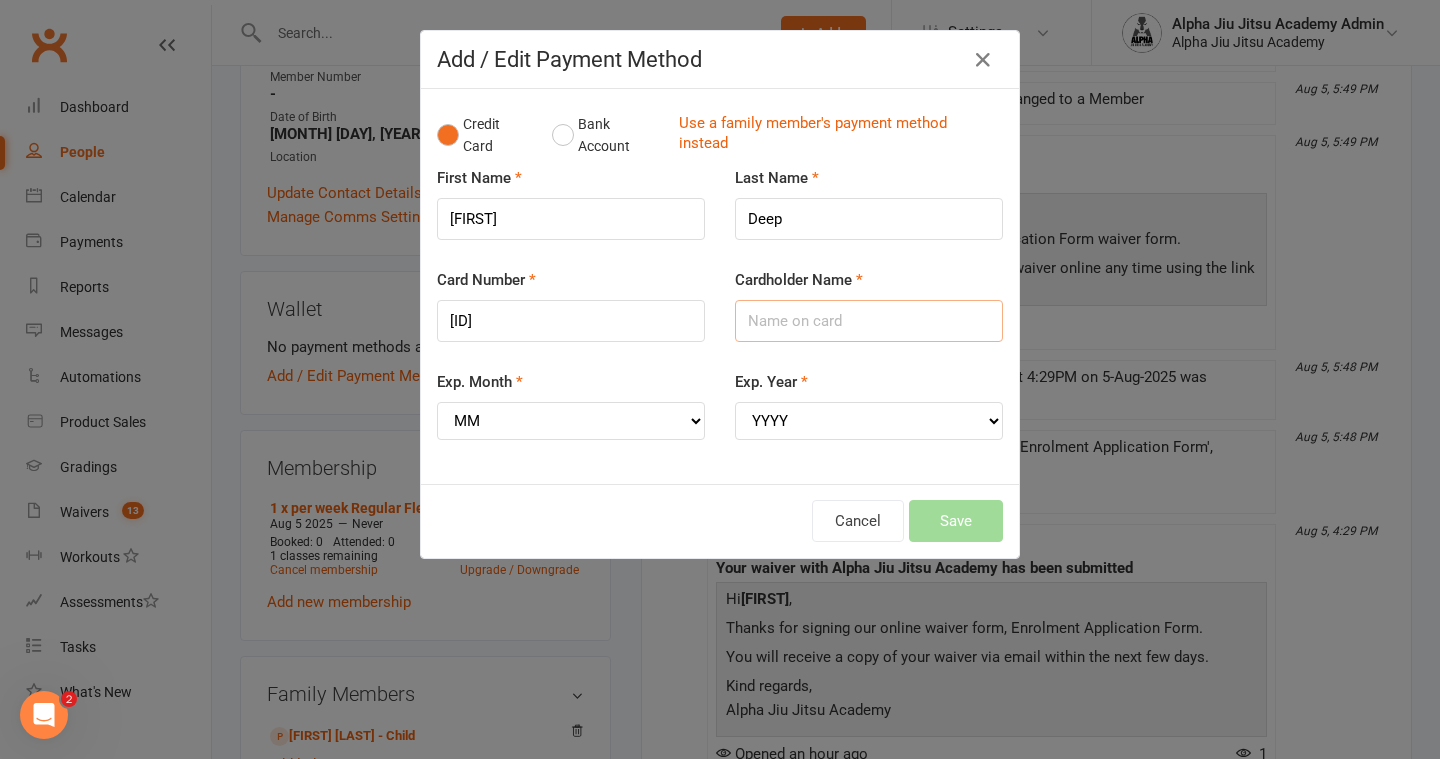 click on "Cardholder Name" at bounding box center (869, 321) 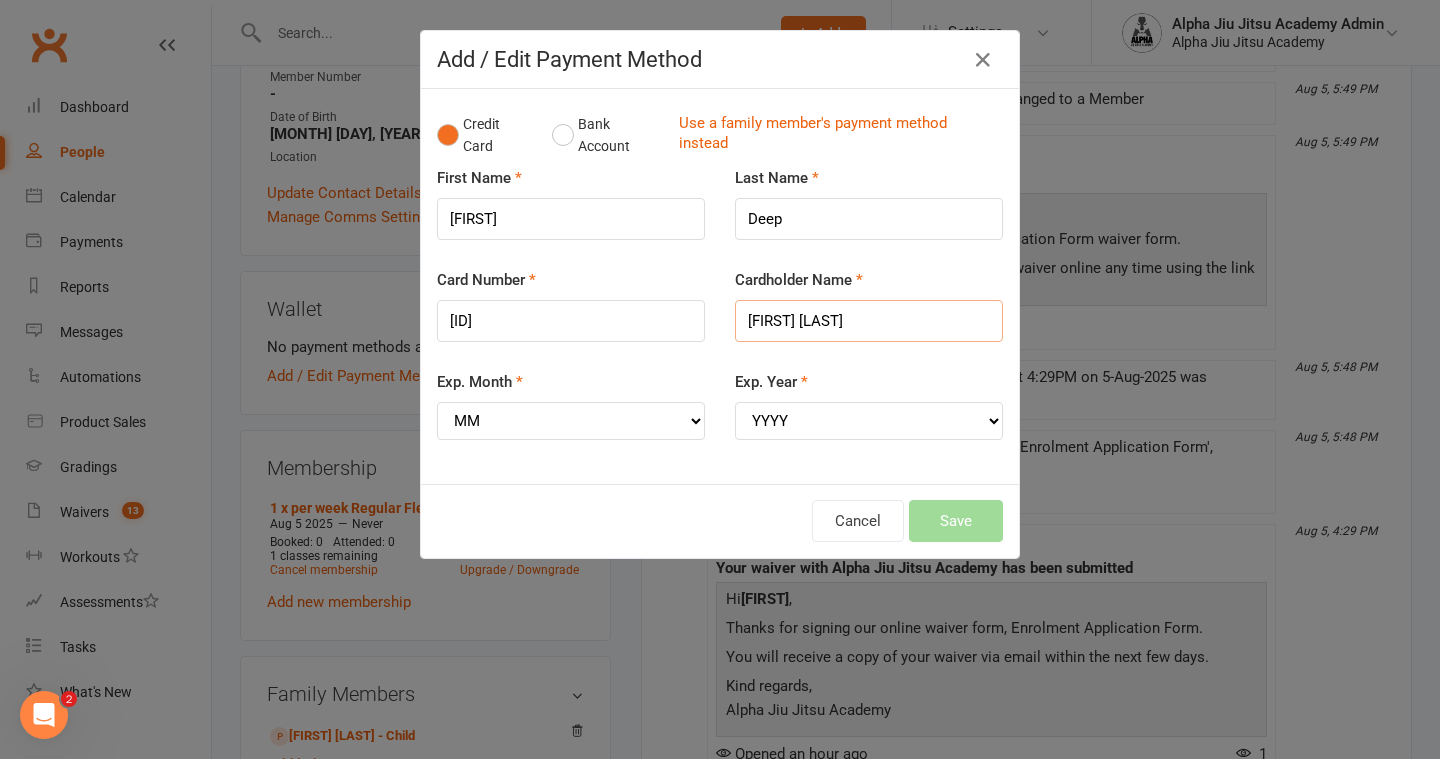 type on "[FIRST] [LAST]" 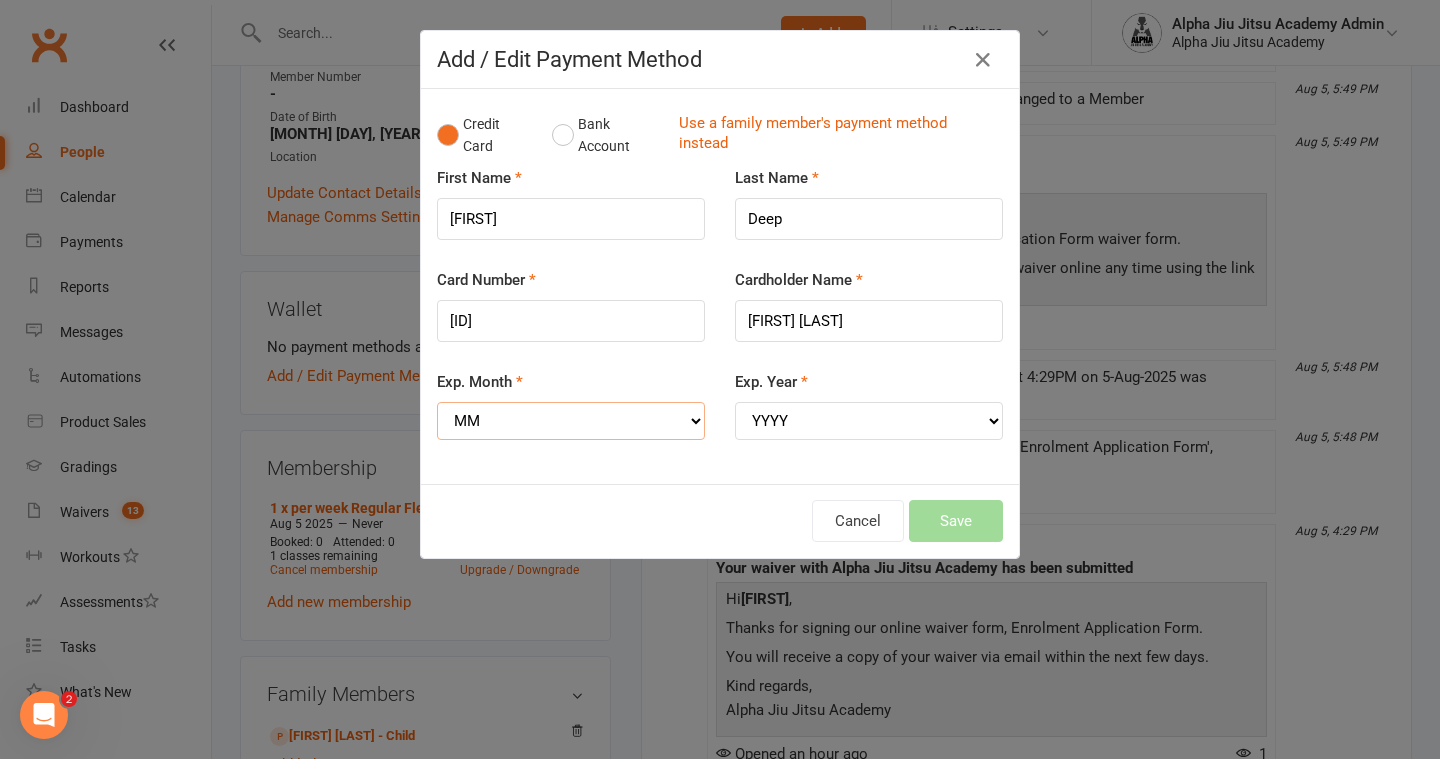 click on "MM 01 02 03 04 05 06 07 08 09 10 11 12" at bounding box center [571, 421] 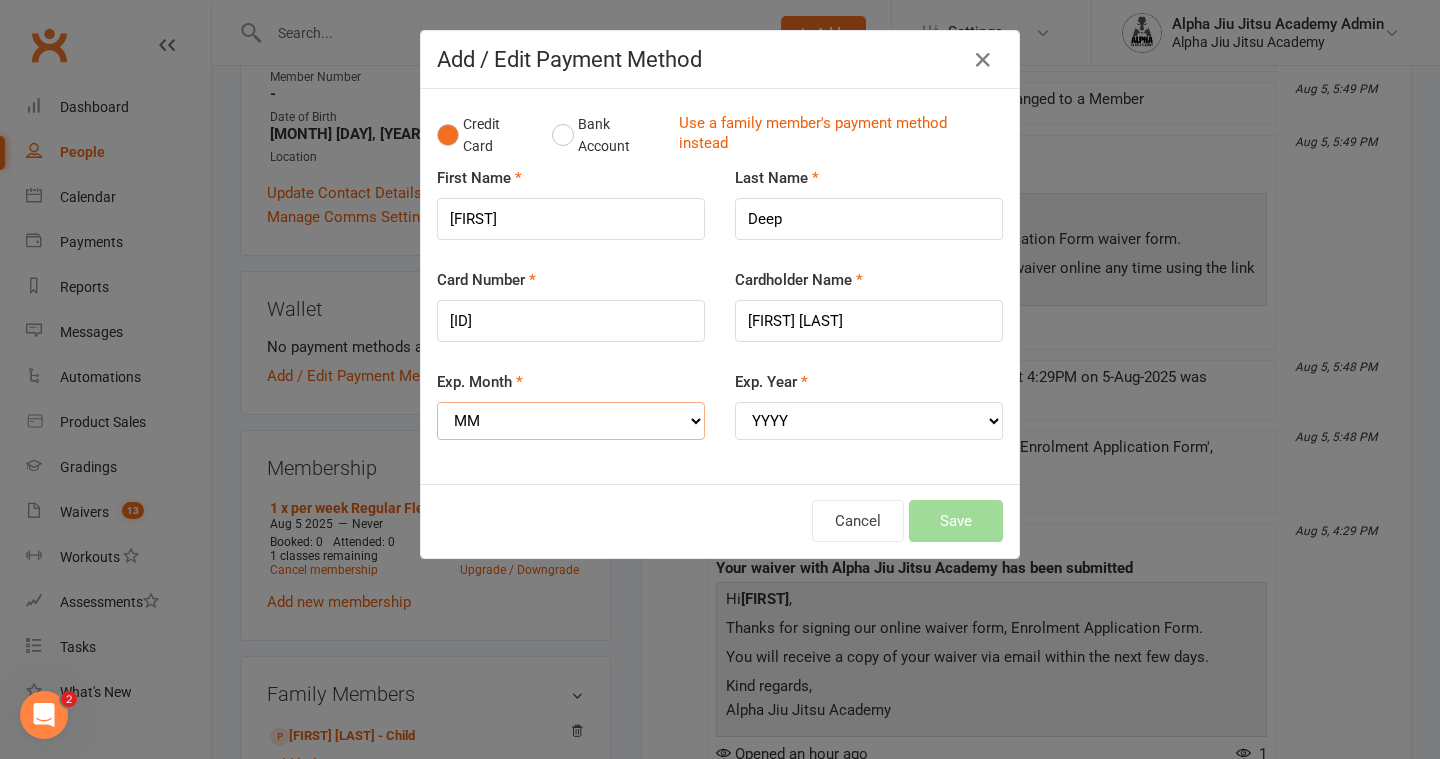 select on "06" 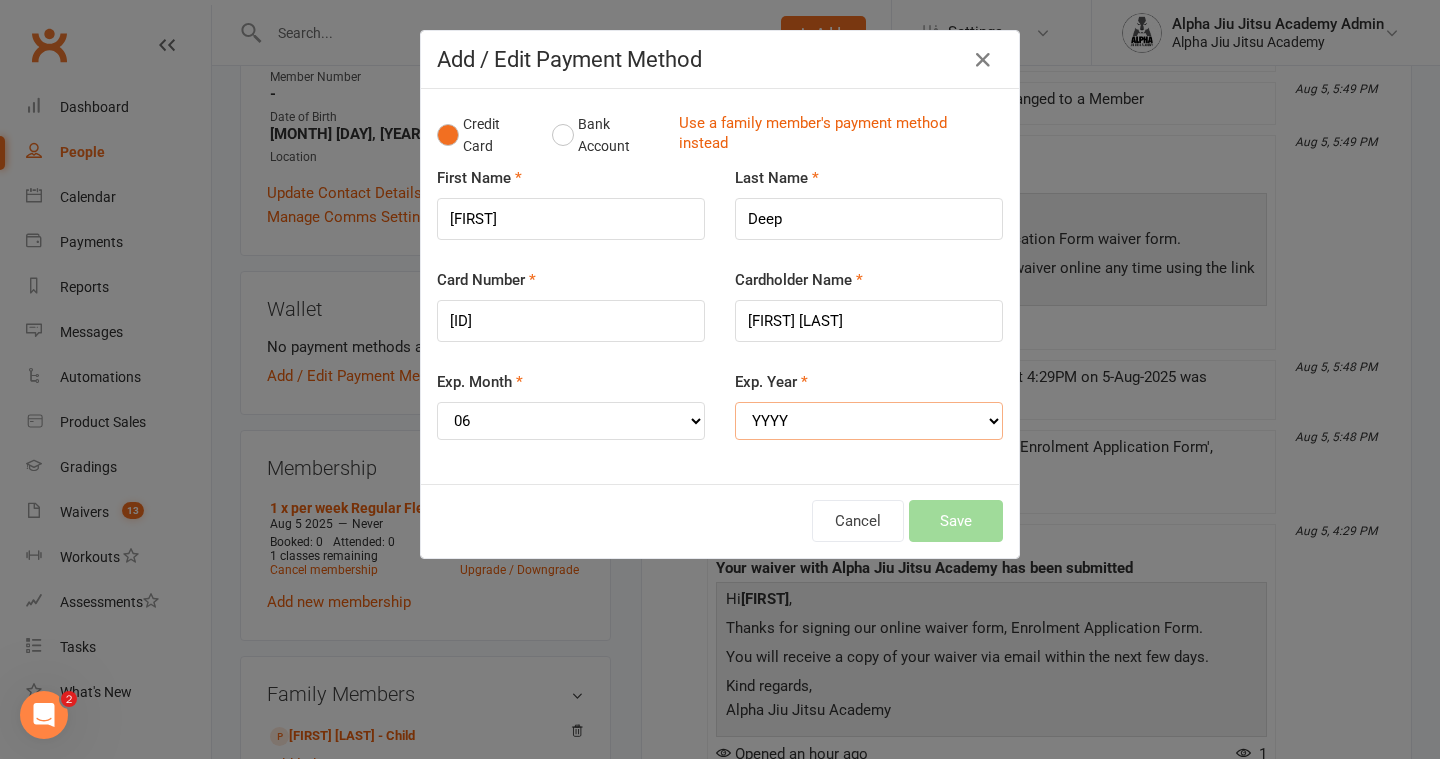 click on "YYYY 2025 2026 2027 2028 2029 2030 2031 2032 2033 2034" at bounding box center [869, 421] 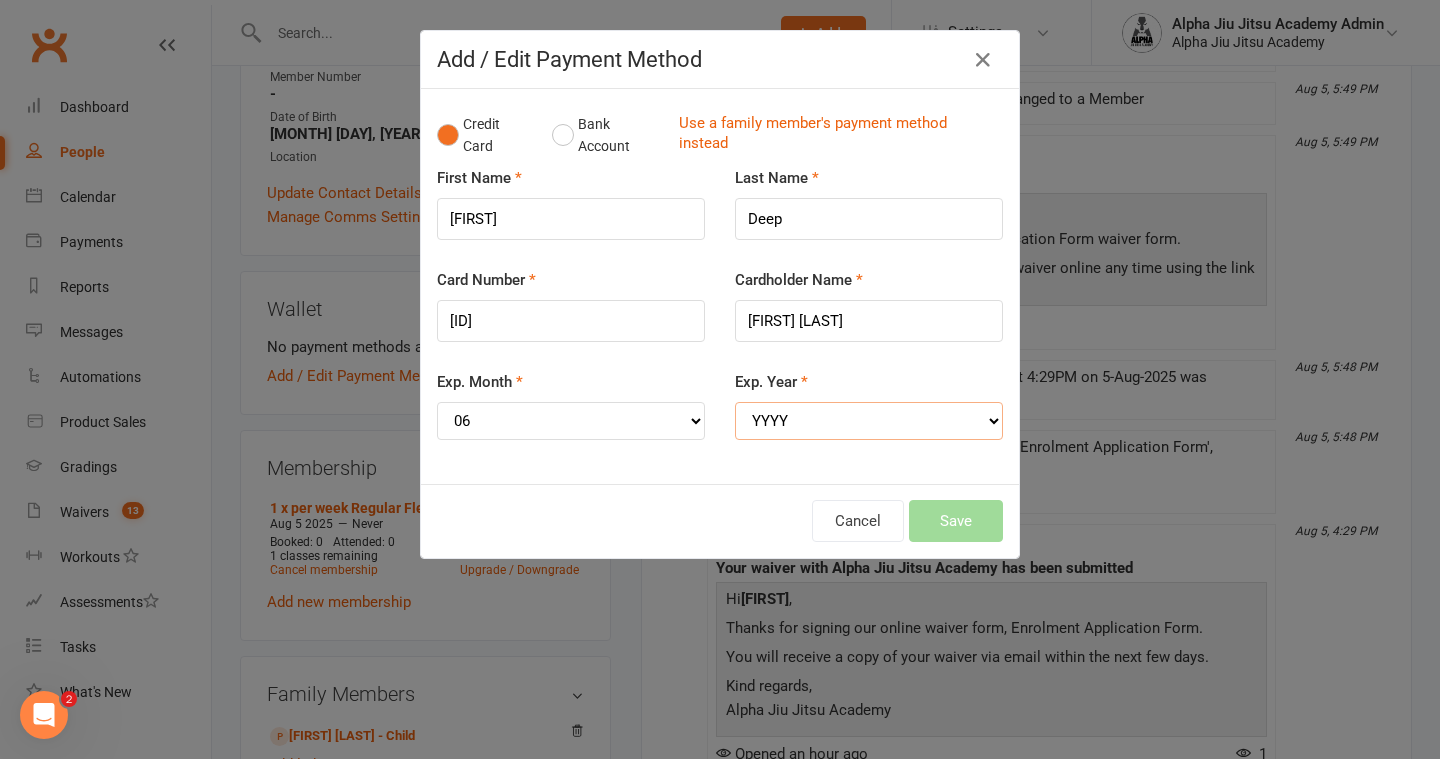 select on "2027" 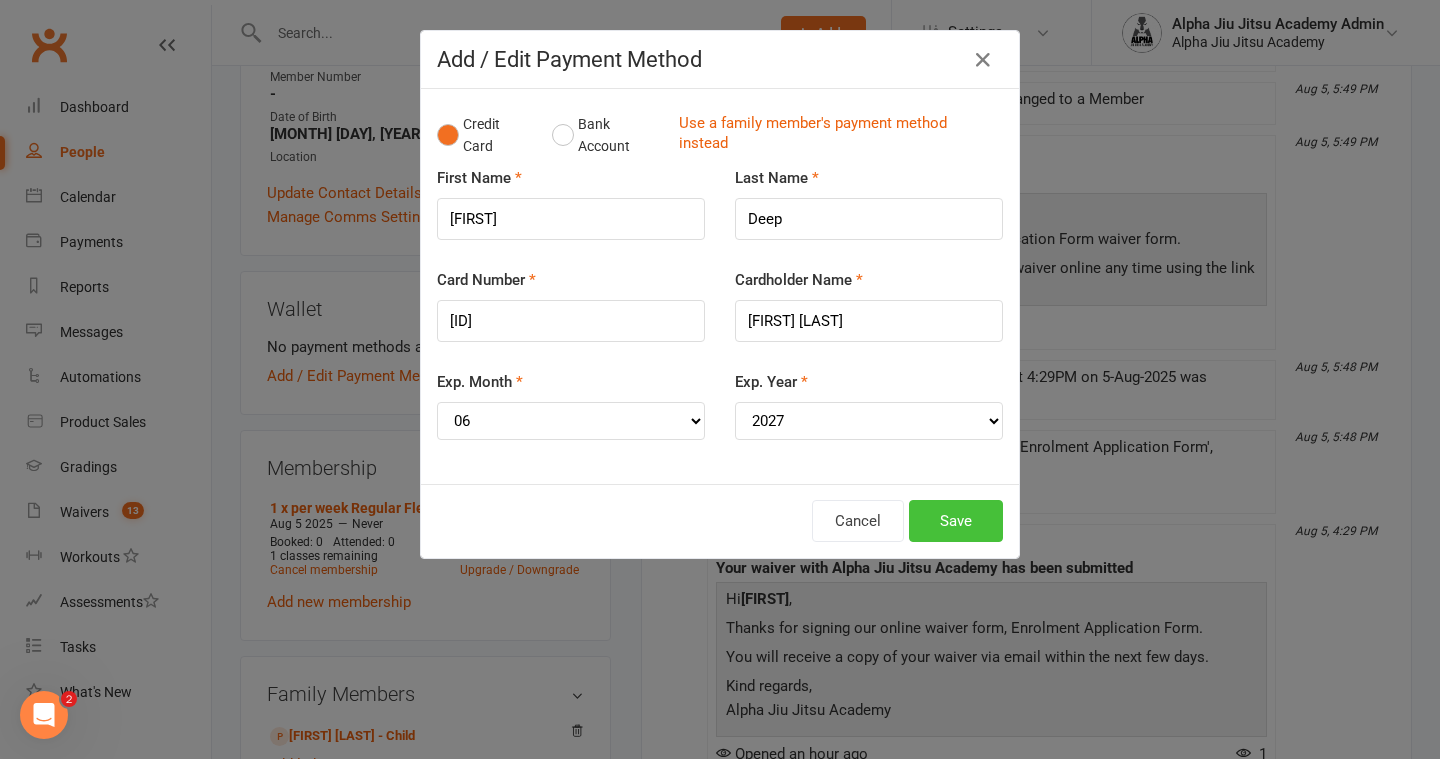 click on "Save" at bounding box center (956, 521) 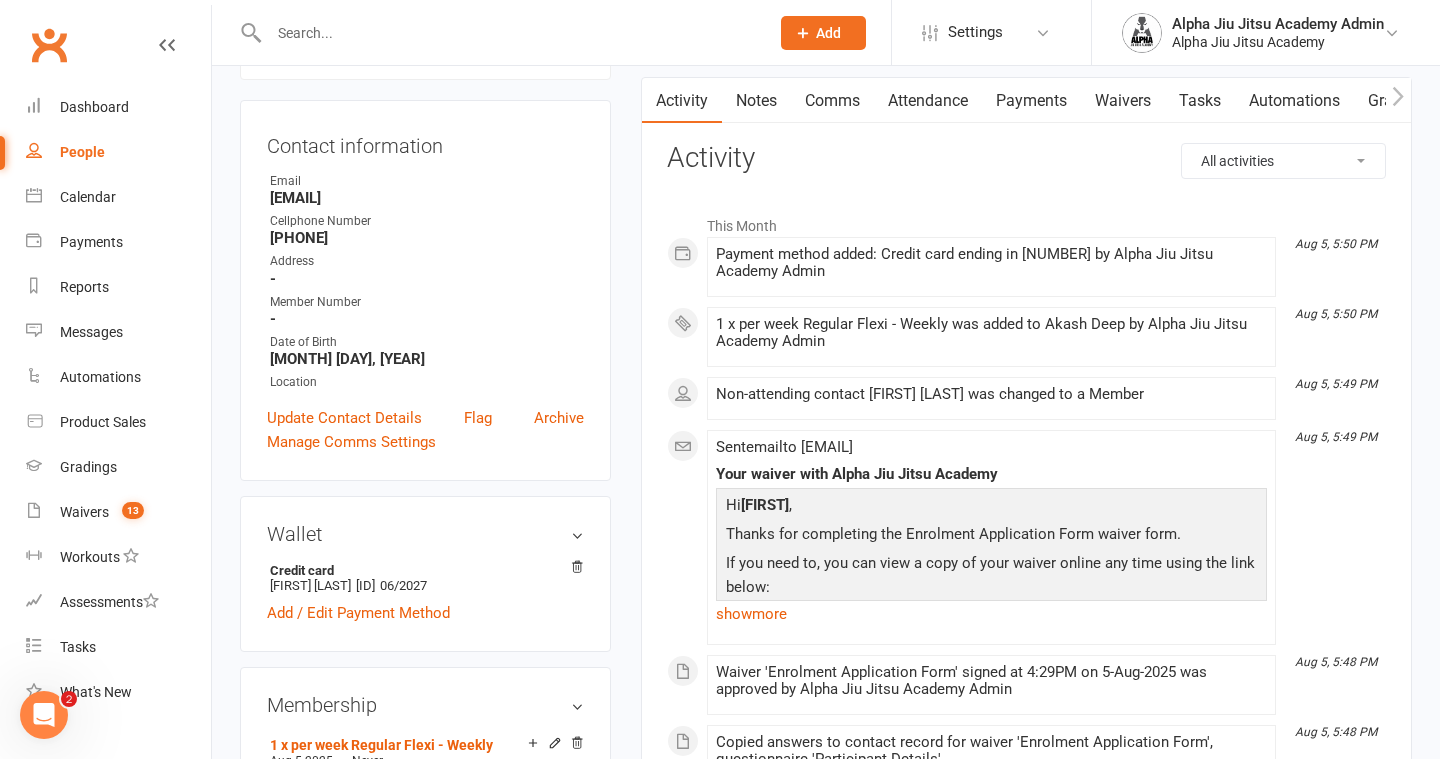 scroll, scrollTop: 0, scrollLeft: 0, axis: both 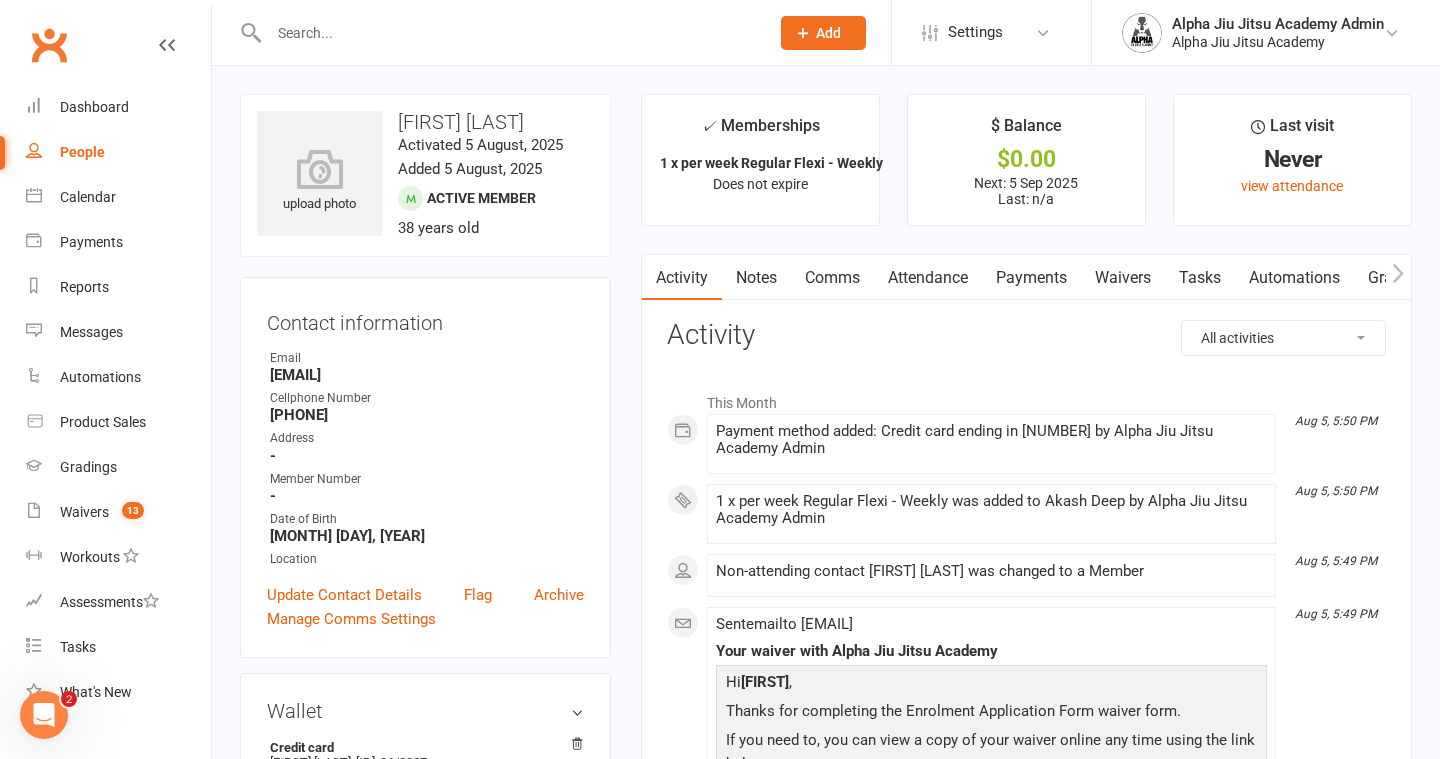 click on "People" at bounding box center (82, 152) 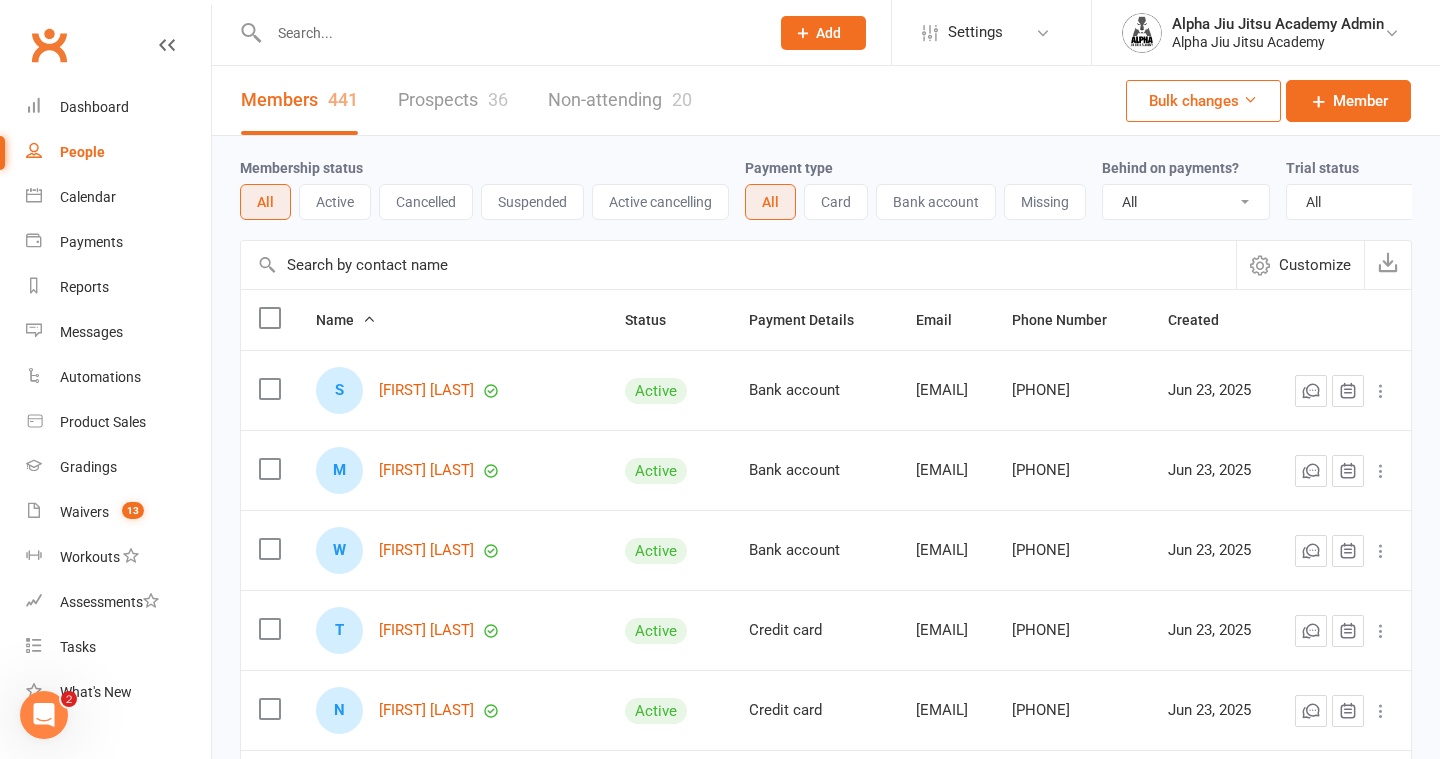 click at bounding box center [738, 265] 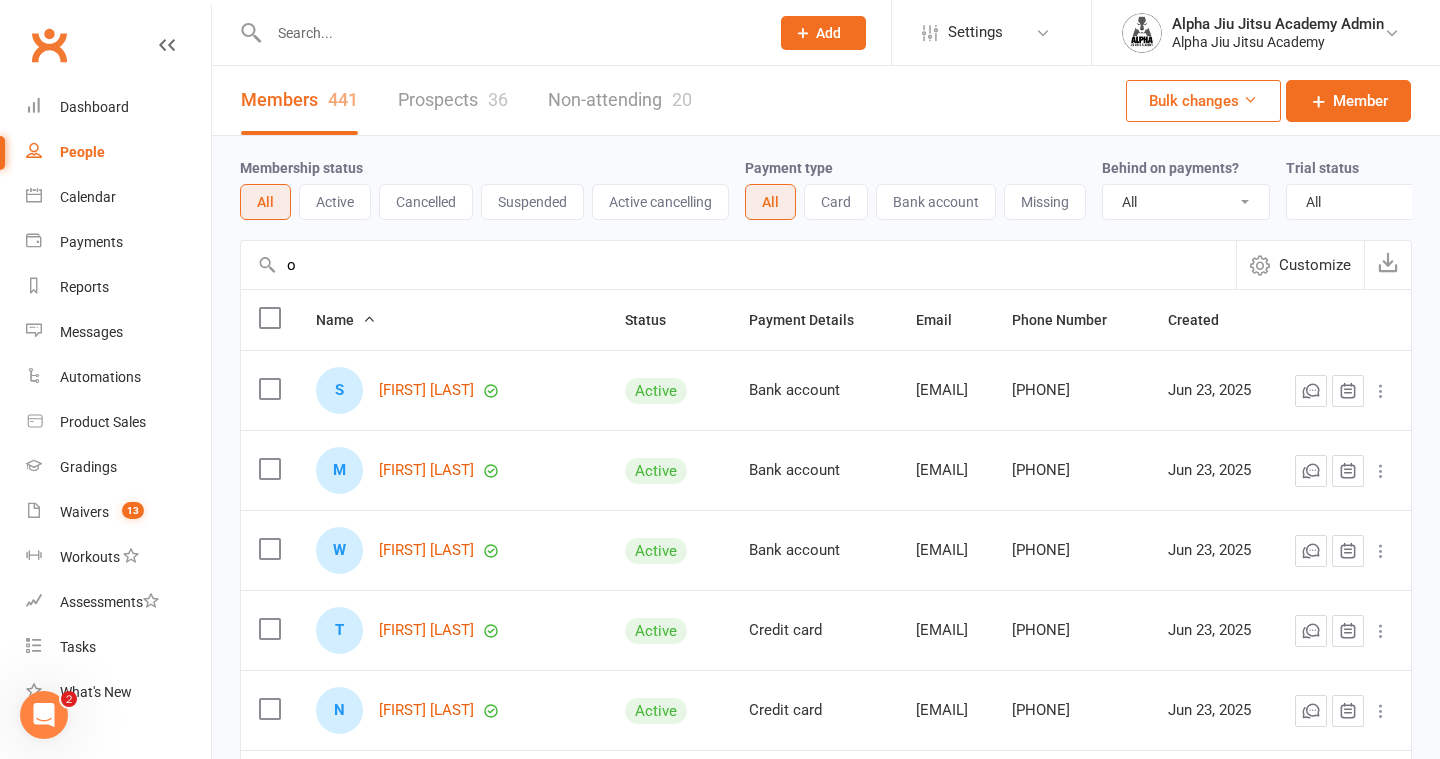 type 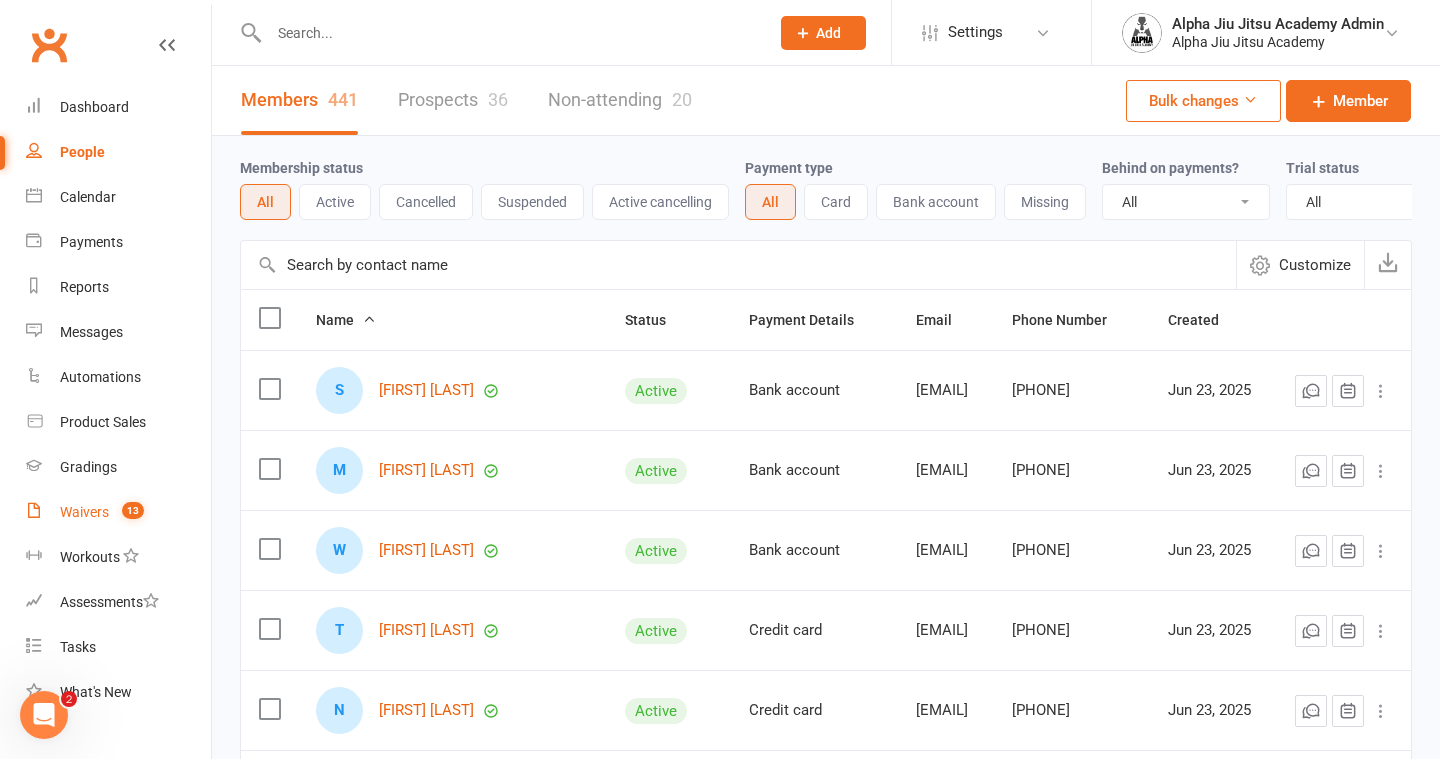 click on "Waivers" at bounding box center [84, 512] 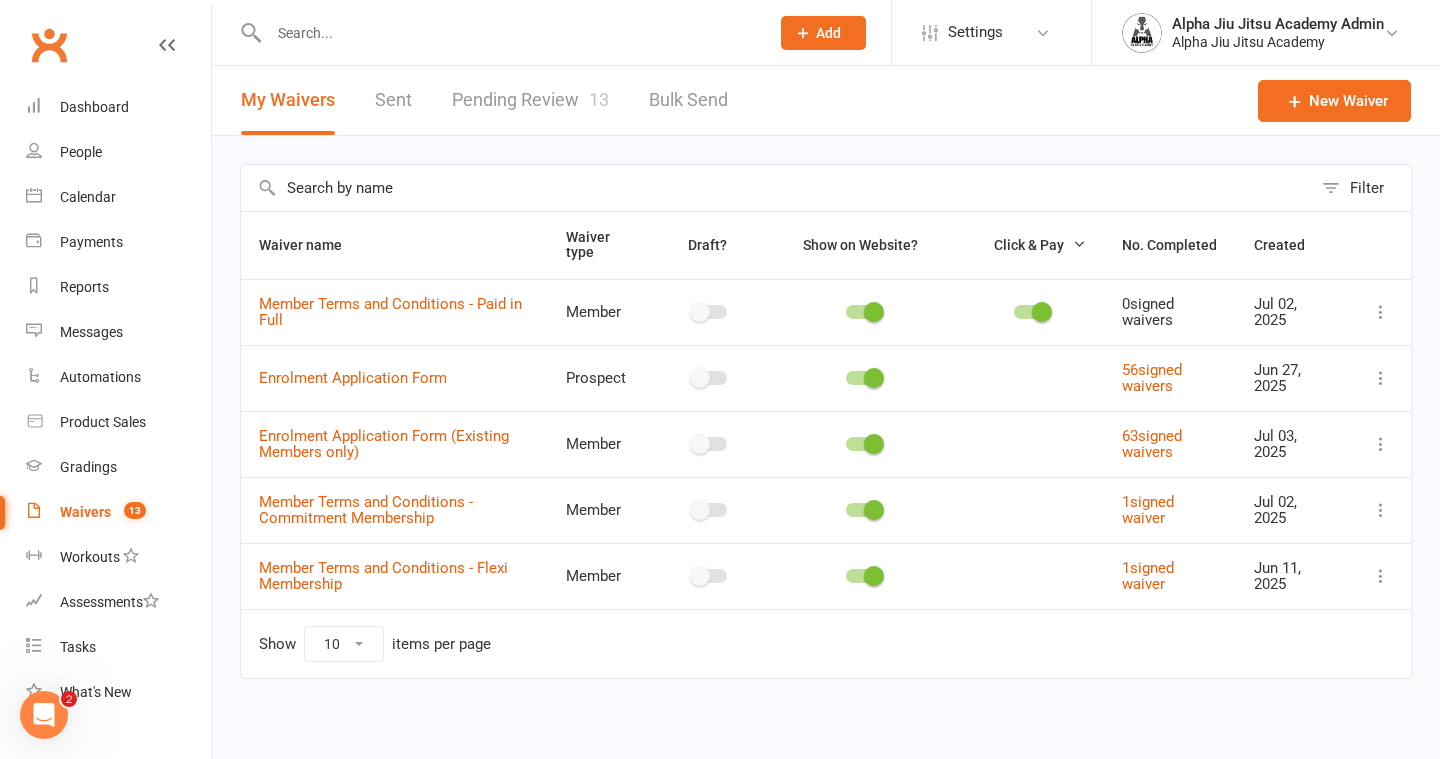click on "Pending Review 13" at bounding box center (530, 100) 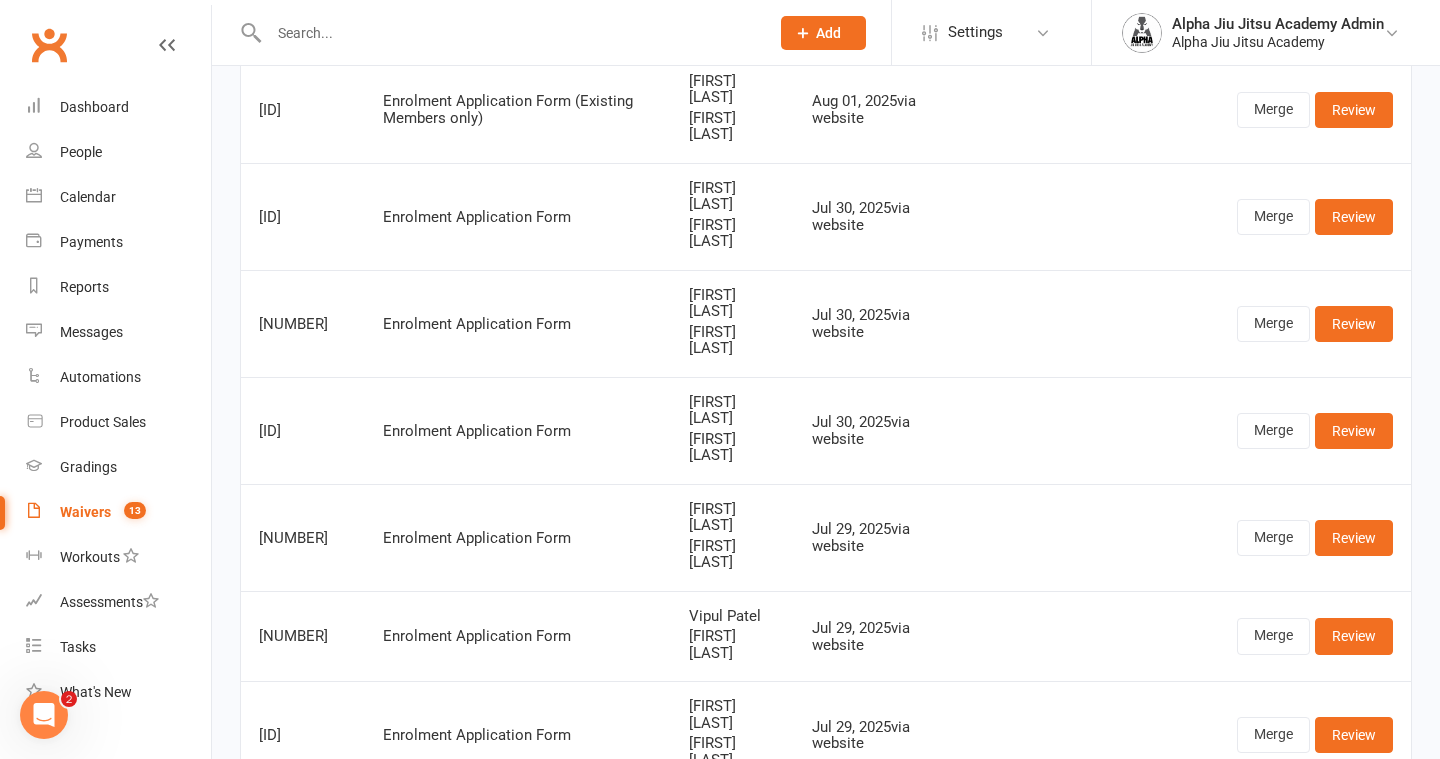 scroll, scrollTop: 644, scrollLeft: 0, axis: vertical 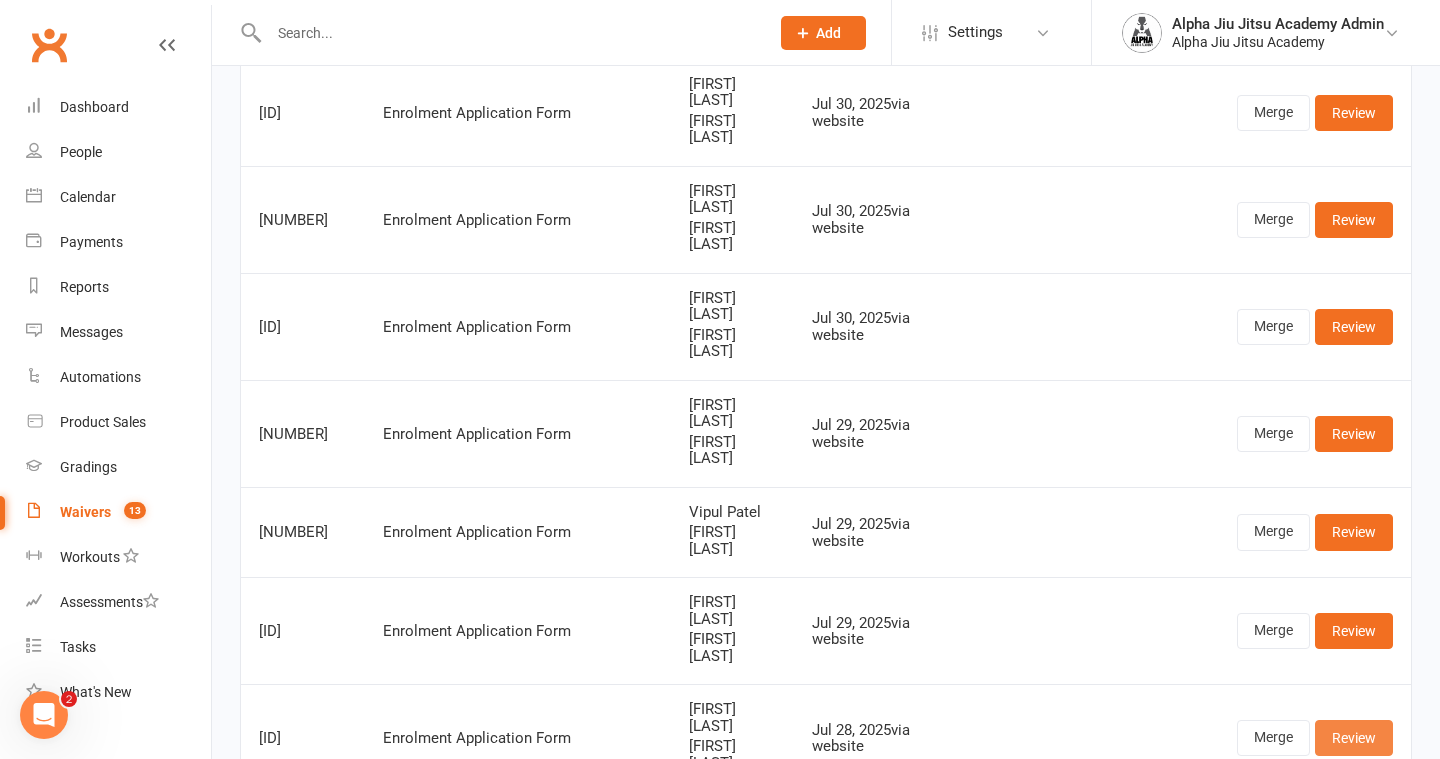 click on "Review" at bounding box center [1354, 738] 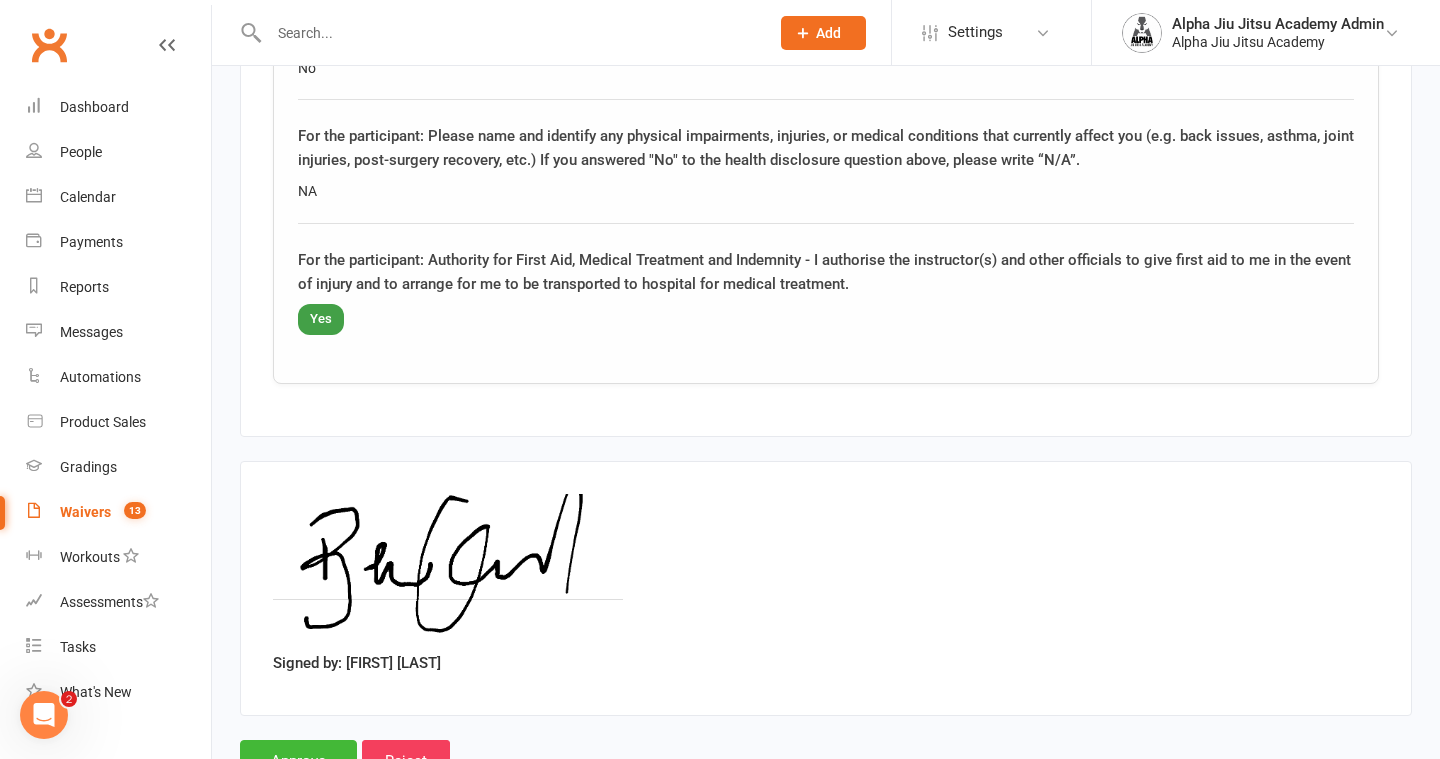scroll, scrollTop: 4206, scrollLeft: 0, axis: vertical 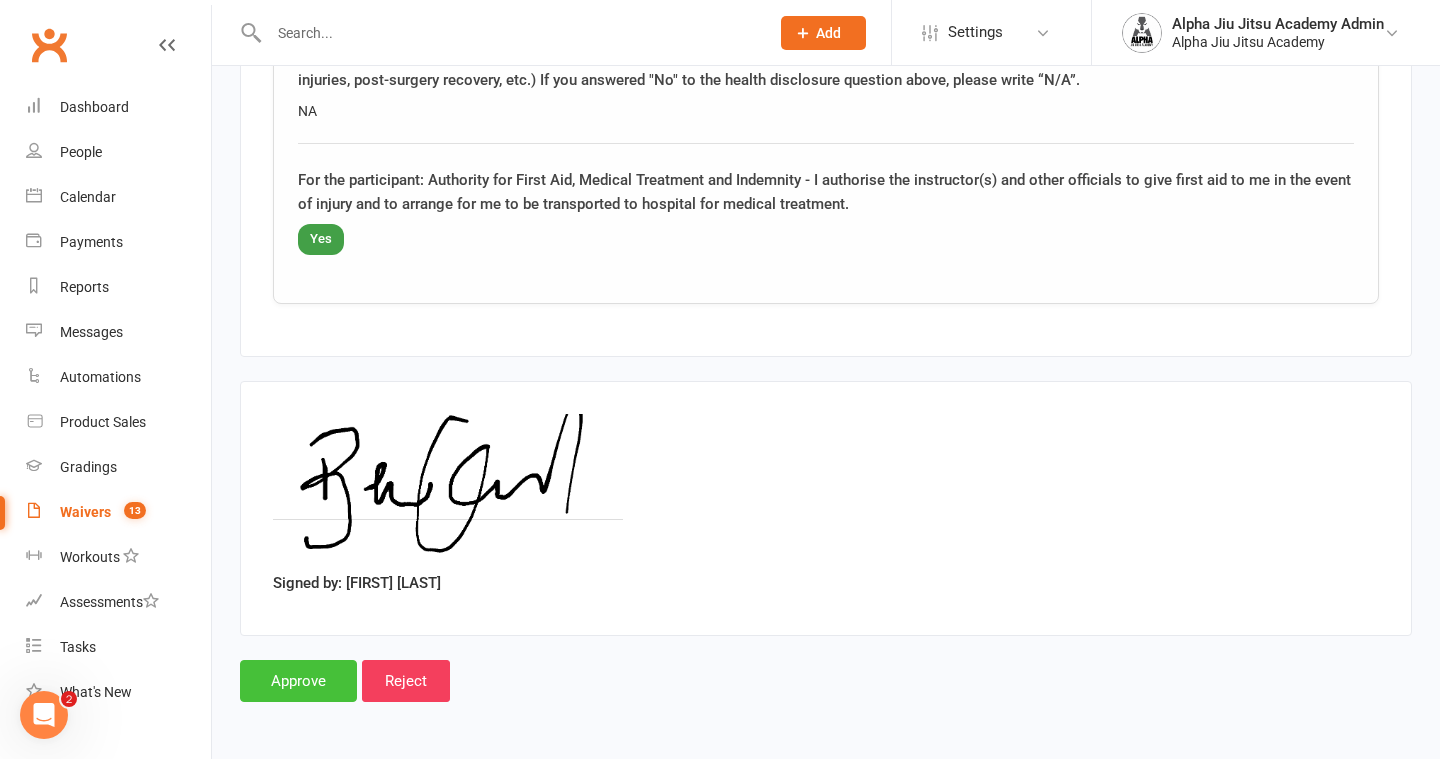 click on "Approve" at bounding box center (298, 681) 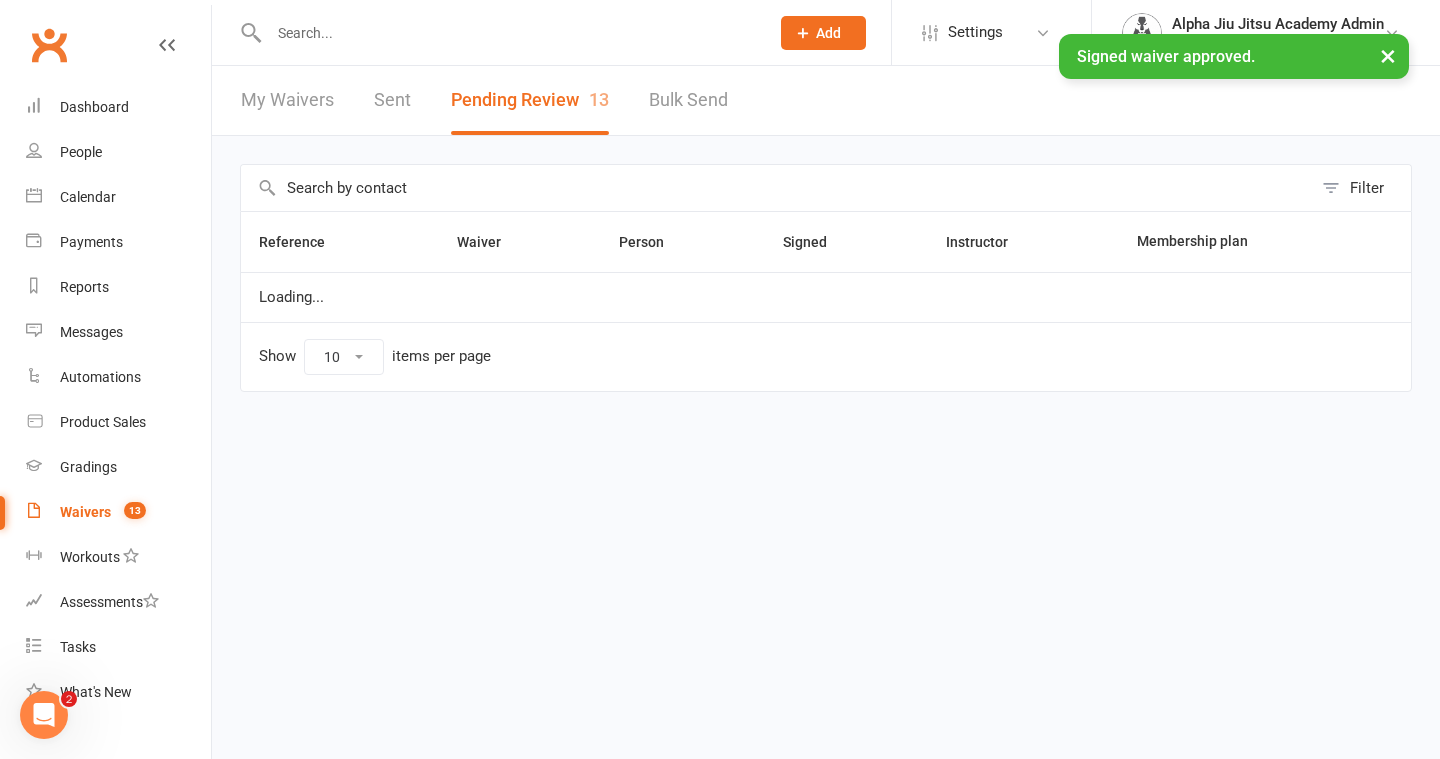 select on "50" 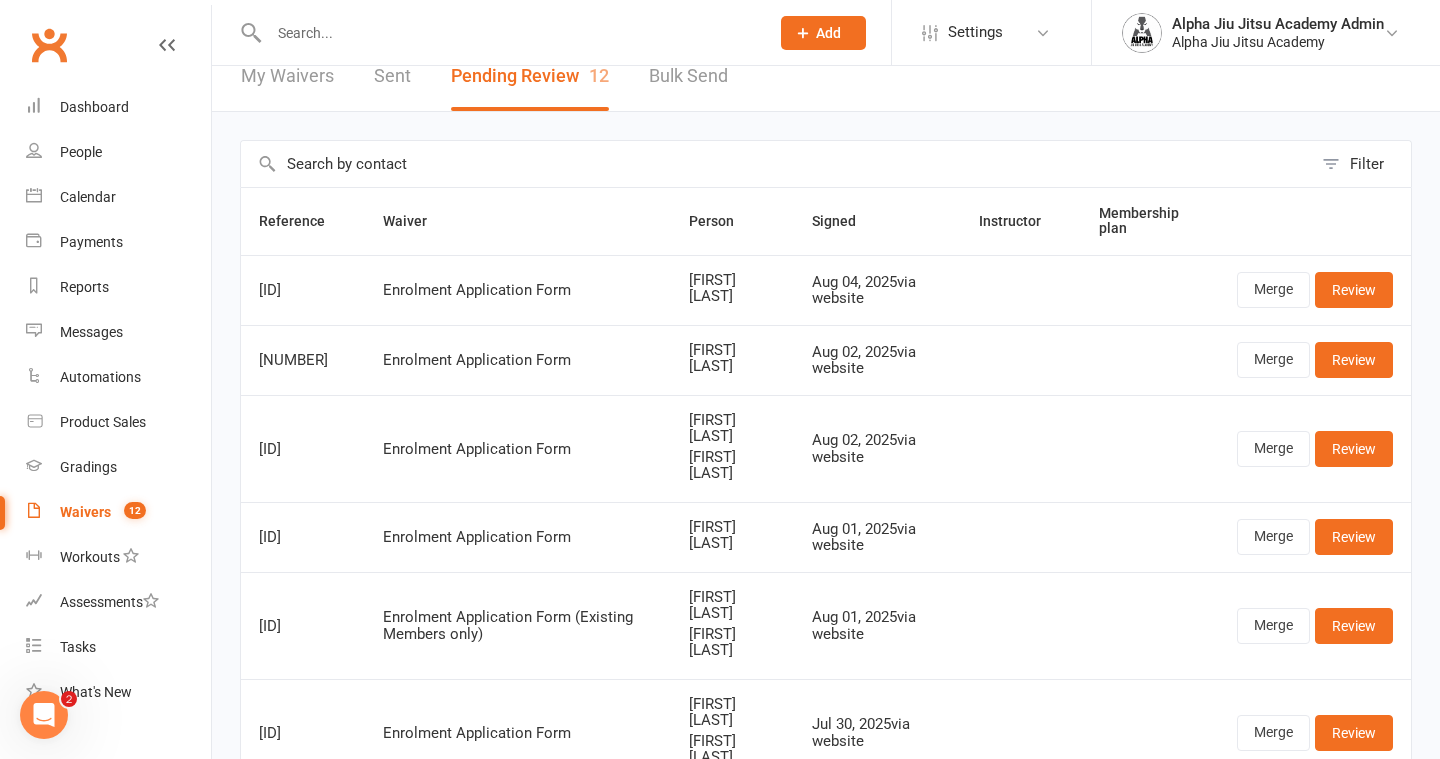 scroll, scrollTop: 0, scrollLeft: 0, axis: both 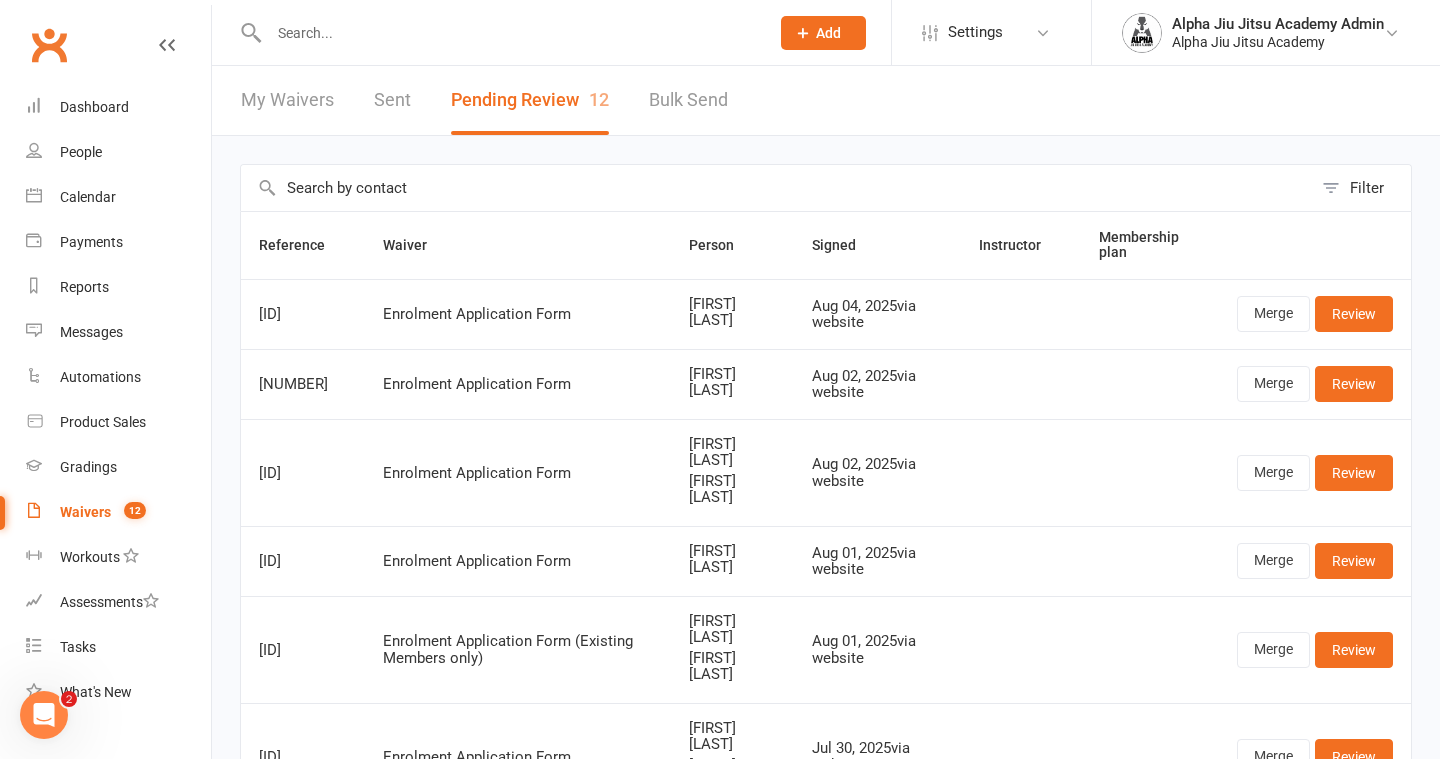 click on "My Waivers" at bounding box center [287, 100] 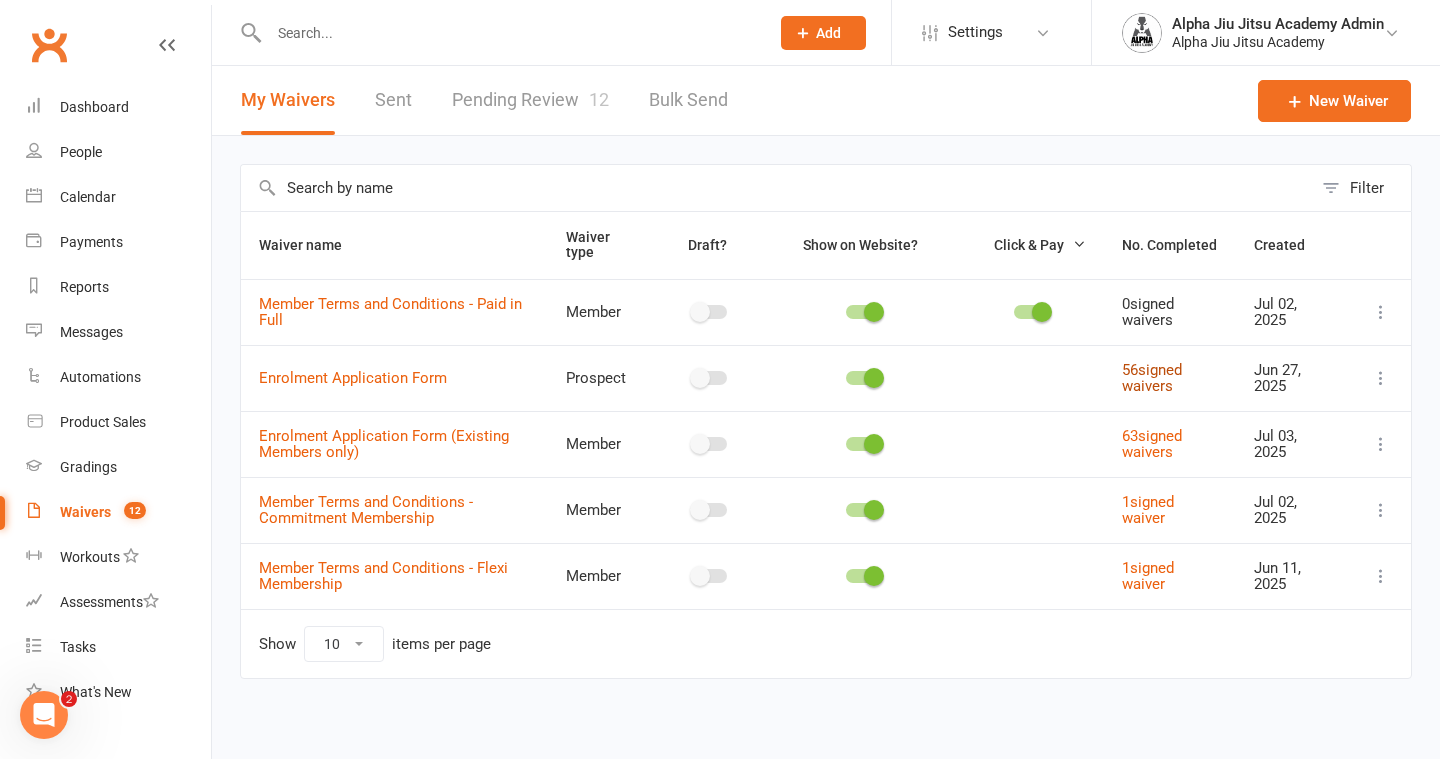 click on "[NUMBER] signed waivers" at bounding box center (1152, 378) 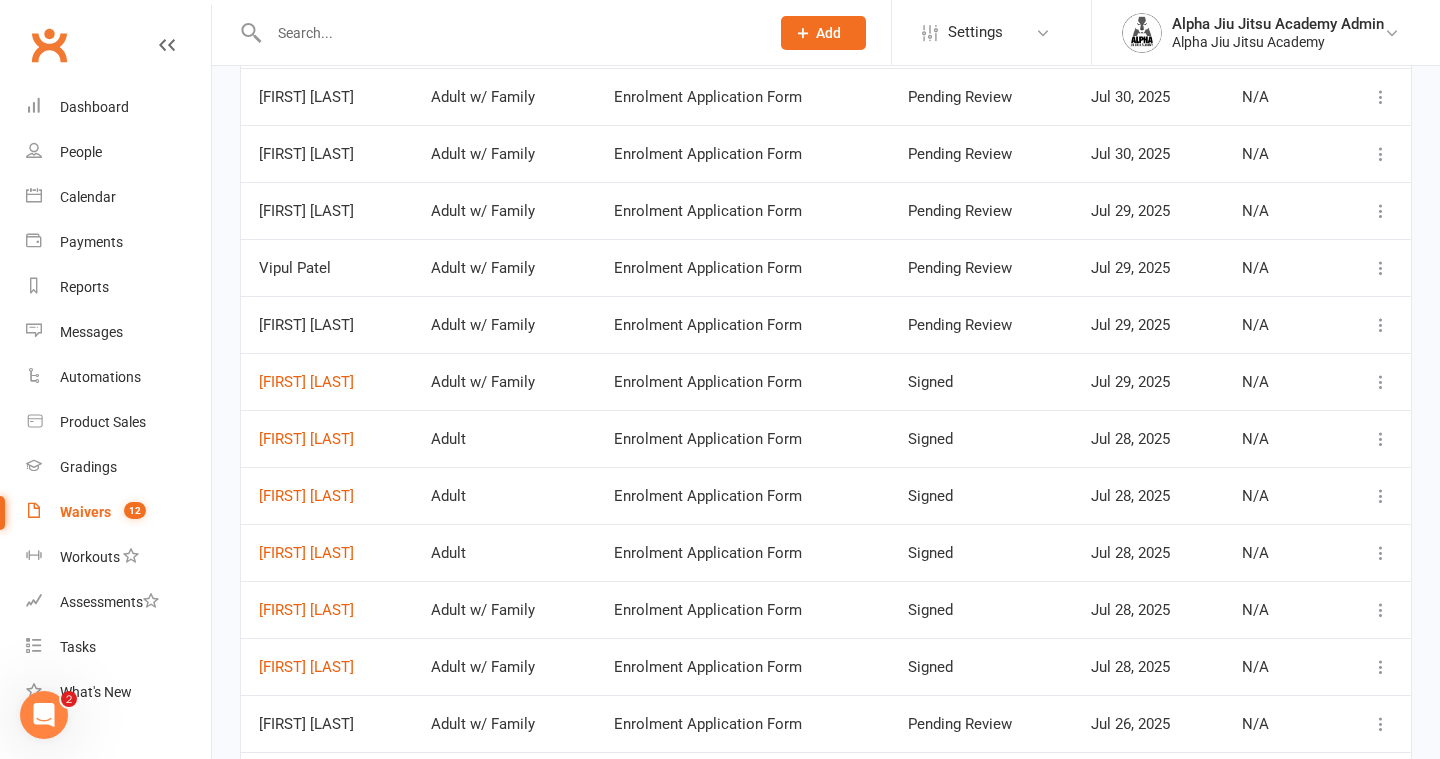 scroll, scrollTop: 808, scrollLeft: 0, axis: vertical 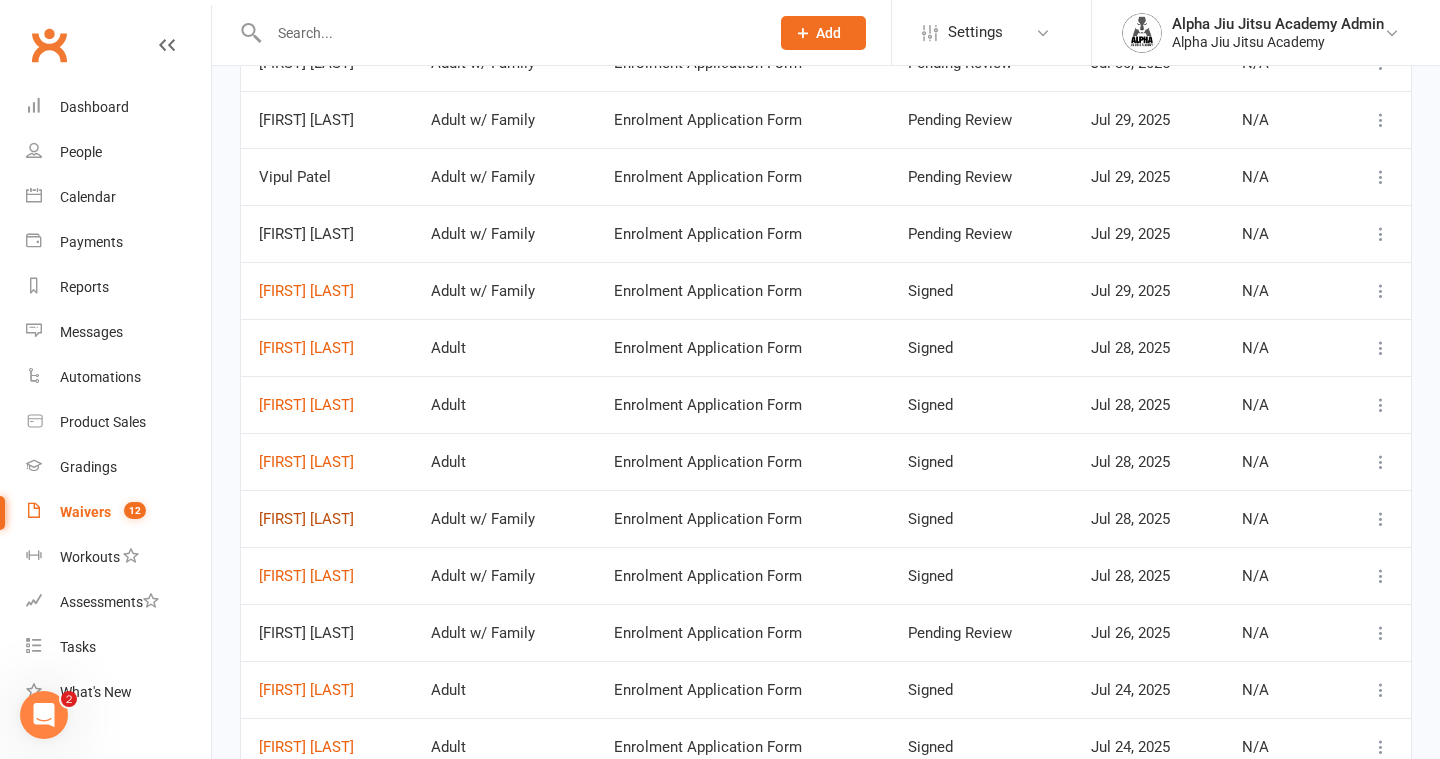 click on "[FIRST] [LAST]" at bounding box center (327, 519) 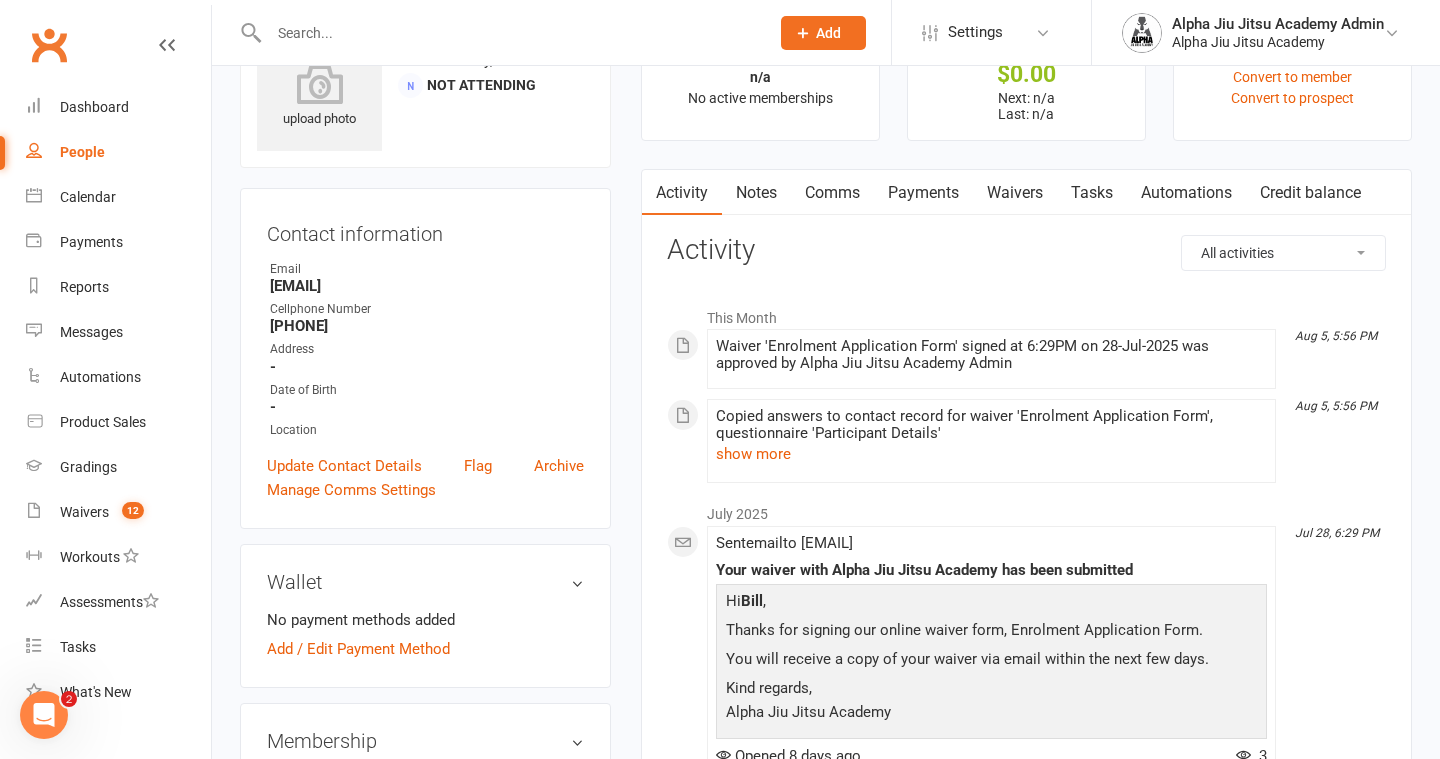 scroll, scrollTop: 0, scrollLeft: 0, axis: both 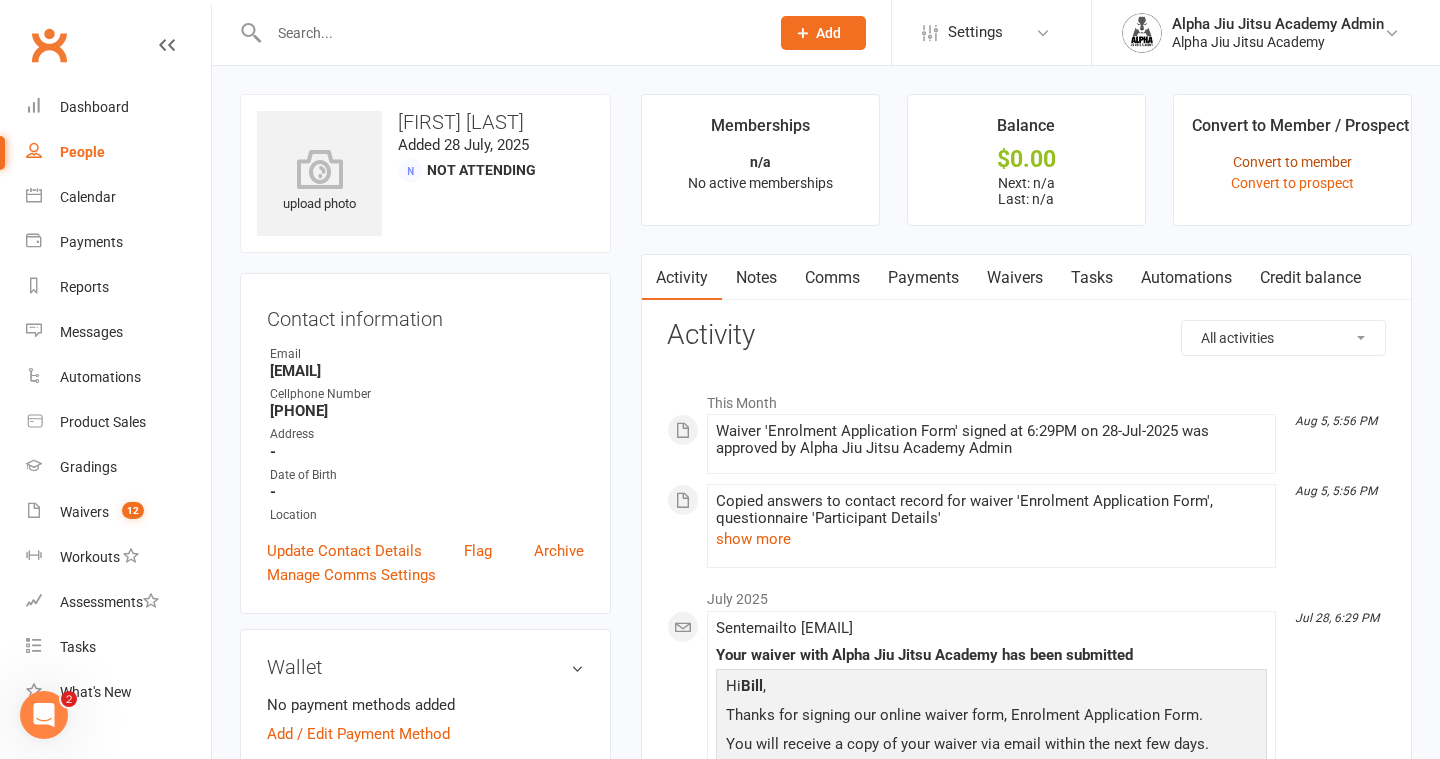click on "Convert to member" at bounding box center [1292, 162] 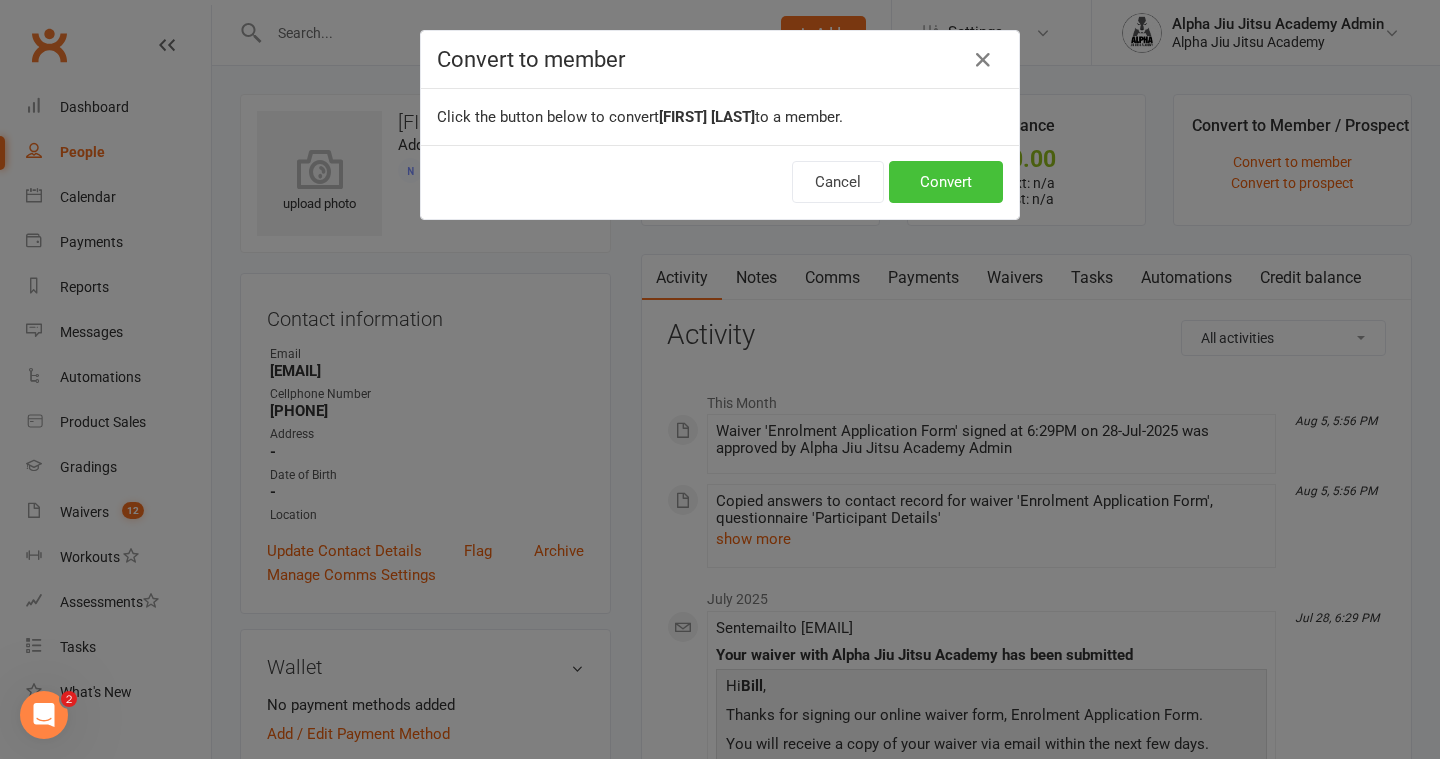 click on "Convert" at bounding box center (946, 182) 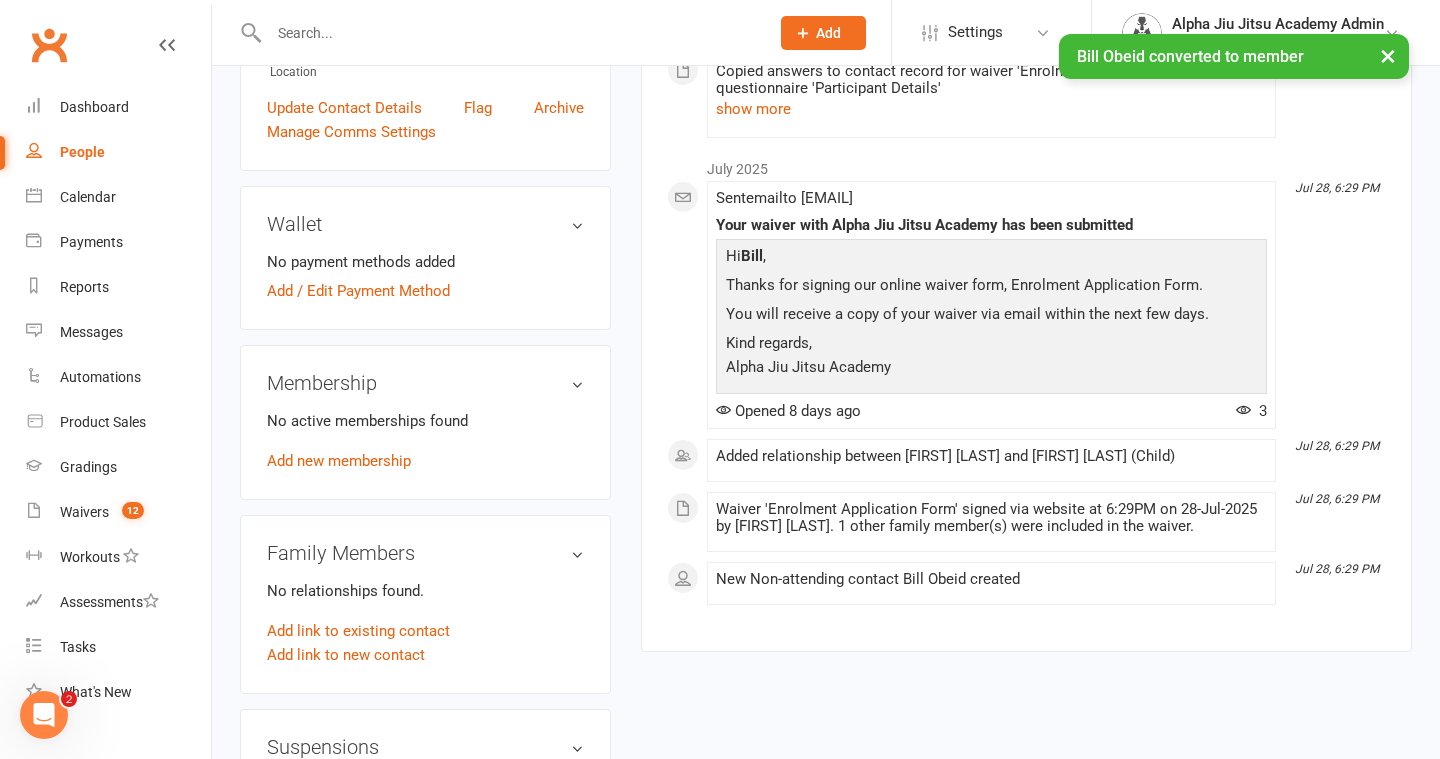 scroll, scrollTop: 527, scrollLeft: 0, axis: vertical 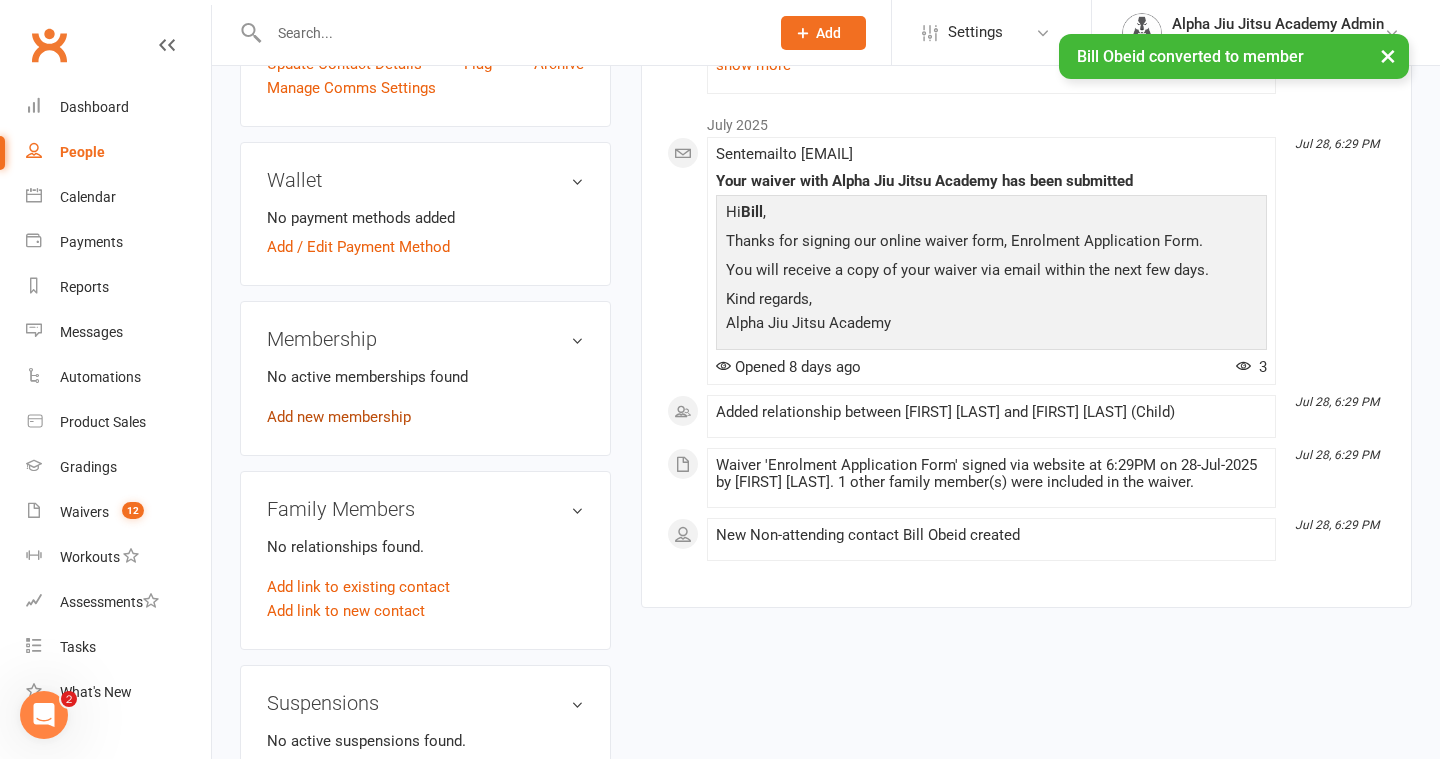 click on "Add new membership" at bounding box center (339, 417) 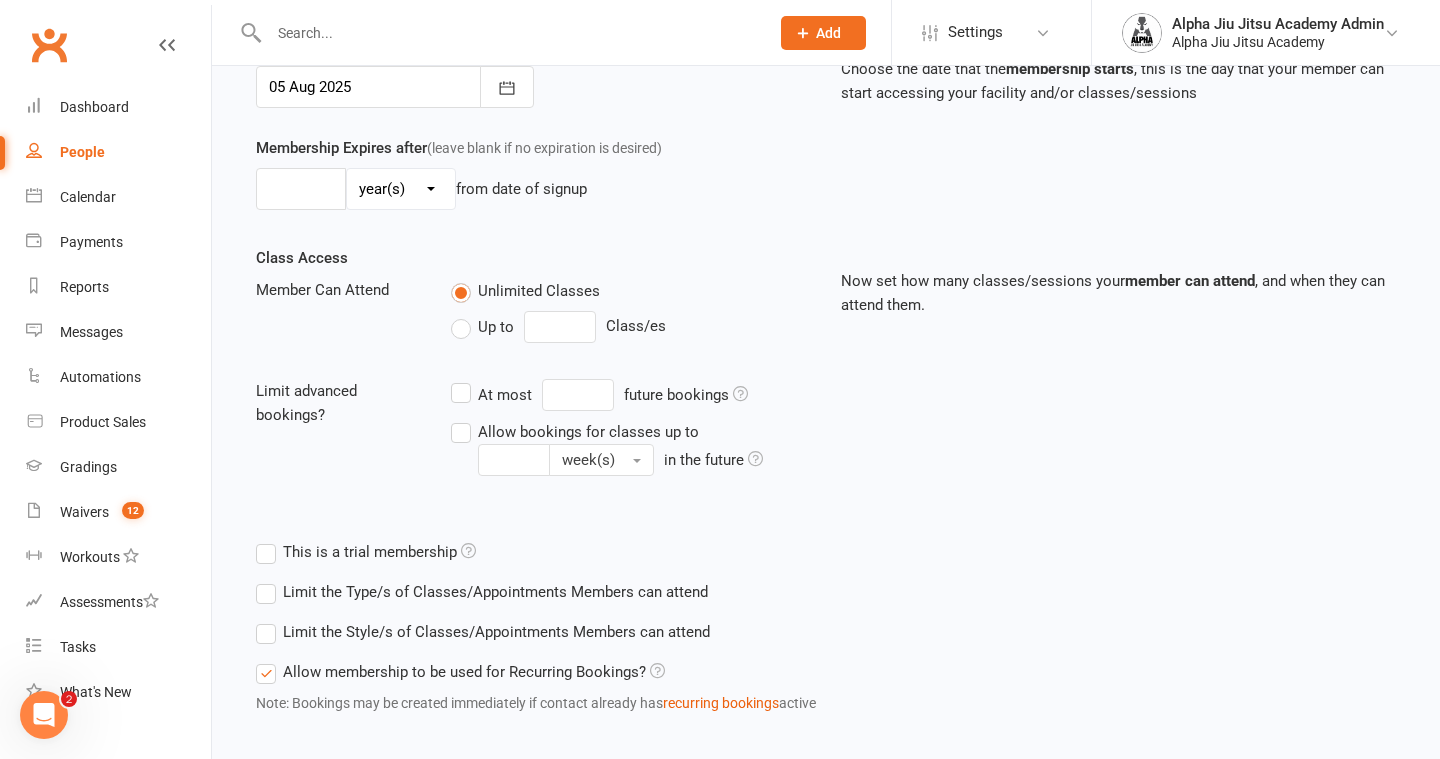 scroll, scrollTop: 0, scrollLeft: 0, axis: both 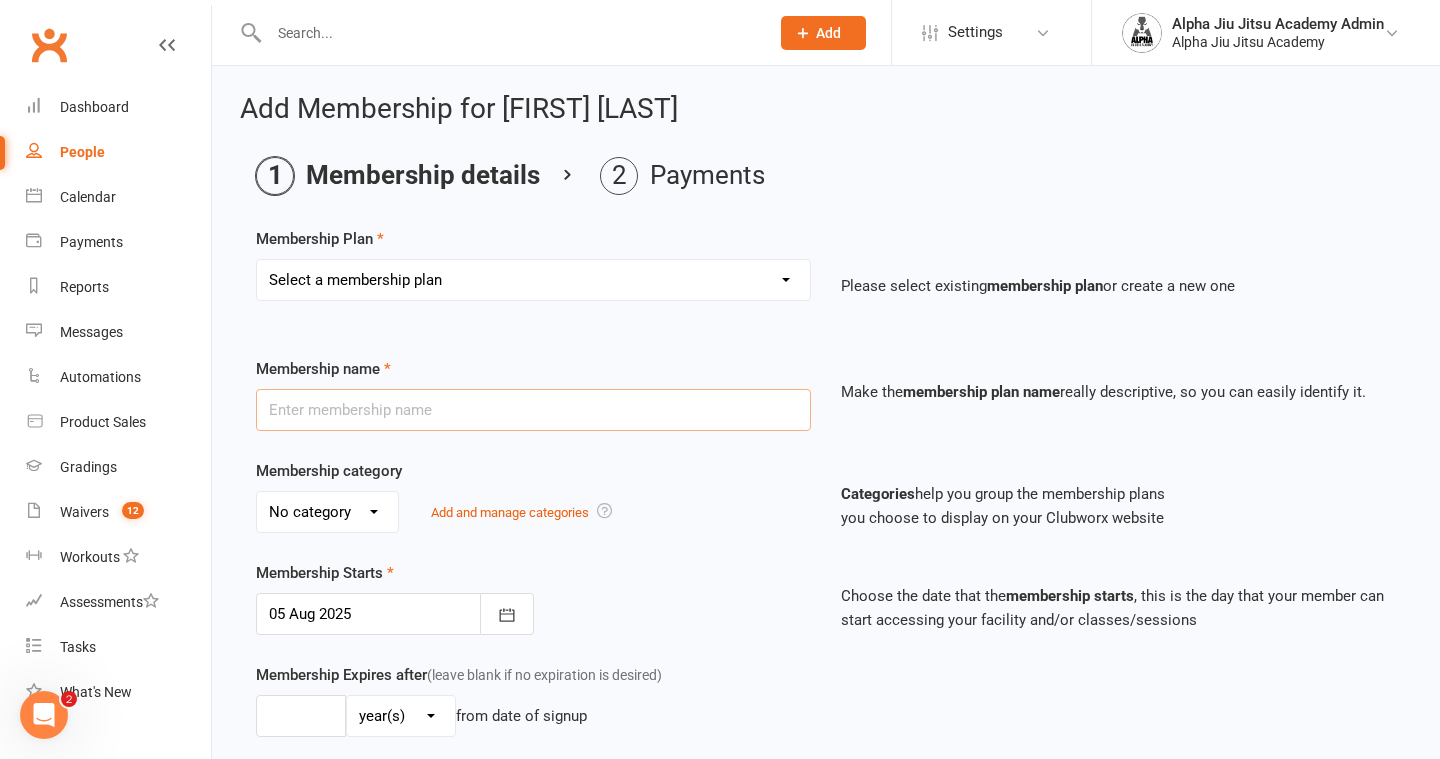 click at bounding box center (533, 410) 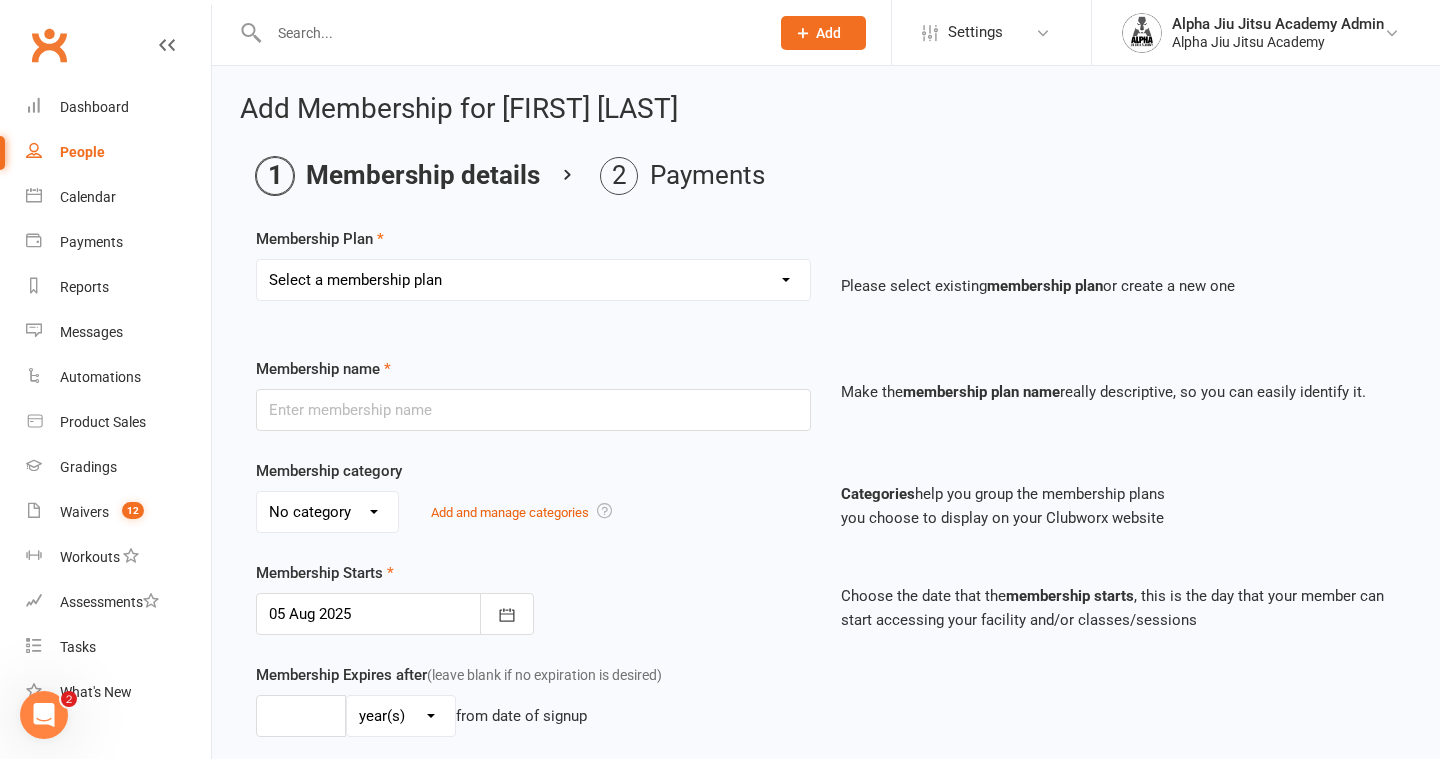 click on "Select a membership plan Create new Membership Plan 1 x per week Regular Flexi - Weekly 1 x per week Sibling Discount Flexi - Weekly 2 x per week Regular Flexi - Weekly 2 x per week Sibling Discount Flexi - Weekly Under 7 - Flexi Unlimited Training - Weekly Juniors, Teens, Adults - Flexi Unlimited Training - Weekly 1 x per week Regular Annual - Weekly 1 x per week Sibling Discount Annual - Weekly 2 x per week Regular Annual - Weekly 2 x per week Sibling Discount Annual - Weekly Under 7 - Annual Unlimited Training - Weekly Juniors, Teens, Adults - Annual Unlimited Training - Weekly 1 x per week Regular Flexi - Fortnightly/Biweekly 1 x per week Sibling Discount Flexi - Fortnightly/Biweekly 2 x per week Regular Flexi - Fortnightly/Biweekly 2 x per week Sibling Discount Flexi - Fortnightly/Biweekly Under 7 - Flexi Unlimited Training - Fortnightly/Biweekly Juniors, Teens, Adults - Flexi Unlimited Training - Fortnightly/Biweekly 1 x per week Regular Annual - Fortnightly/Biweekly 1 x per week Regular Flexi - Monthly" at bounding box center (533, 280) 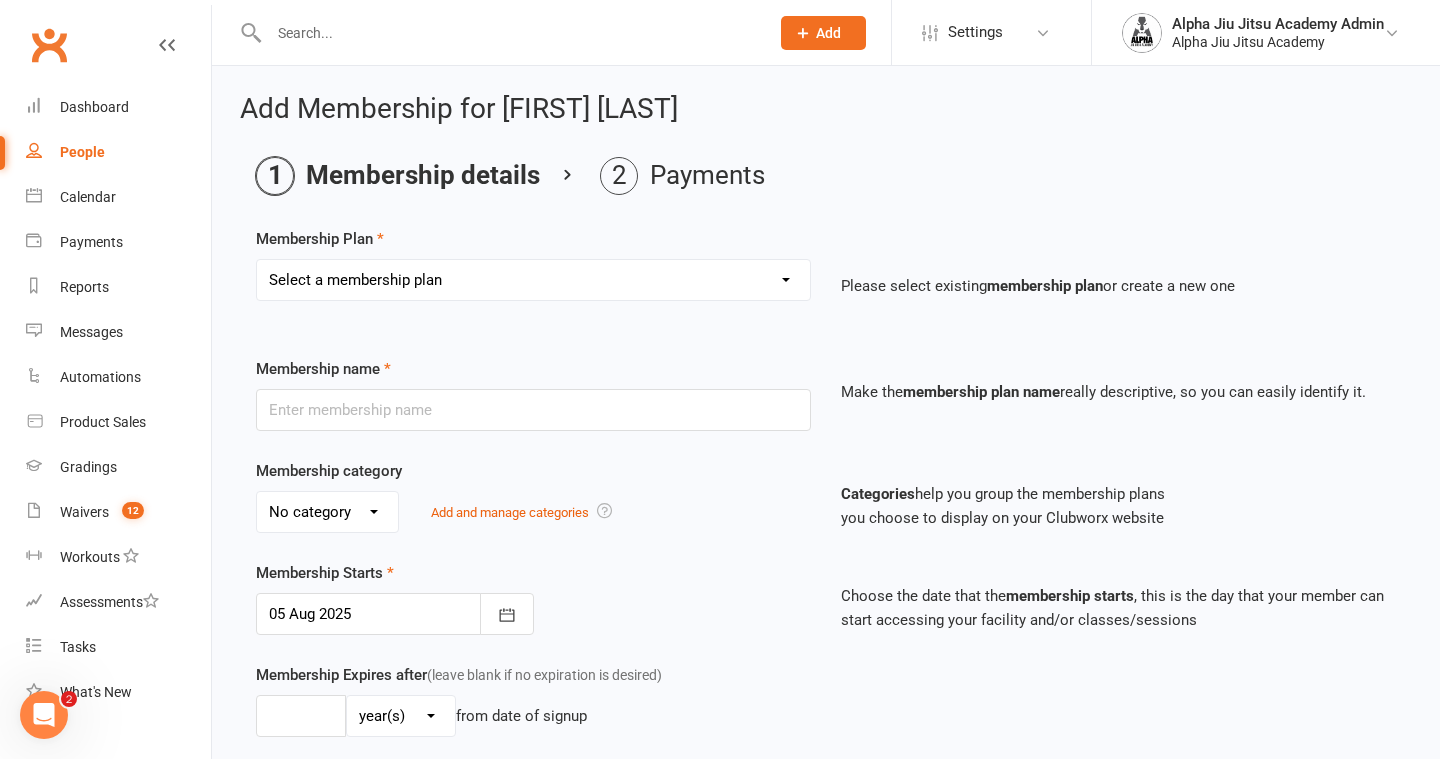 select on "1" 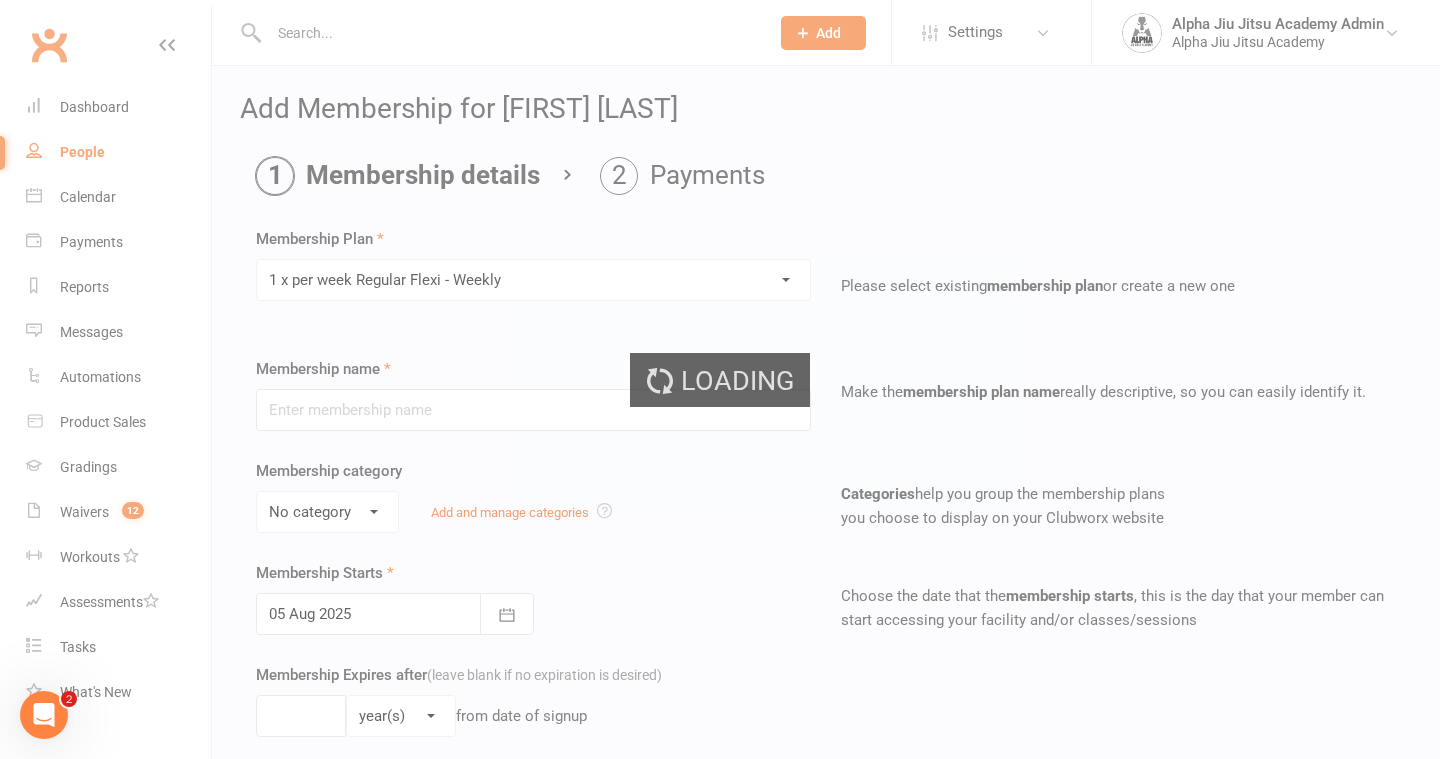 type on "1 x per week Regular Flexi - Weekly" 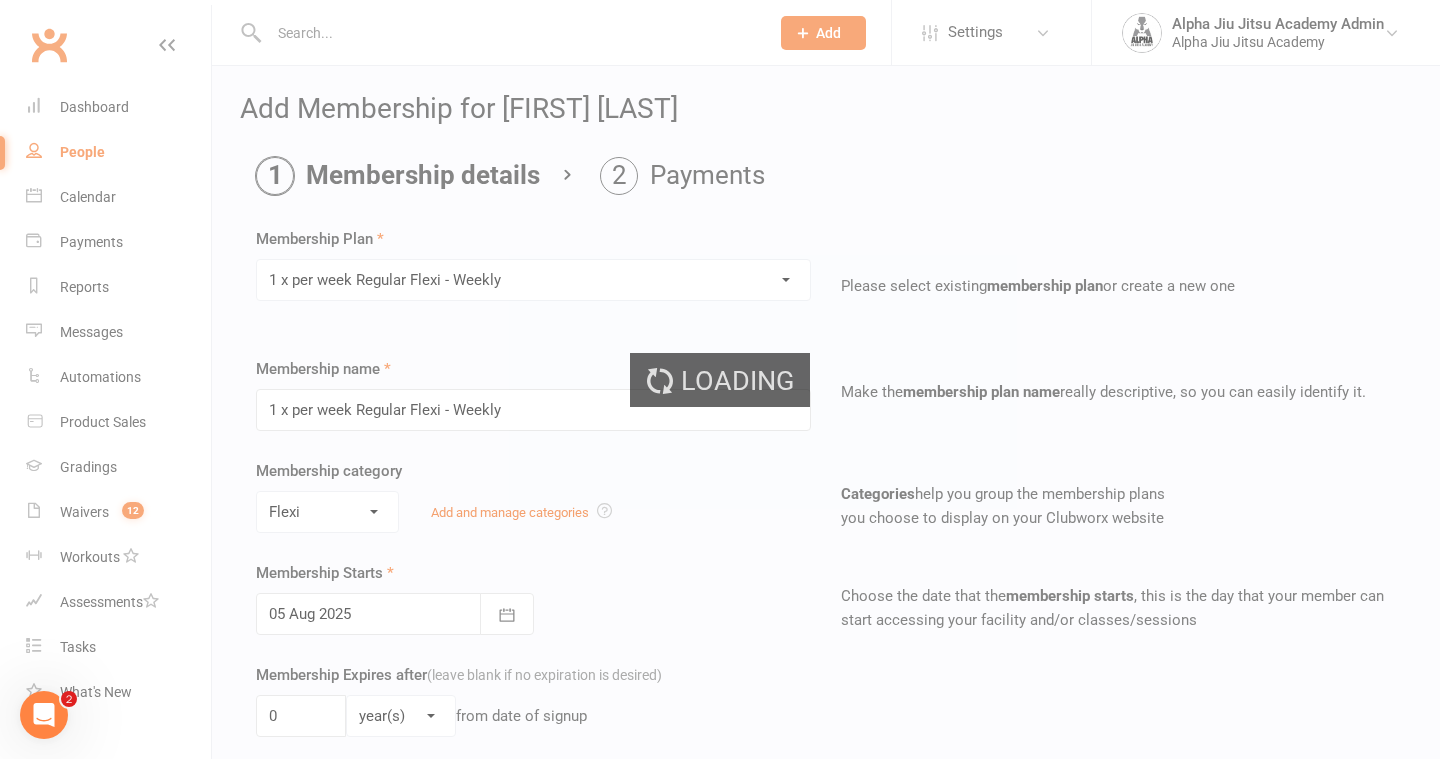select on "?" 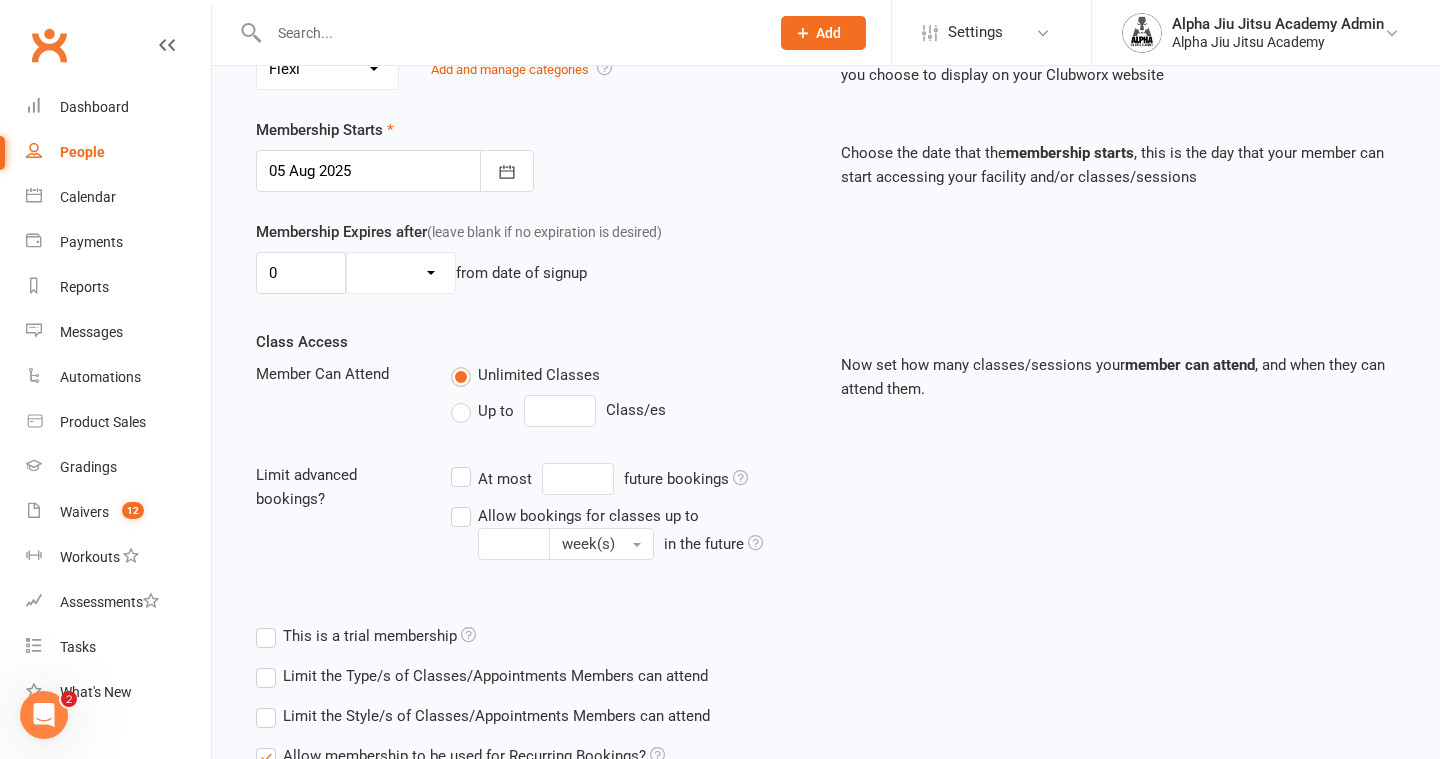 scroll, scrollTop: 457, scrollLeft: 0, axis: vertical 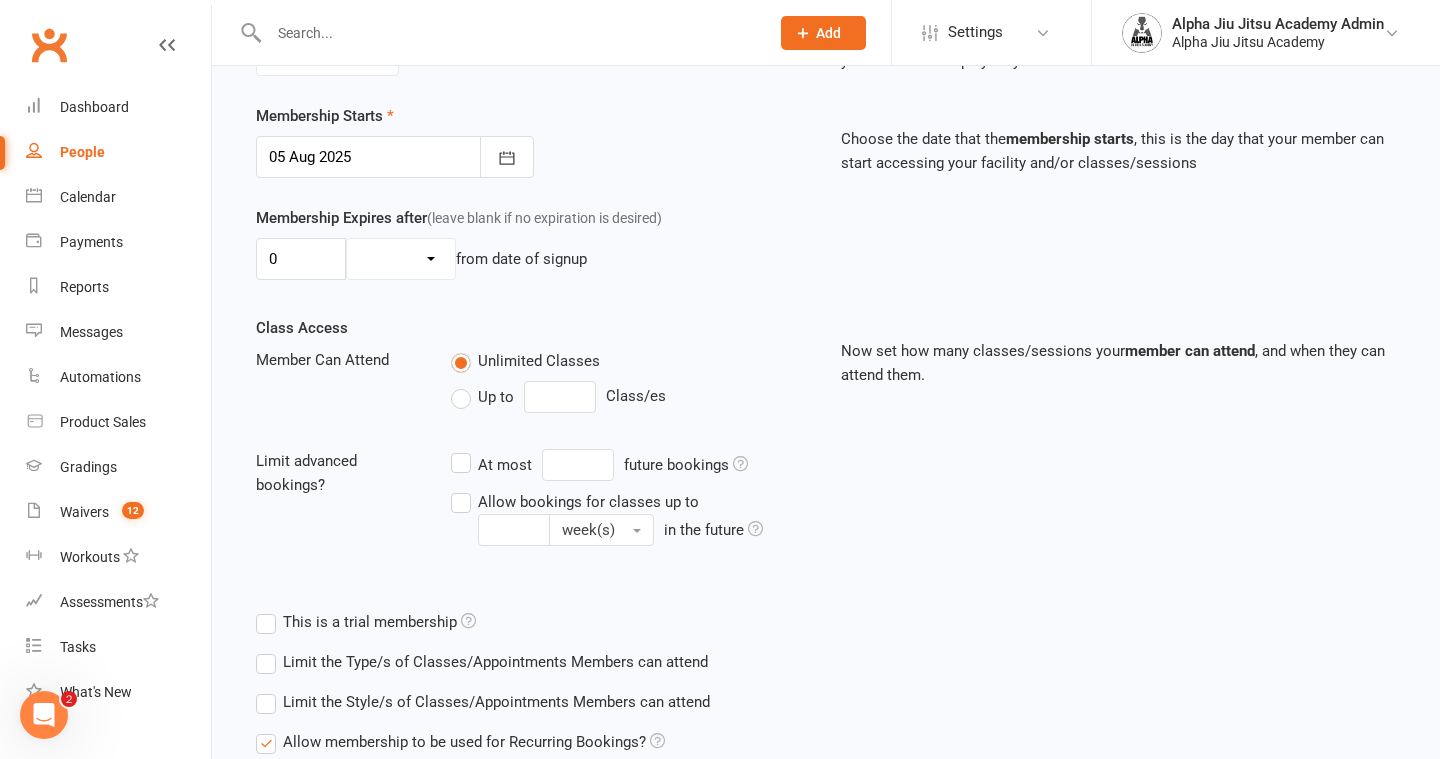 click on "Up to" at bounding box center [482, 397] 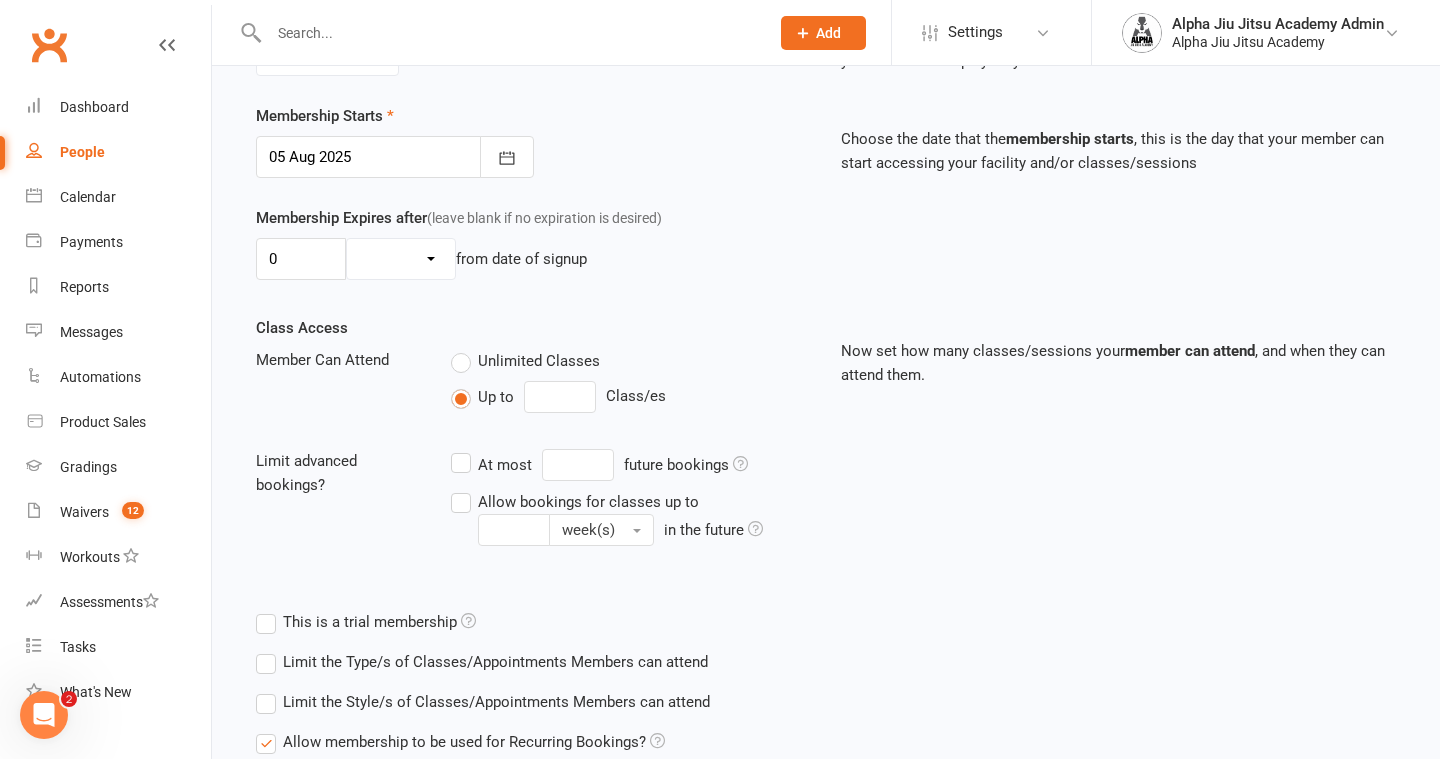 type on "0" 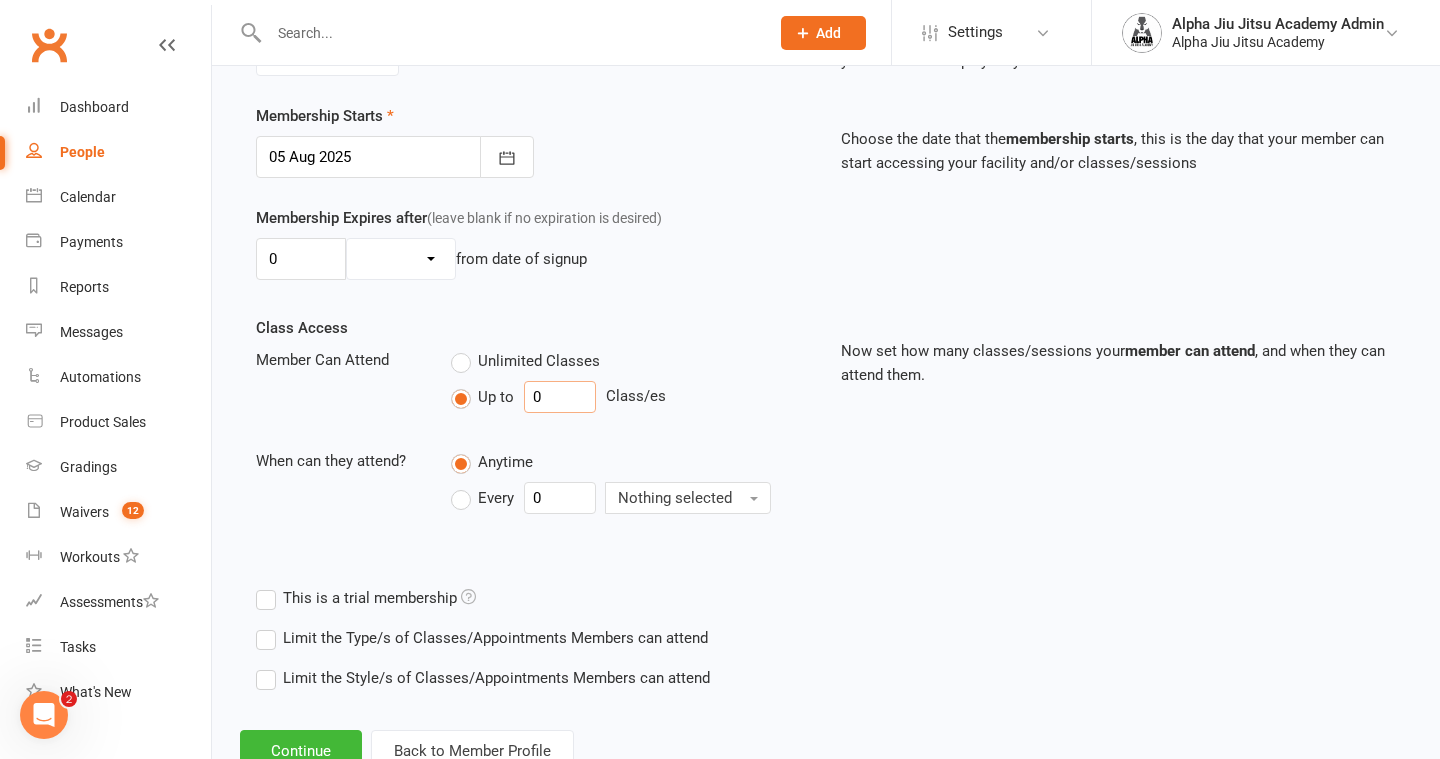 click on "Prospect
Member
Non-attending contact
Class / event
Appointment
Grading event
Task
Membership plan
Bulk message
Add
Settings Membership Plans Event Templates Appointment Types Mobile App  Website Image Library Customize Contacts Bulk Imports Access Control Users Account Profile Clubworx API Alpha Jiu Jitsu Academy Admin Alpha Jiu Jitsu Academy My profile My subscription Help Terms & conditions  Privacy policy  Sign out Clubworx Dashboard People Calendar Payments Reports Messages   Automations   Product Sales Gradings   Waivers   12 Workouts   Assessments  Tasks   What's New Signed in successfully. × × Bill Obeid converted to member × × Add Membership for Bill Obeid Membership details Payments Membership Plan Select a membership plan" at bounding box center [720, 174] 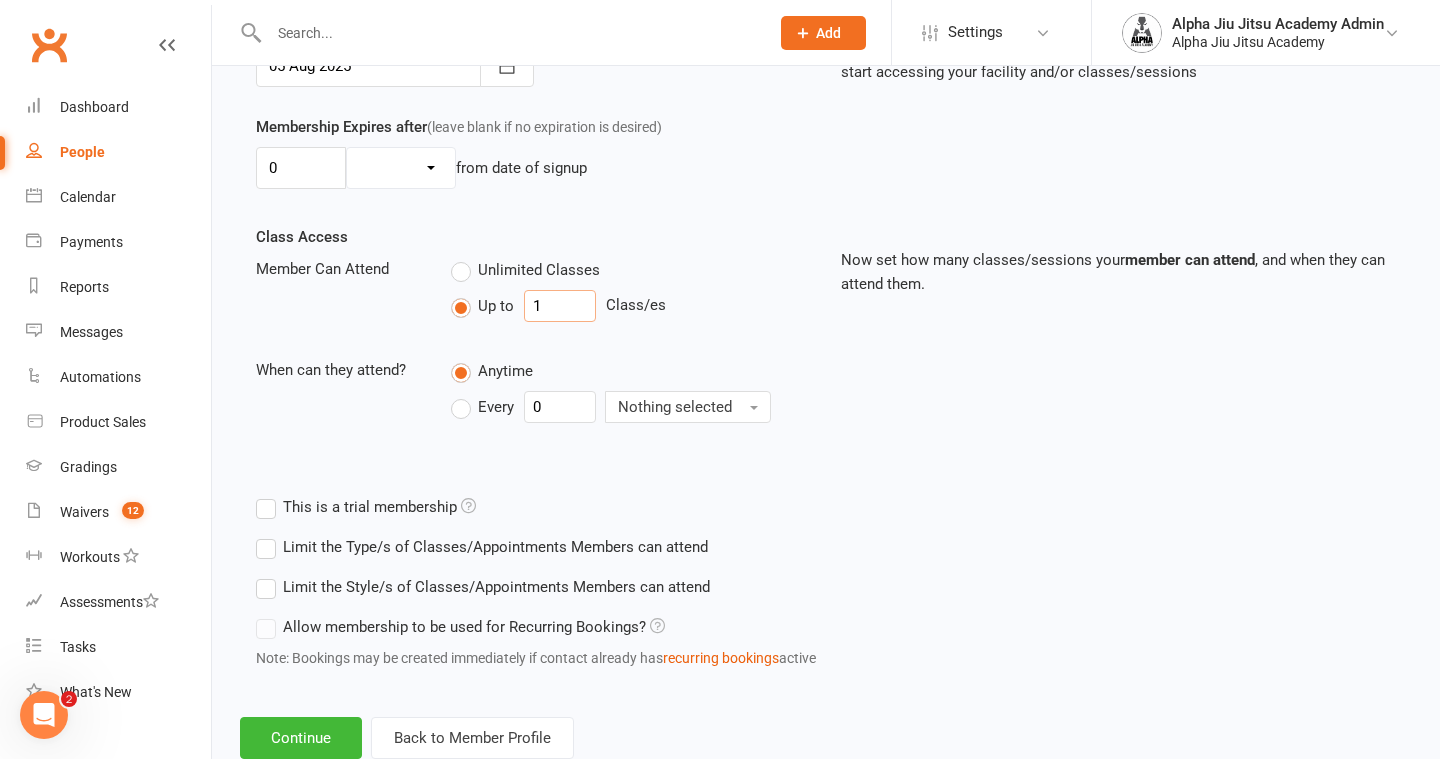 scroll, scrollTop: 605, scrollLeft: 0, axis: vertical 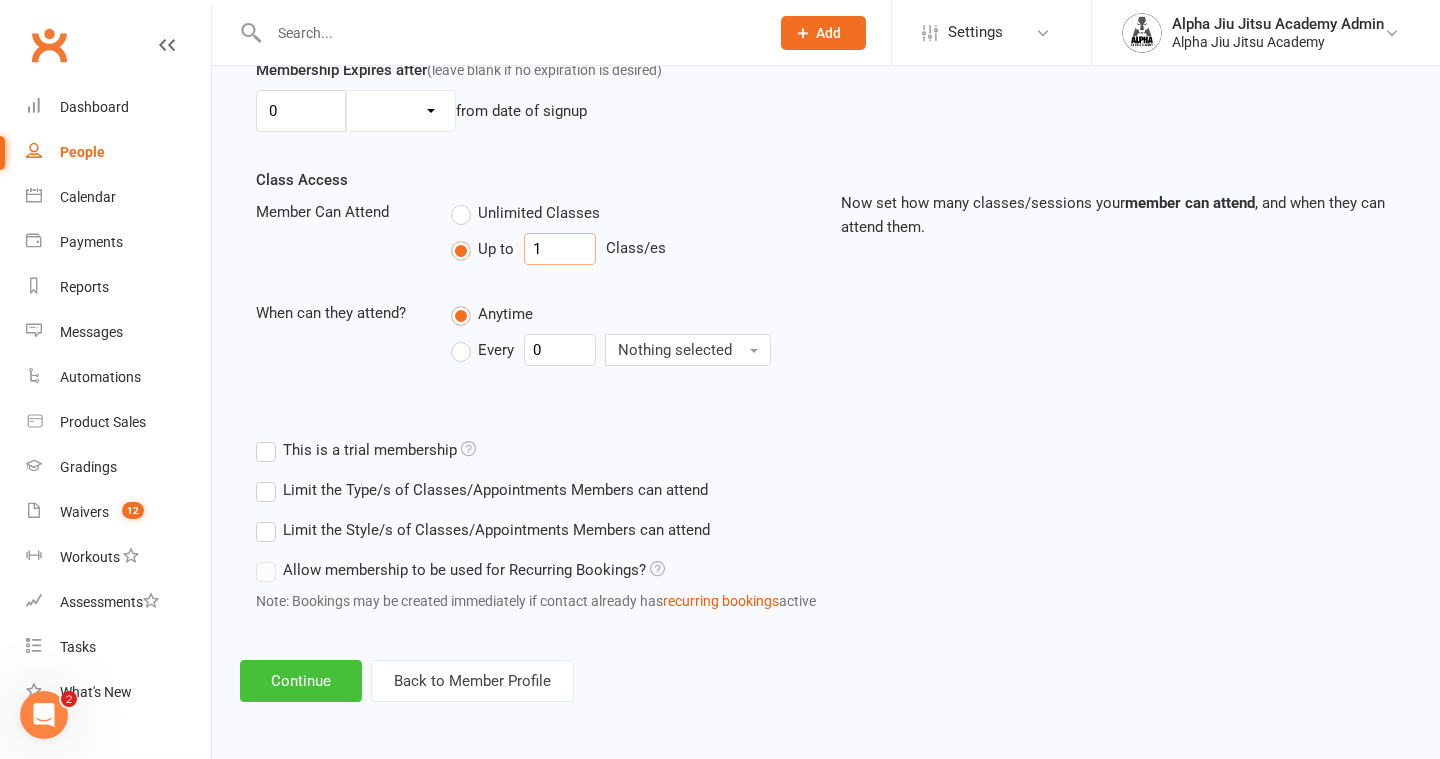 type on "1" 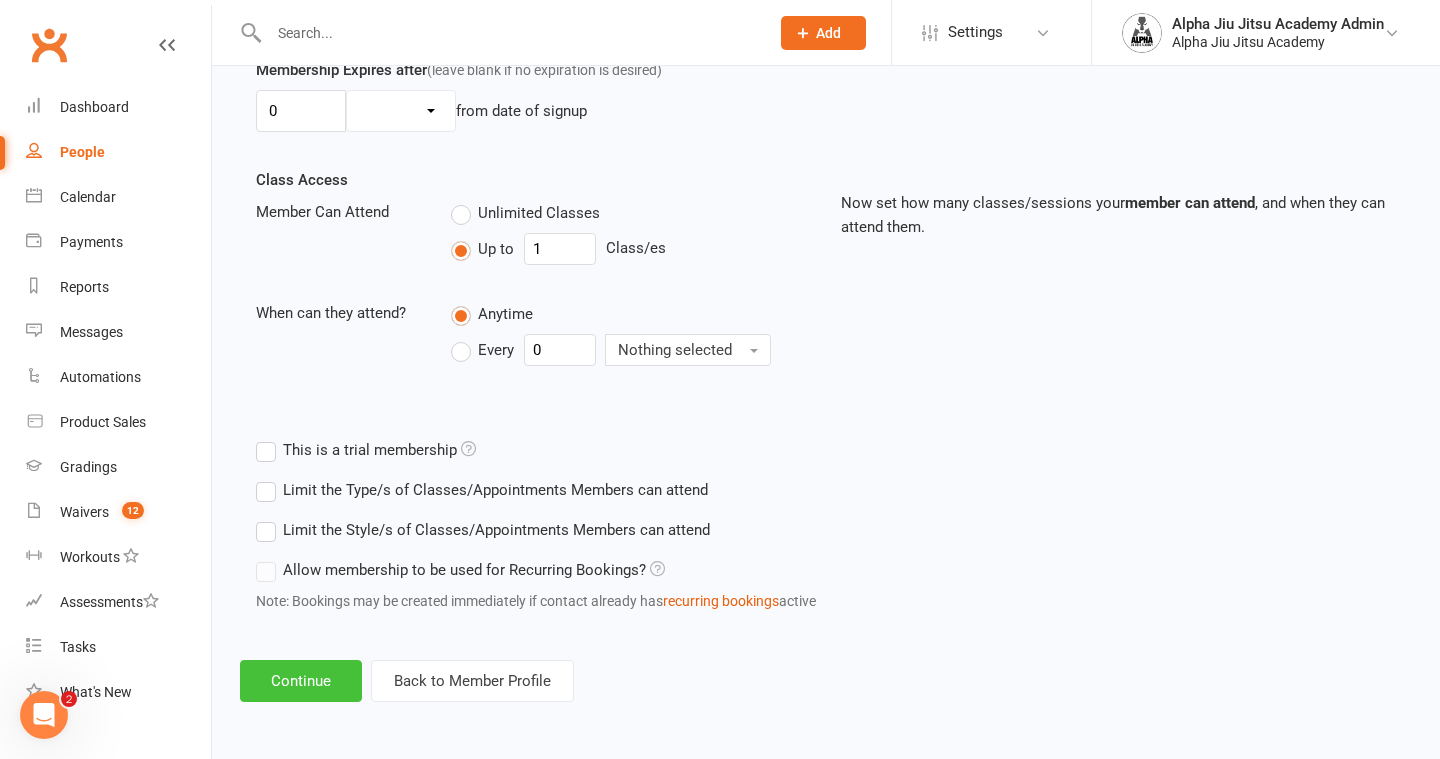click on "Continue" at bounding box center (301, 681) 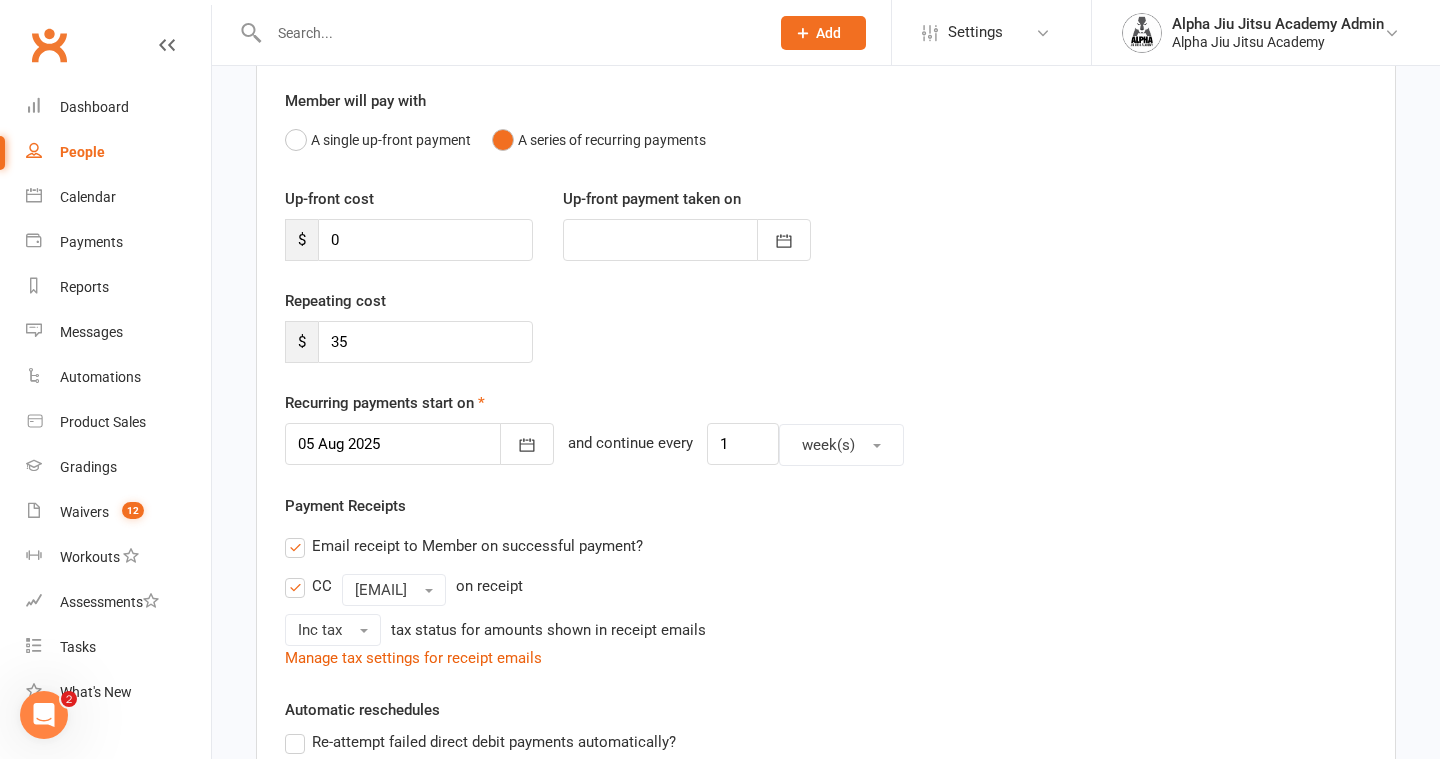 scroll, scrollTop: 194, scrollLeft: 0, axis: vertical 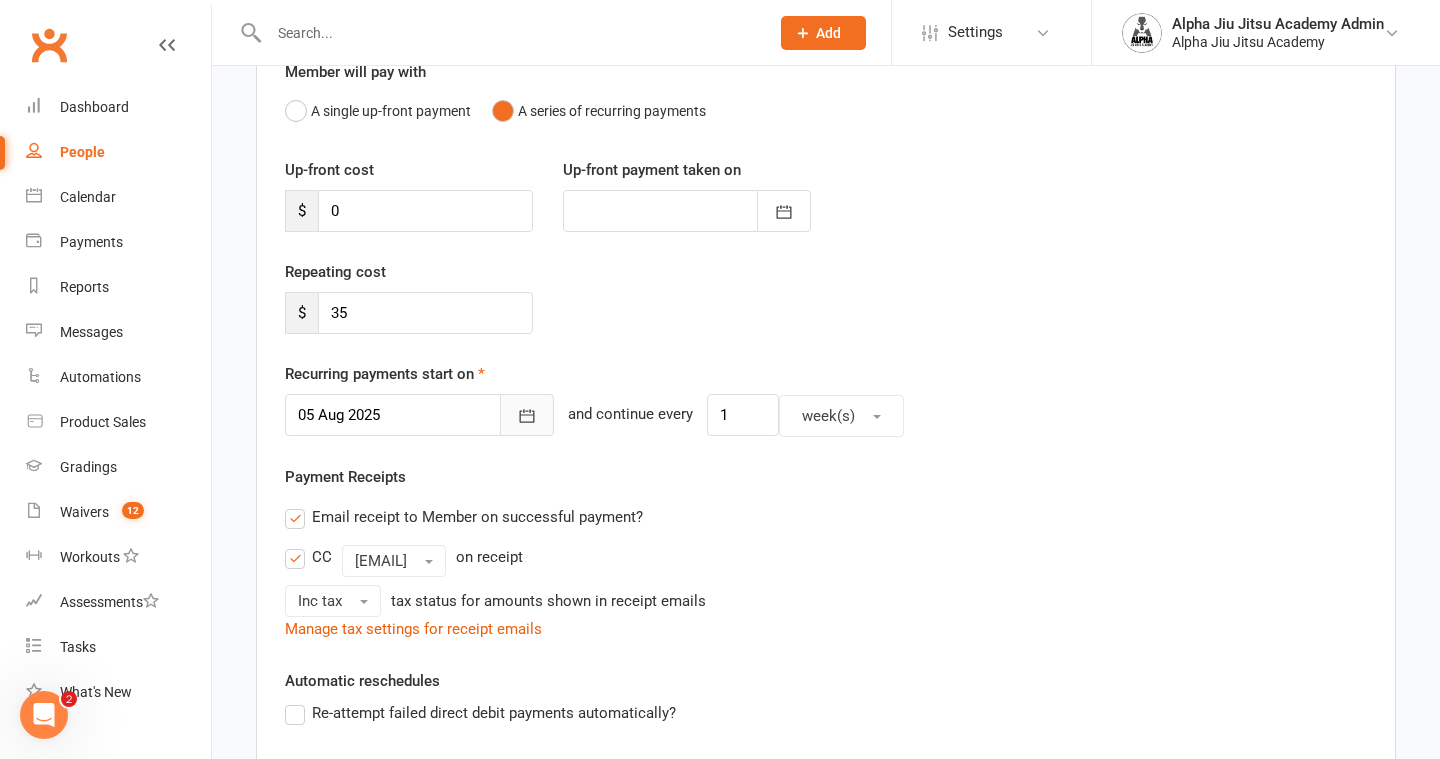 click at bounding box center (527, 415) 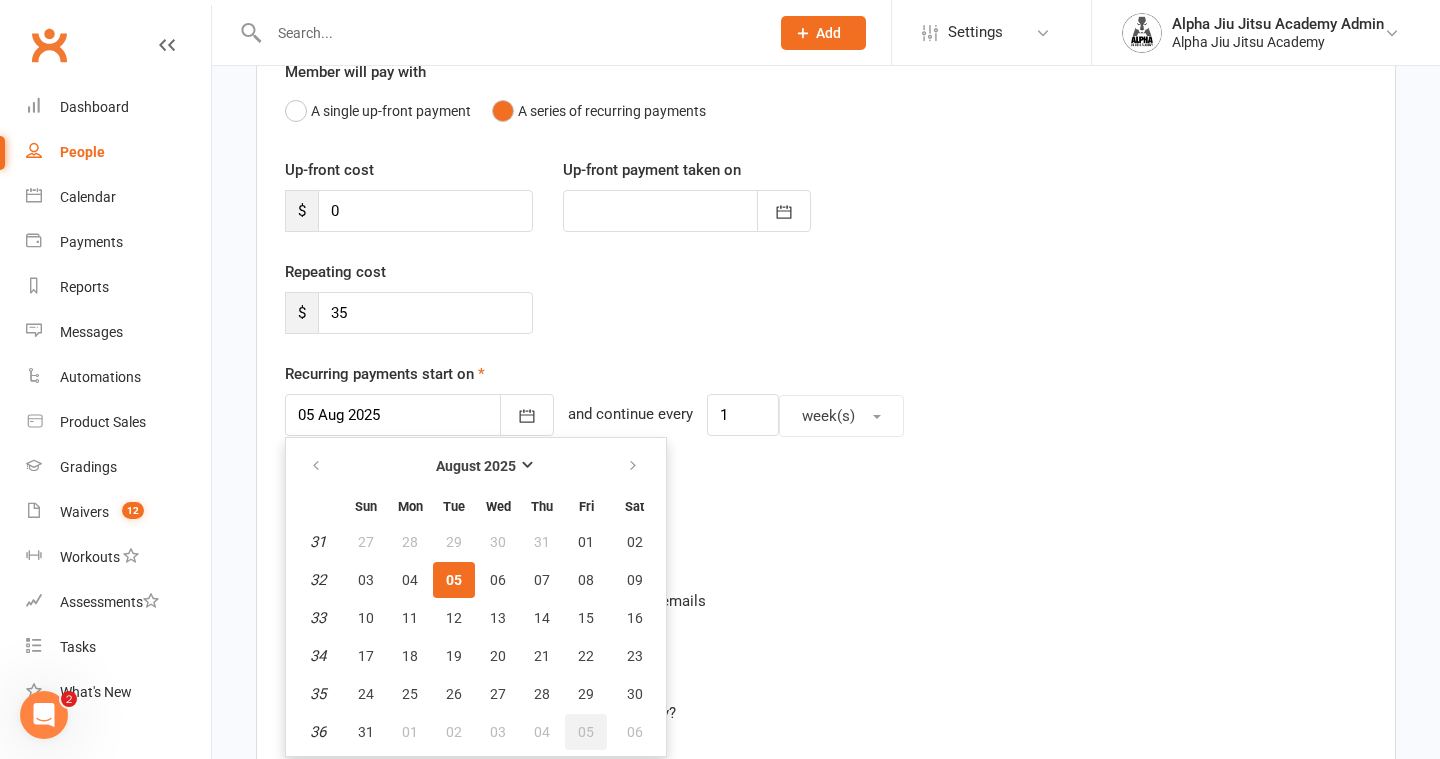 click on "05" at bounding box center [586, 732] 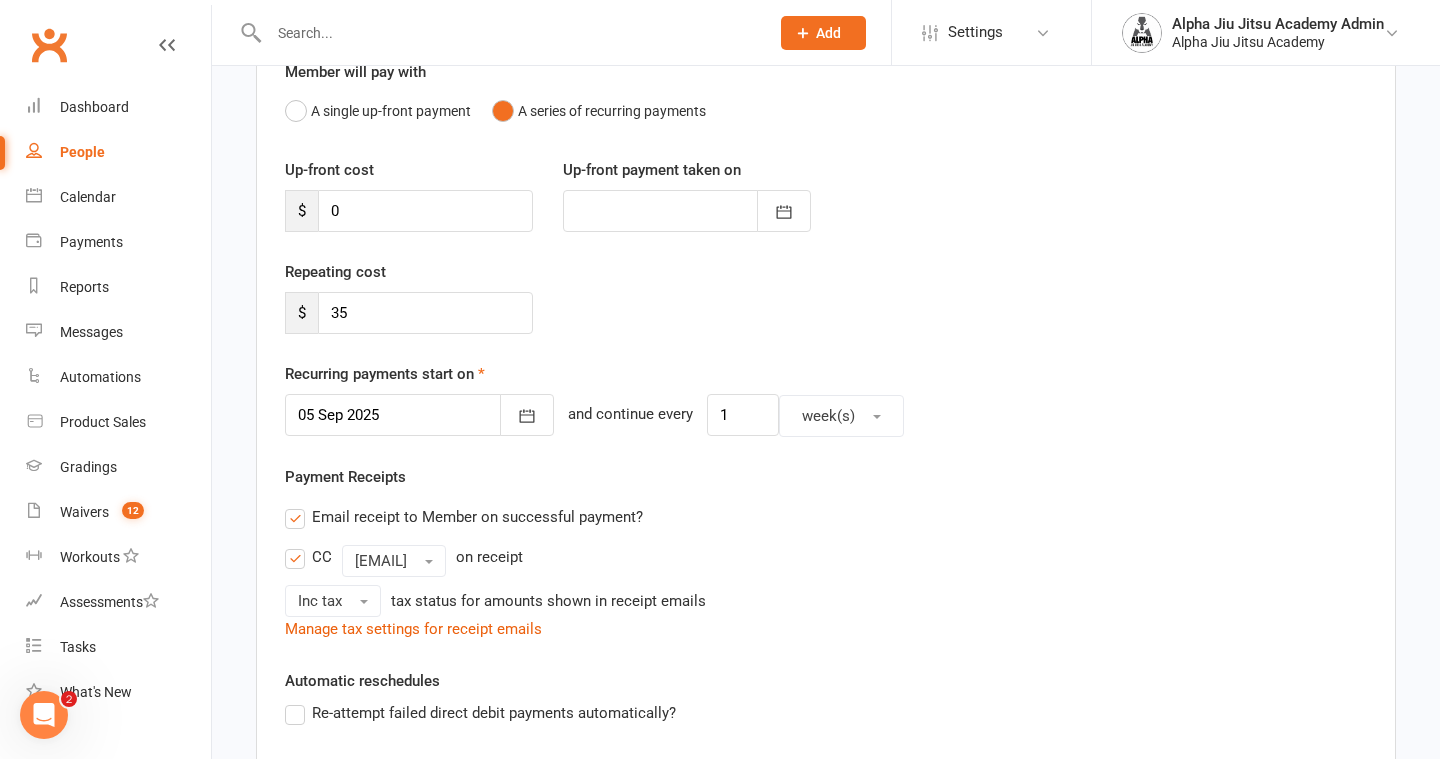 scroll, scrollTop: 458, scrollLeft: 0, axis: vertical 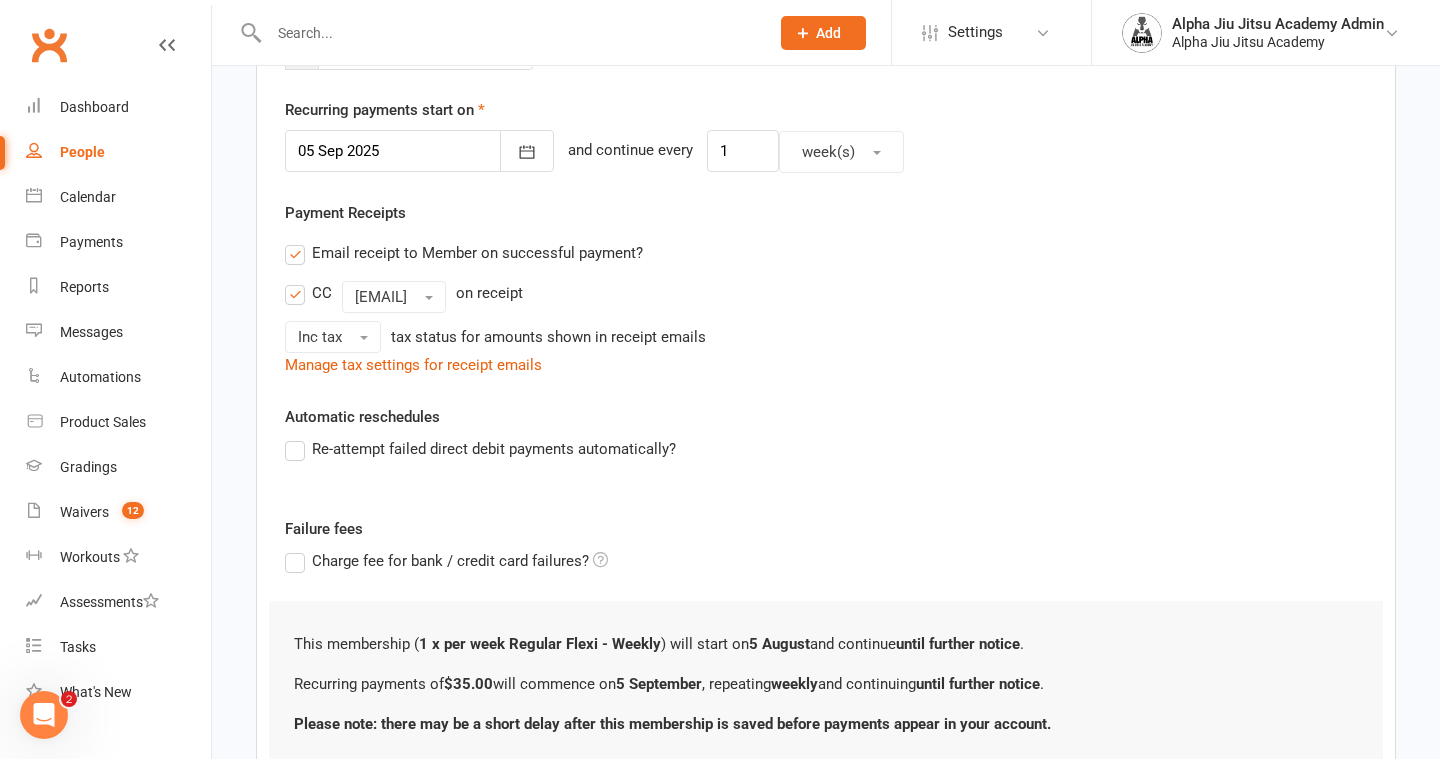 click on "Re-attempt failed direct debit payments automatically?" at bounding box center (480, 449) 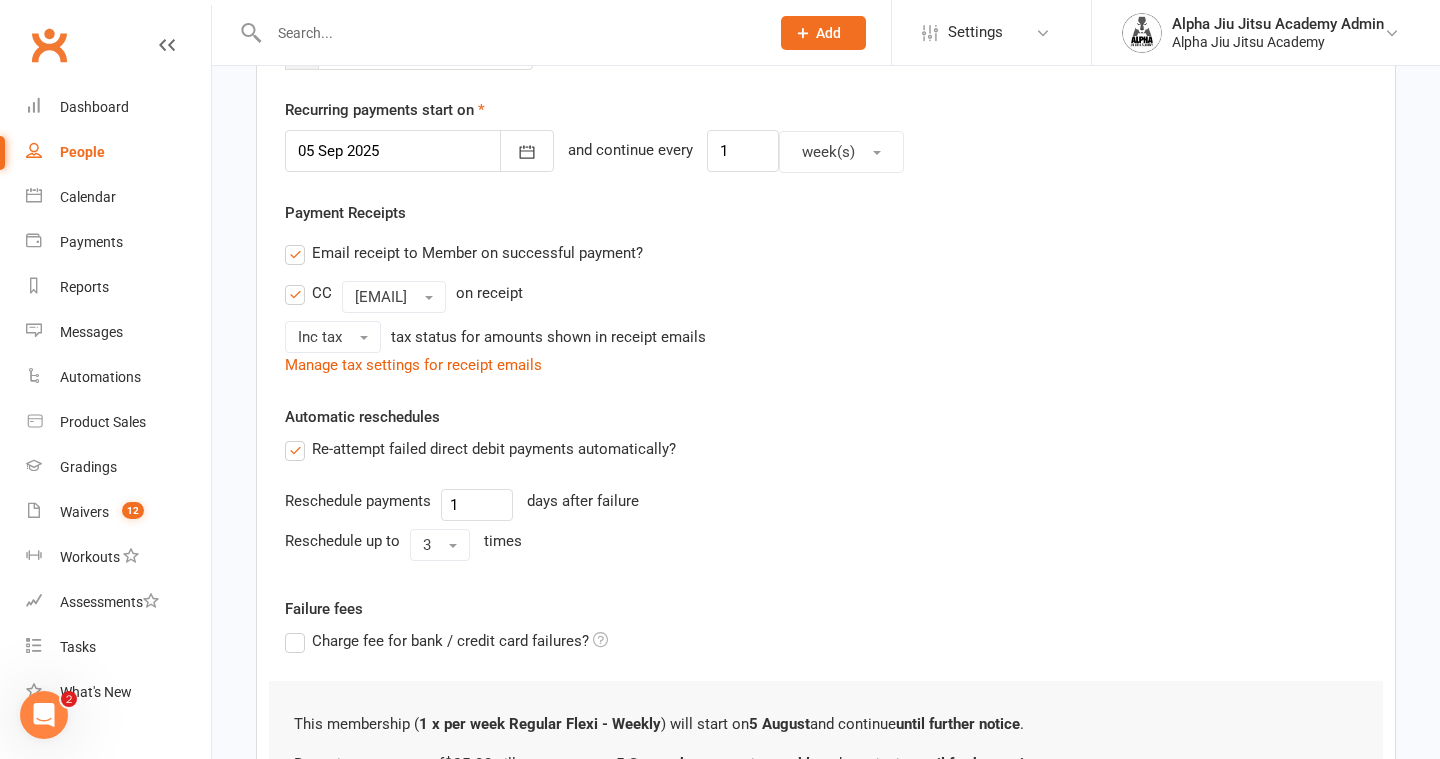 scroll, scrollTop: 695, scrollLeft: 0, axis: vertical 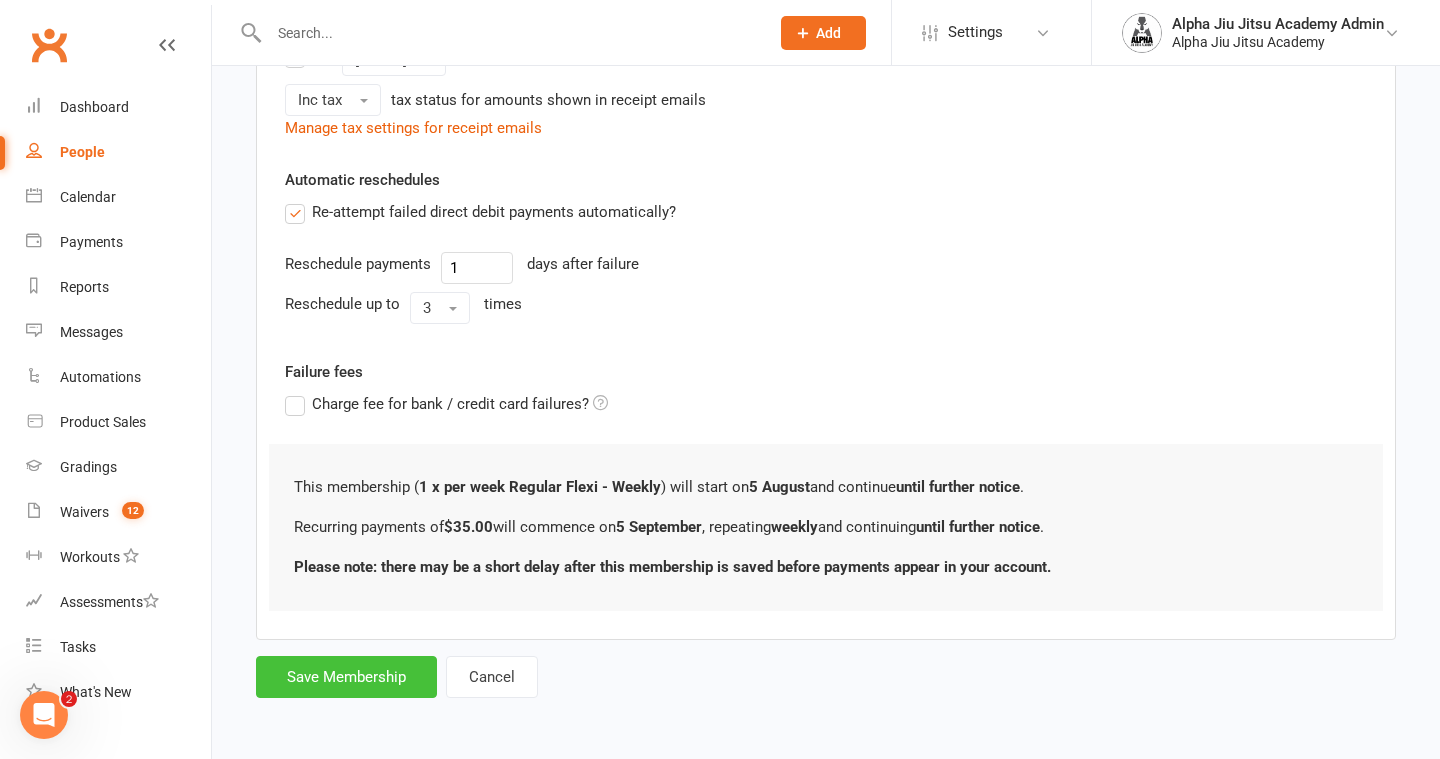 click on "Save Membership" at bounding box center (346, 677) 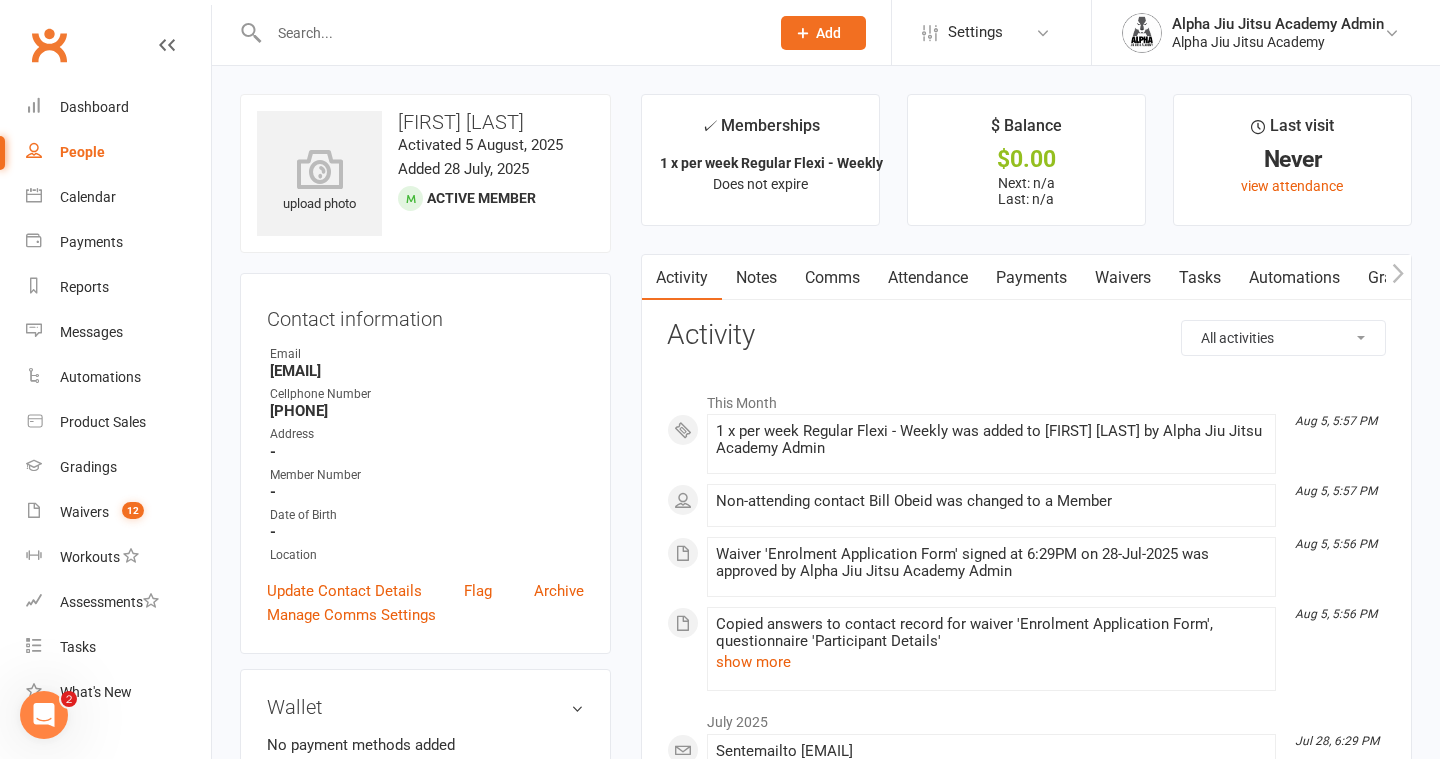 scroll, scrollTop: 56, scrollLeft: 0, axis: vertical 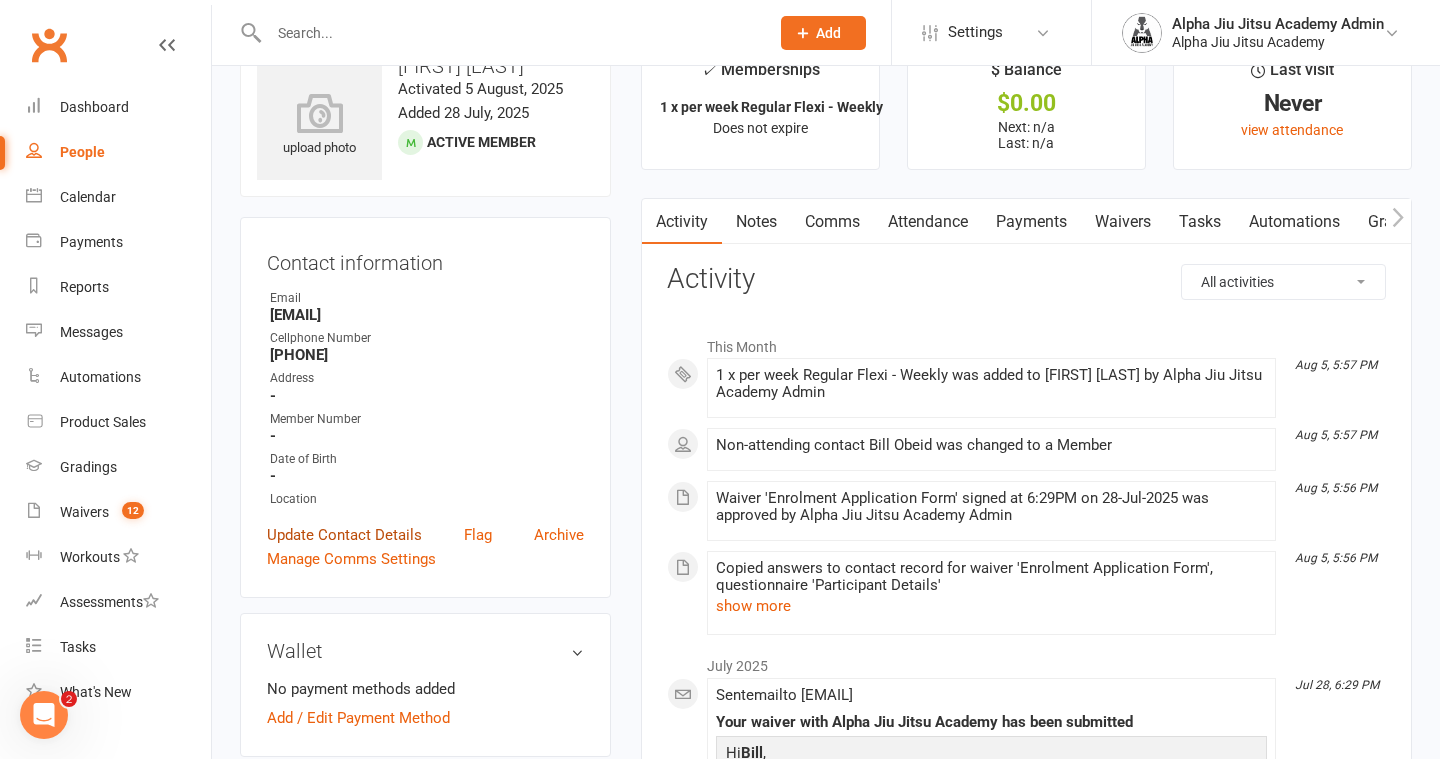 click on "Update Contact Details" at bounding box center (344, 535) 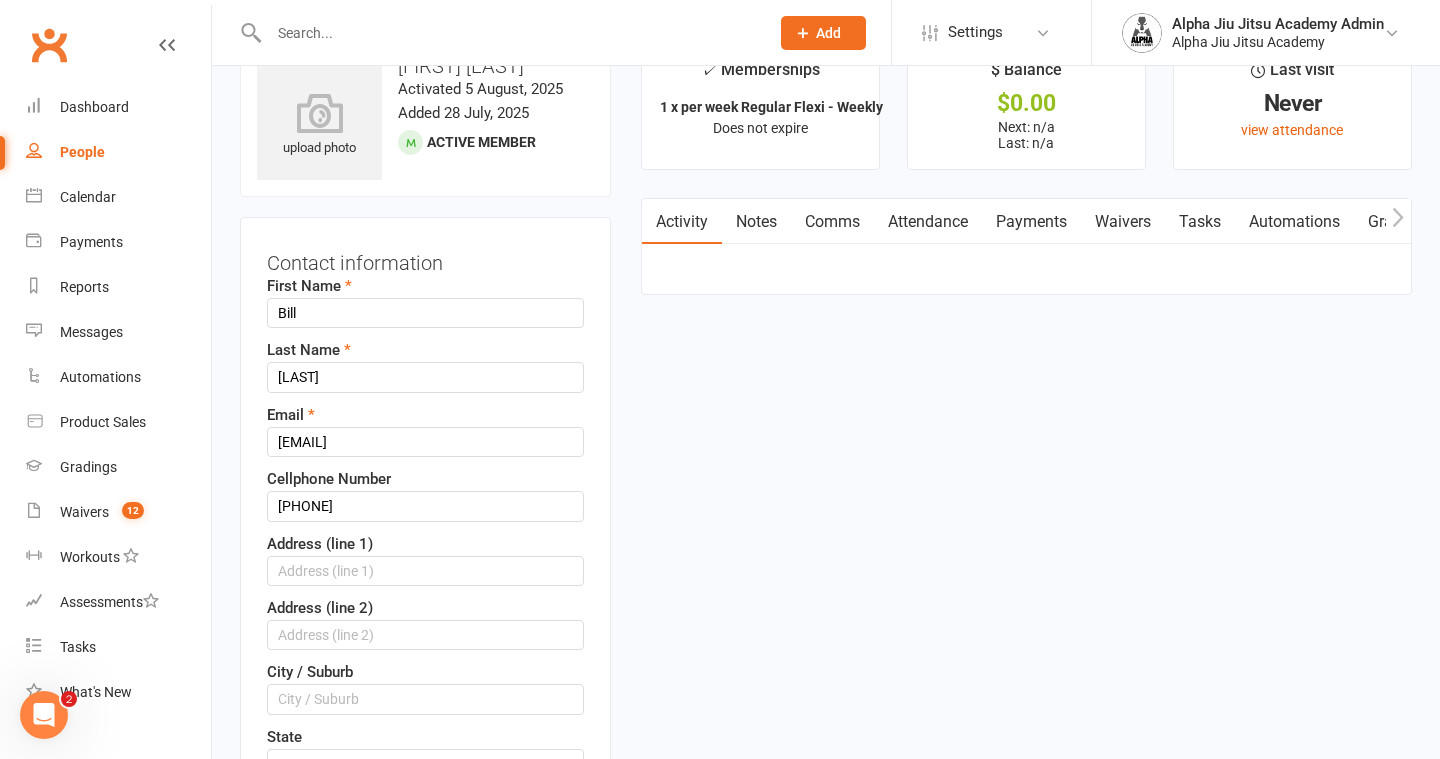 scroll, scrollTop: 94, scrollLeft: 0, axis: vertical 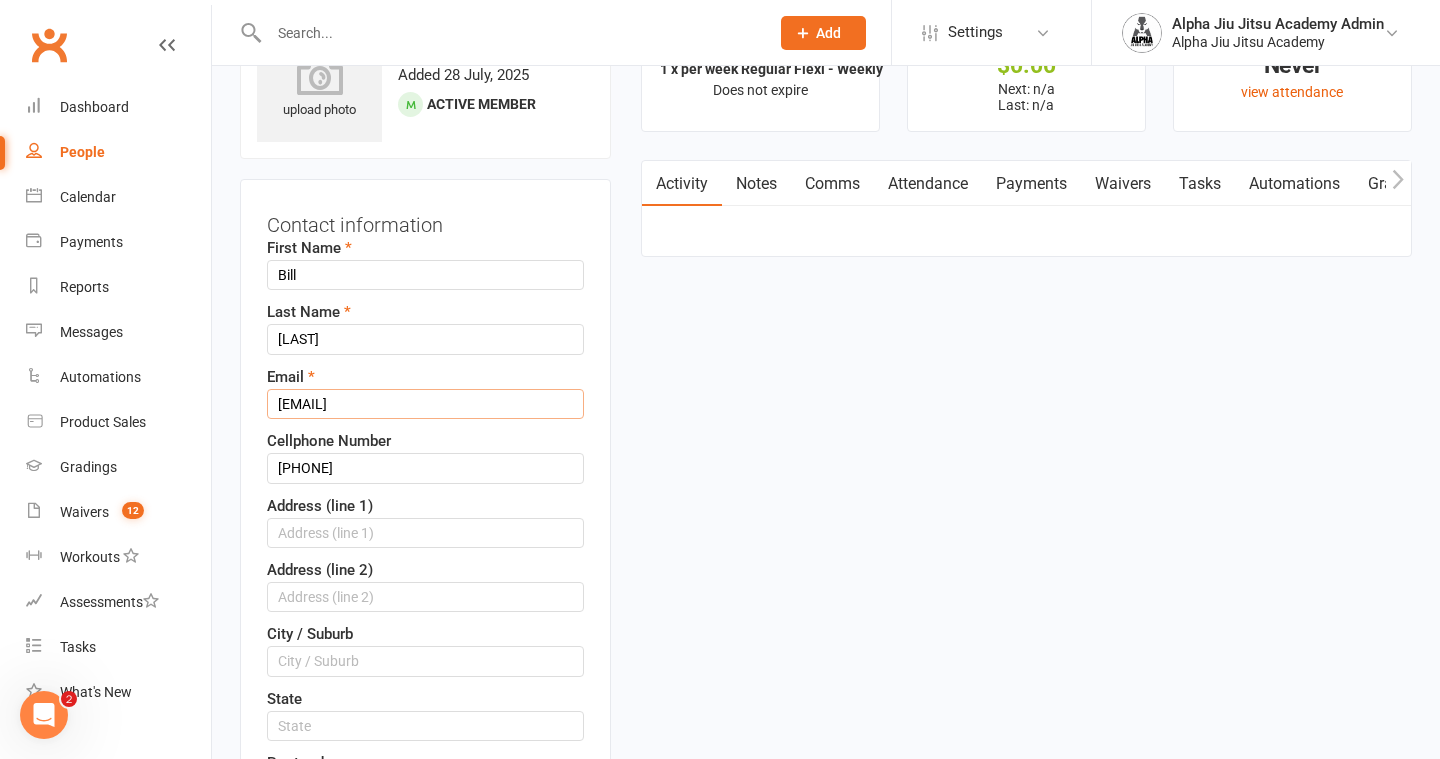 click on "[EMAIL]" at bounding box center (425, 404) 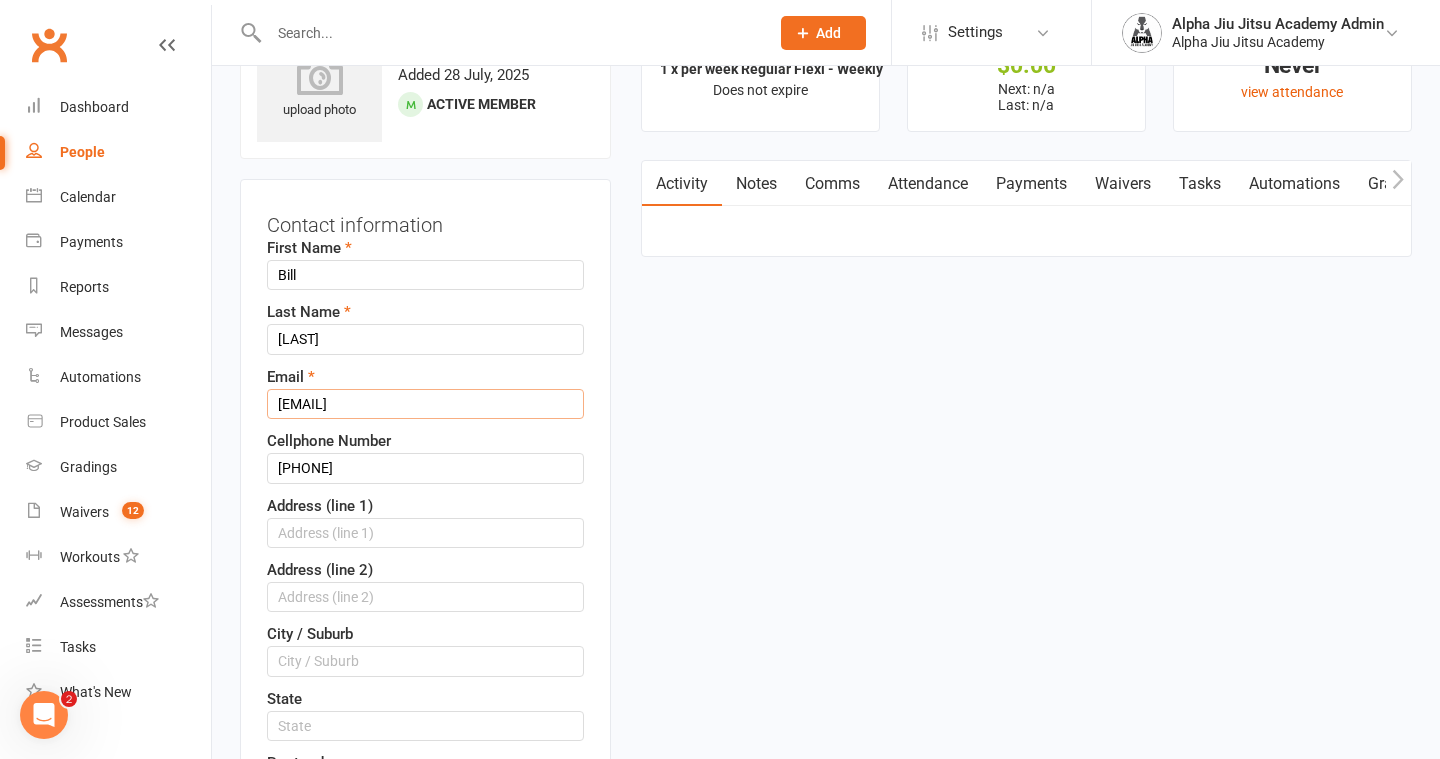 click on "[EMAIL]" at bounding box center [425, 404] 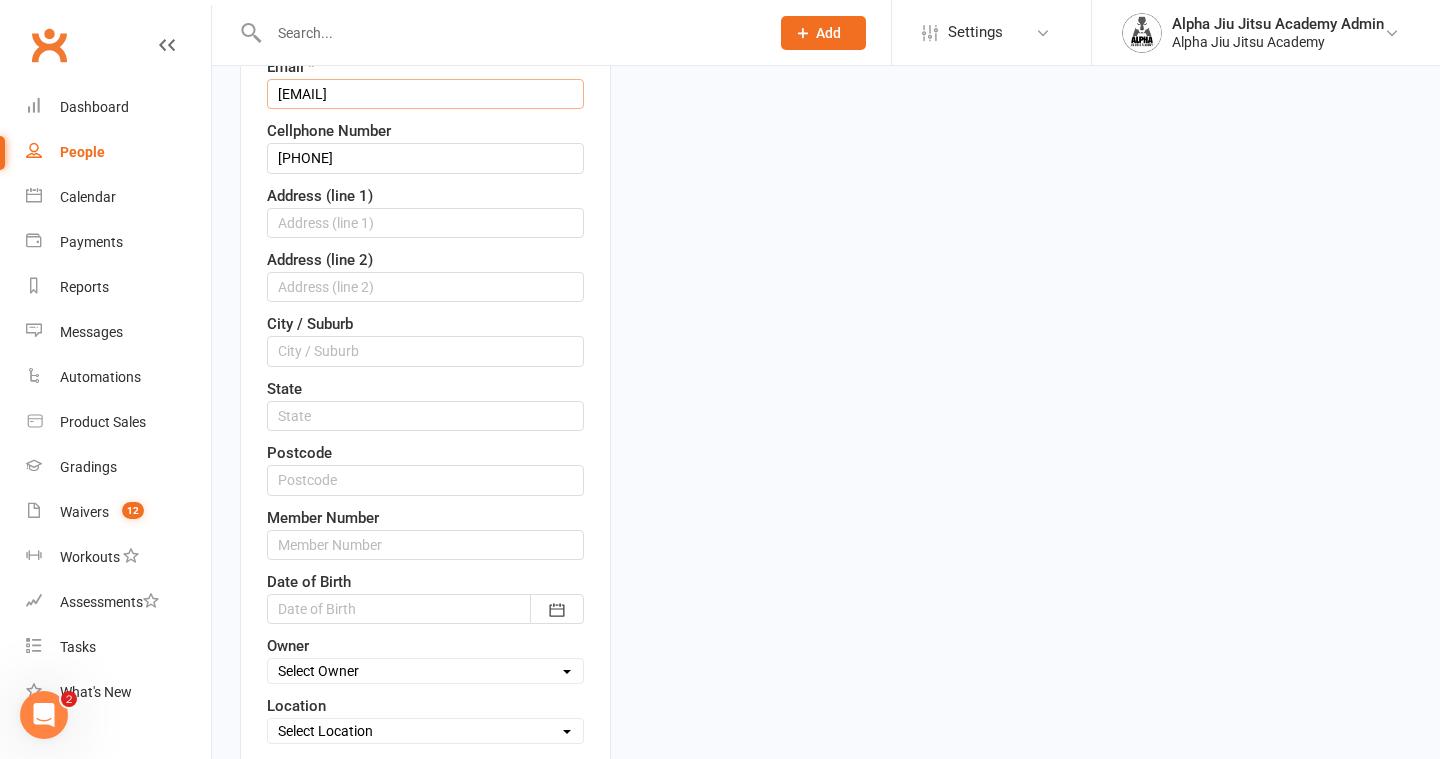 scroll, scrollTop: 407, scrollLeft: 0, axis: vertical 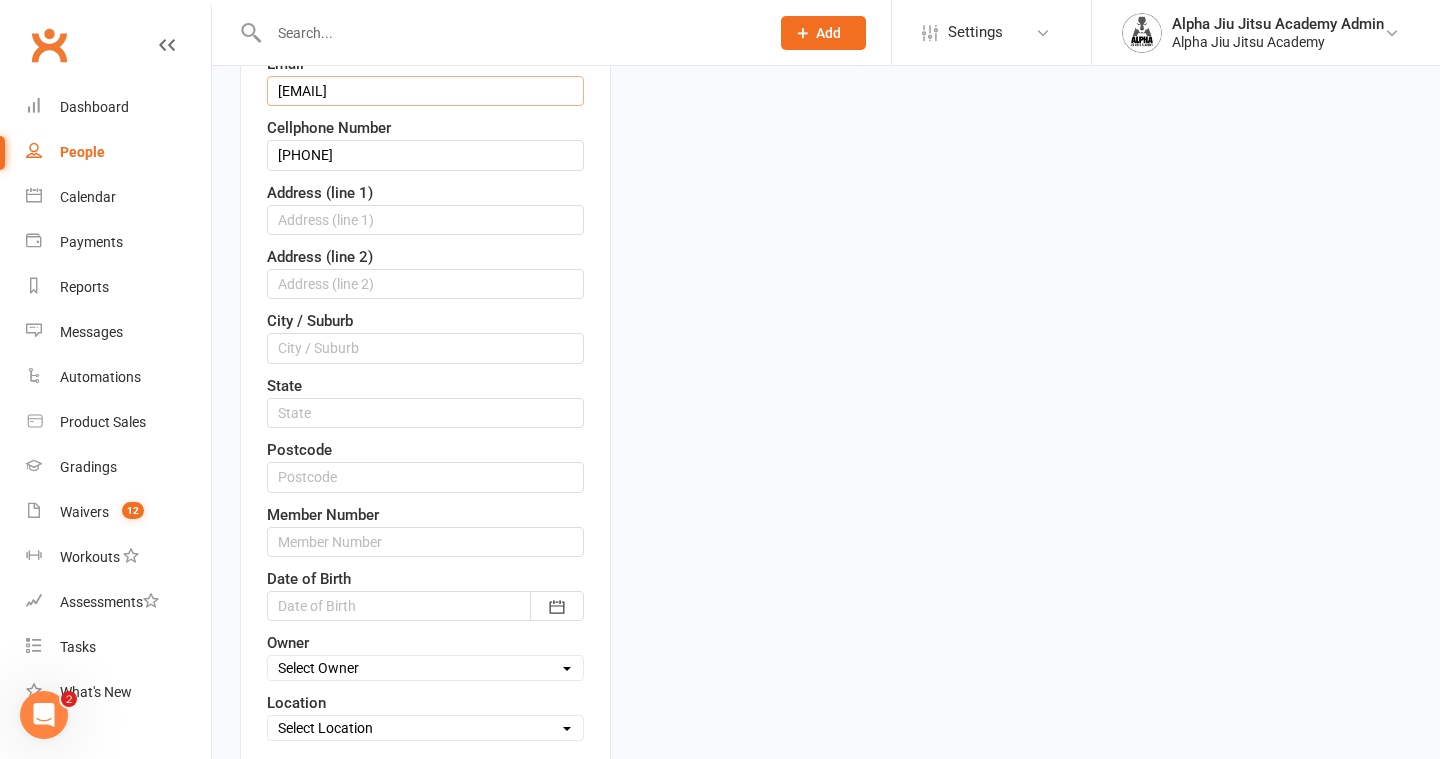 type on "[EMAIL]" 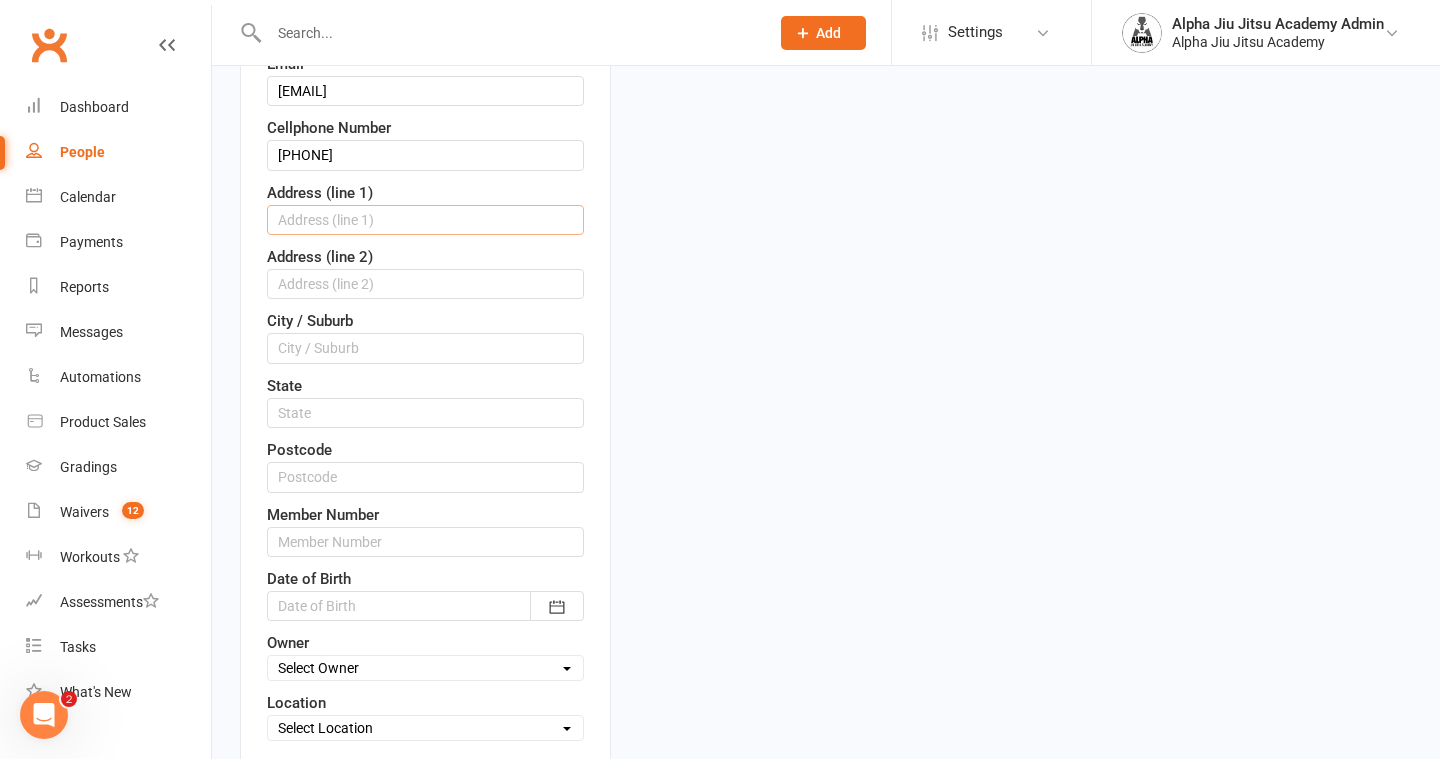 click at bounding box center [425, 220] 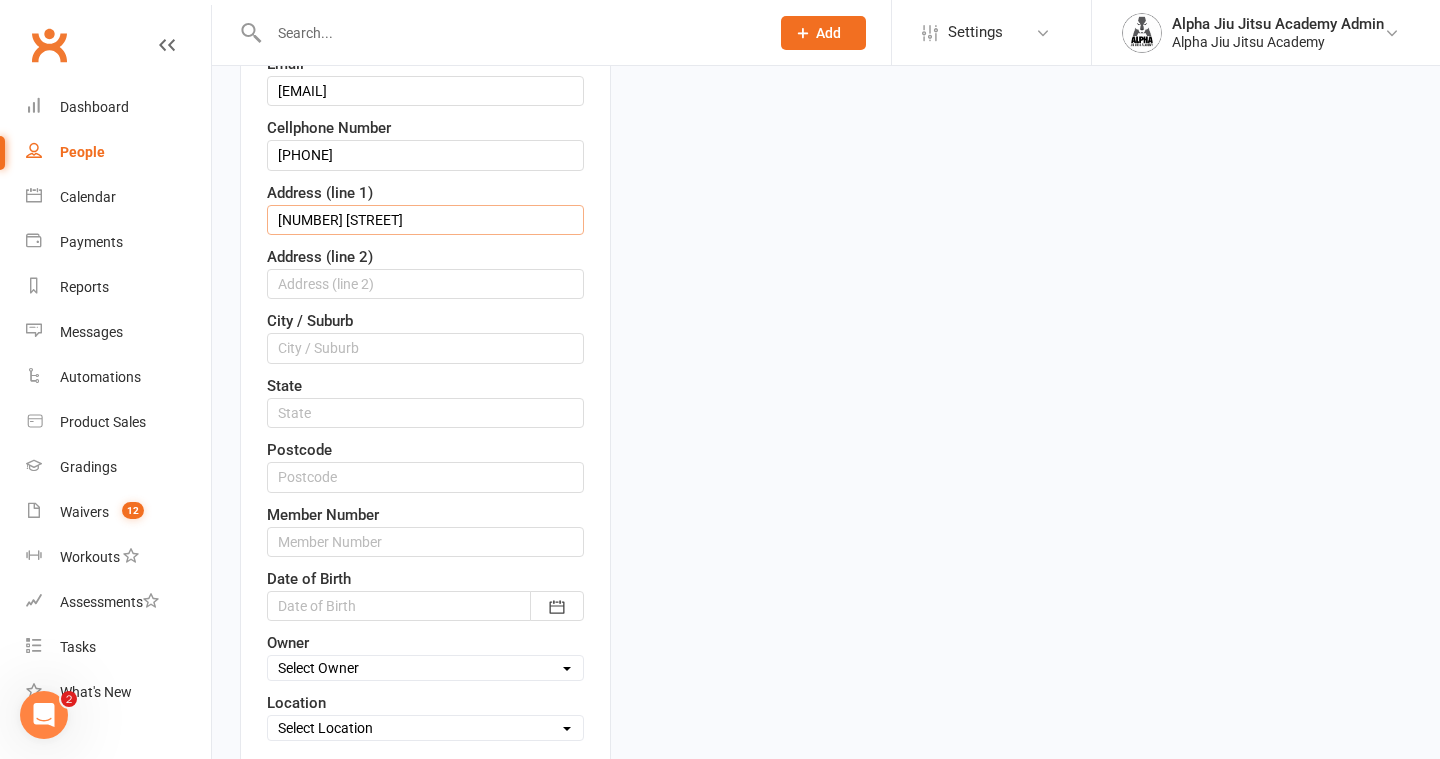 type on "[NUMBER] [STREET]" 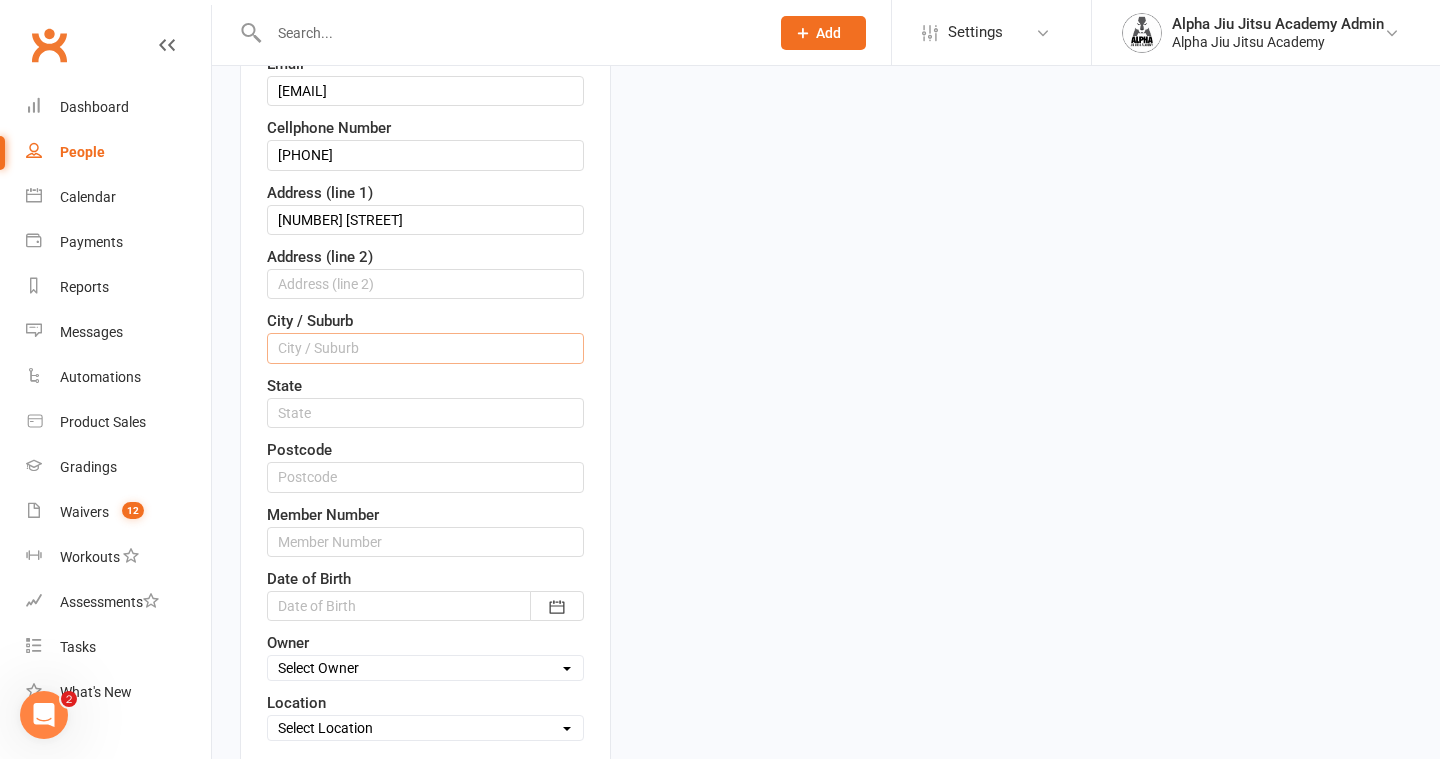 click at bounding box center (425, 348) 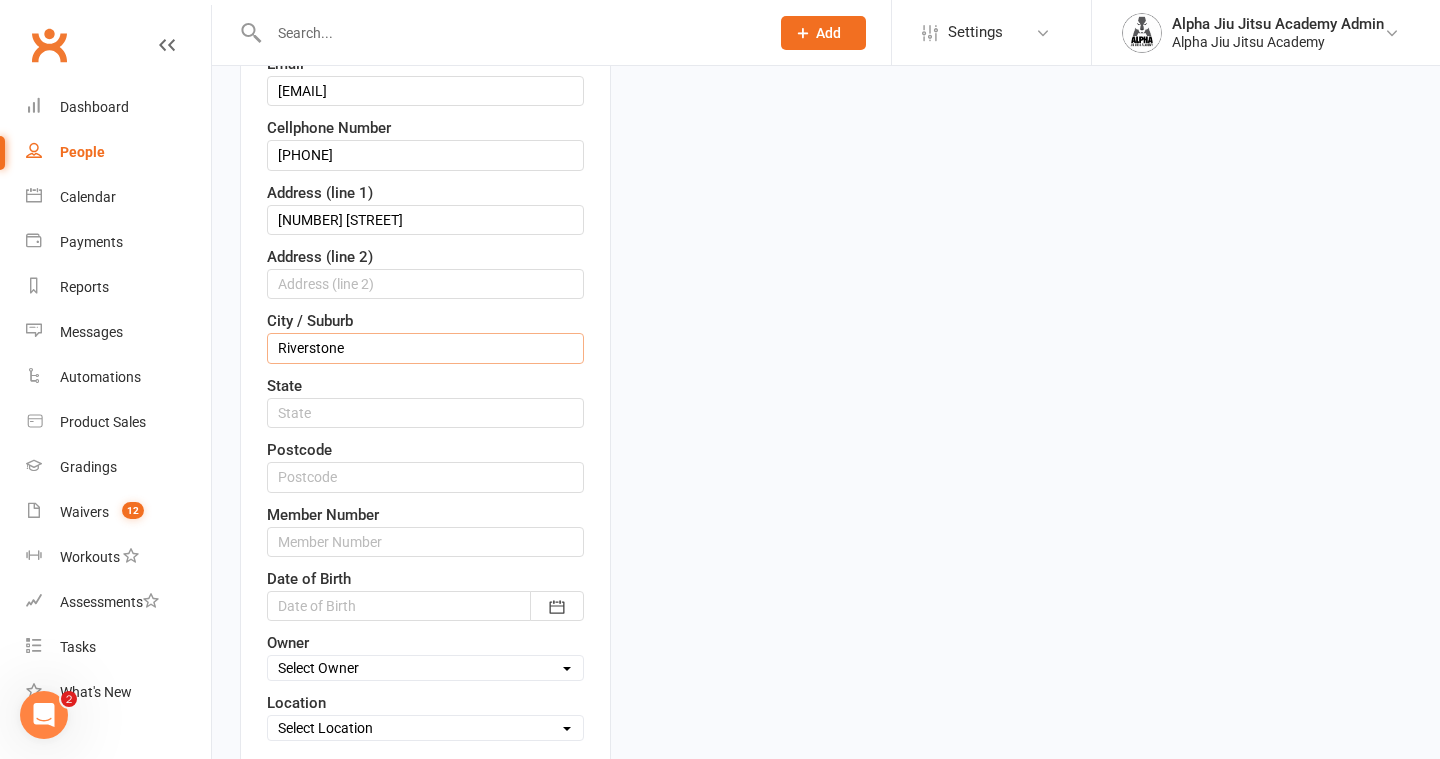 type on "Riverstone" 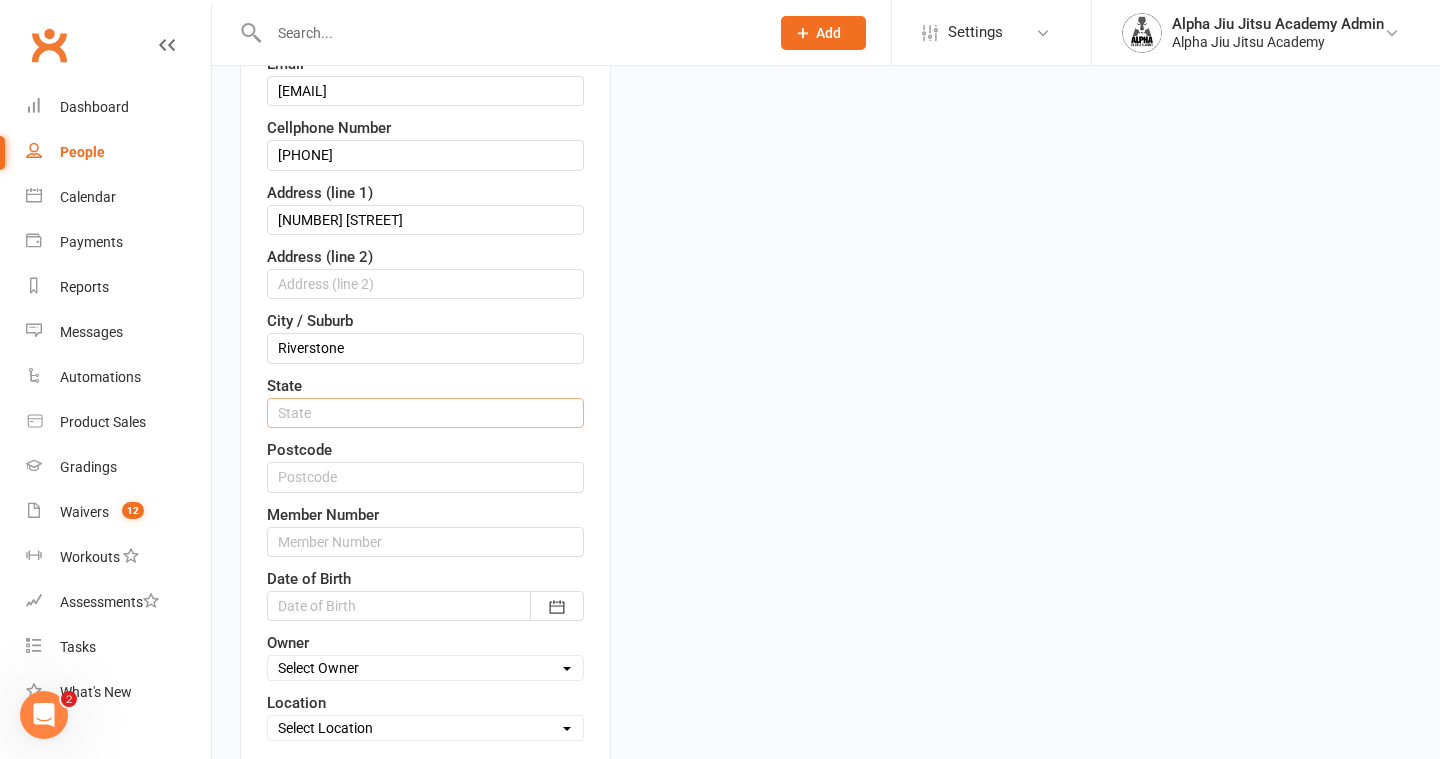 click at bounding box center (425, 413) 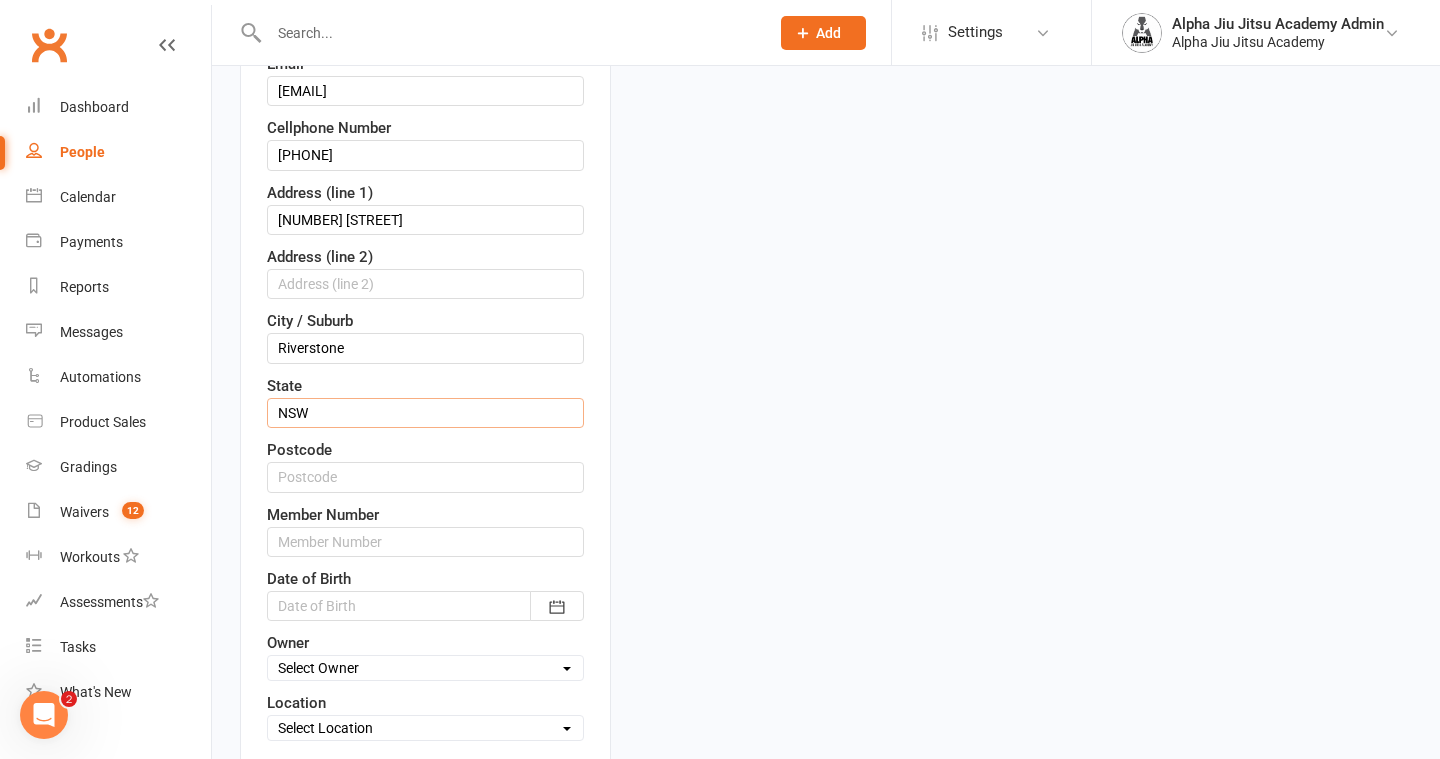 type on "NSW" 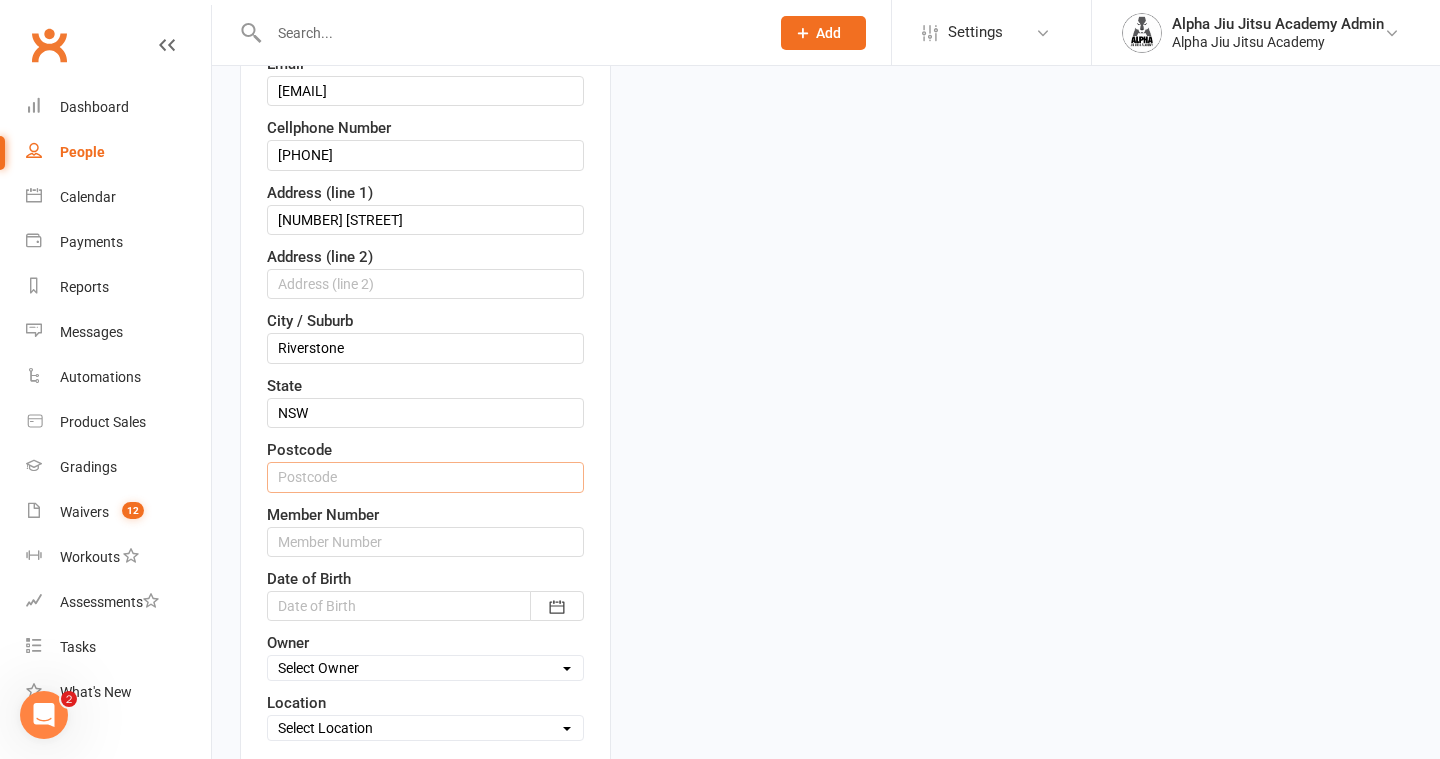 click at bounding box center (425, 477) 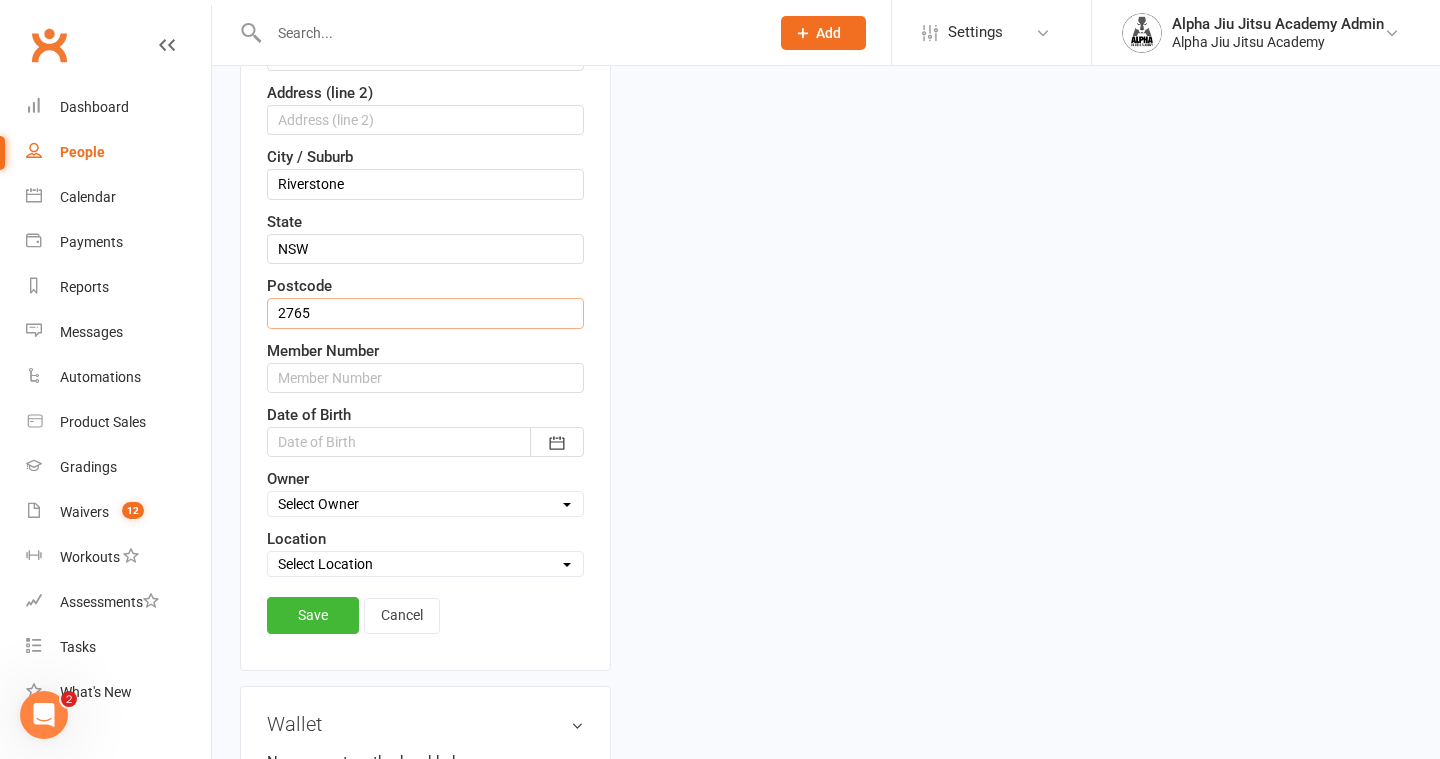 scroll, scrollTop: 577, scrollLeft: 0, axis: vertical 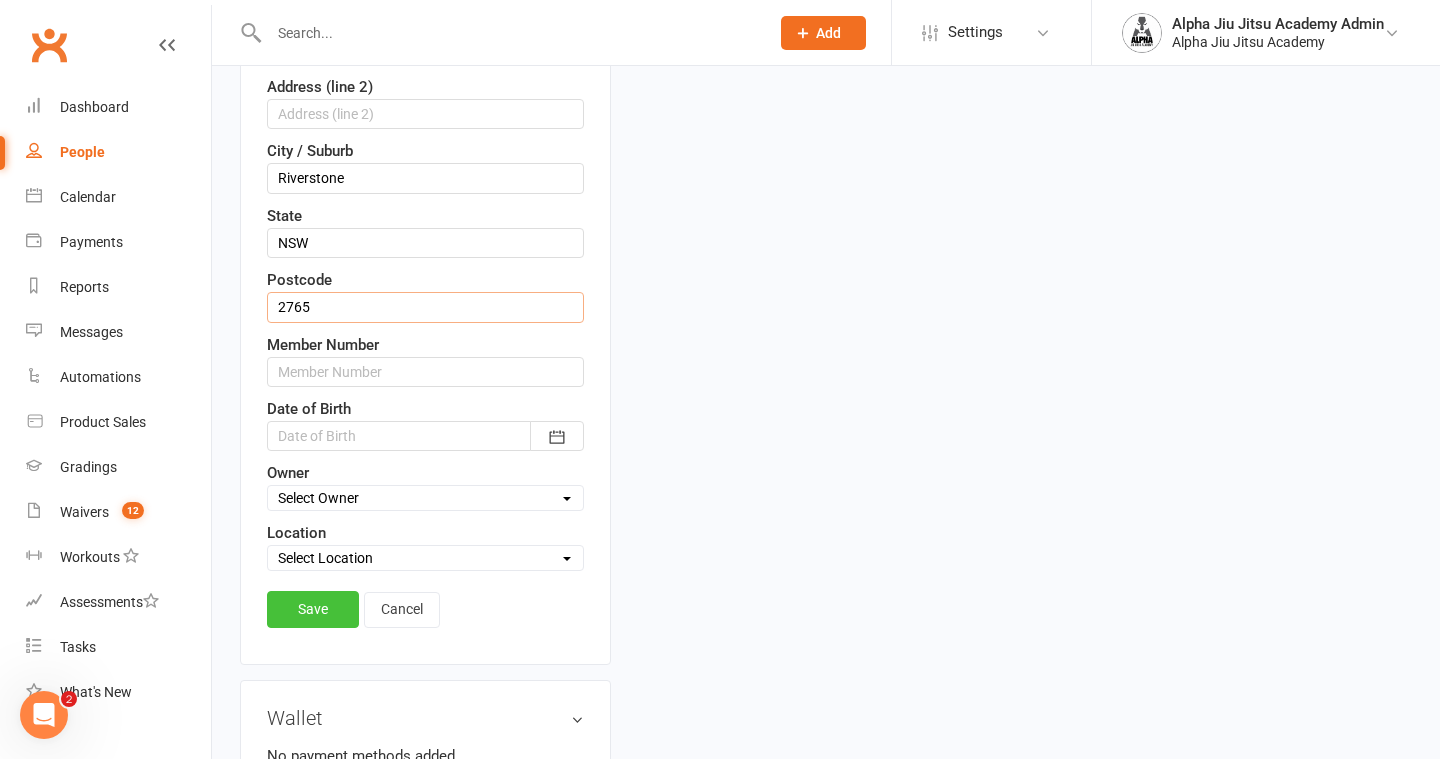 type on "2765" 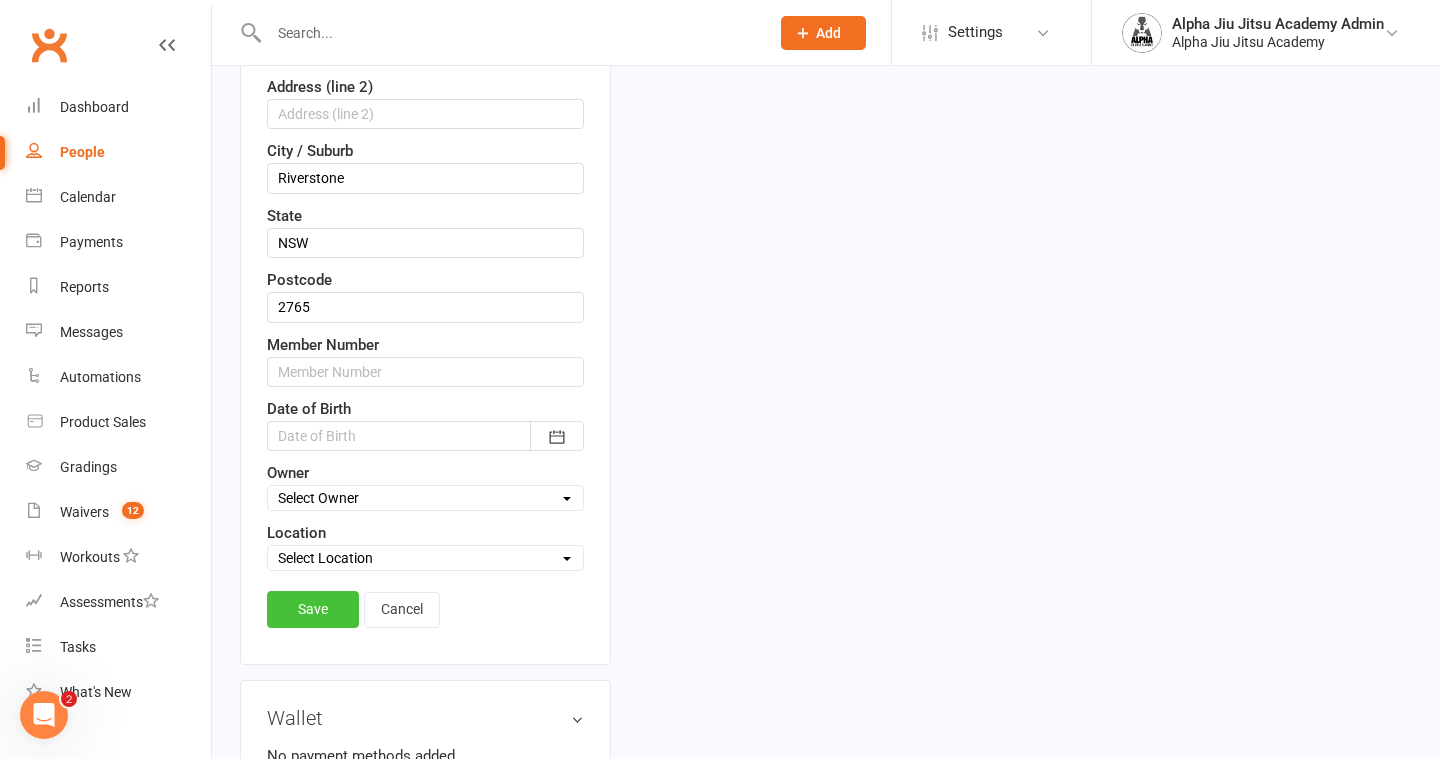 click on "Save" at bounding box center [313, 609] 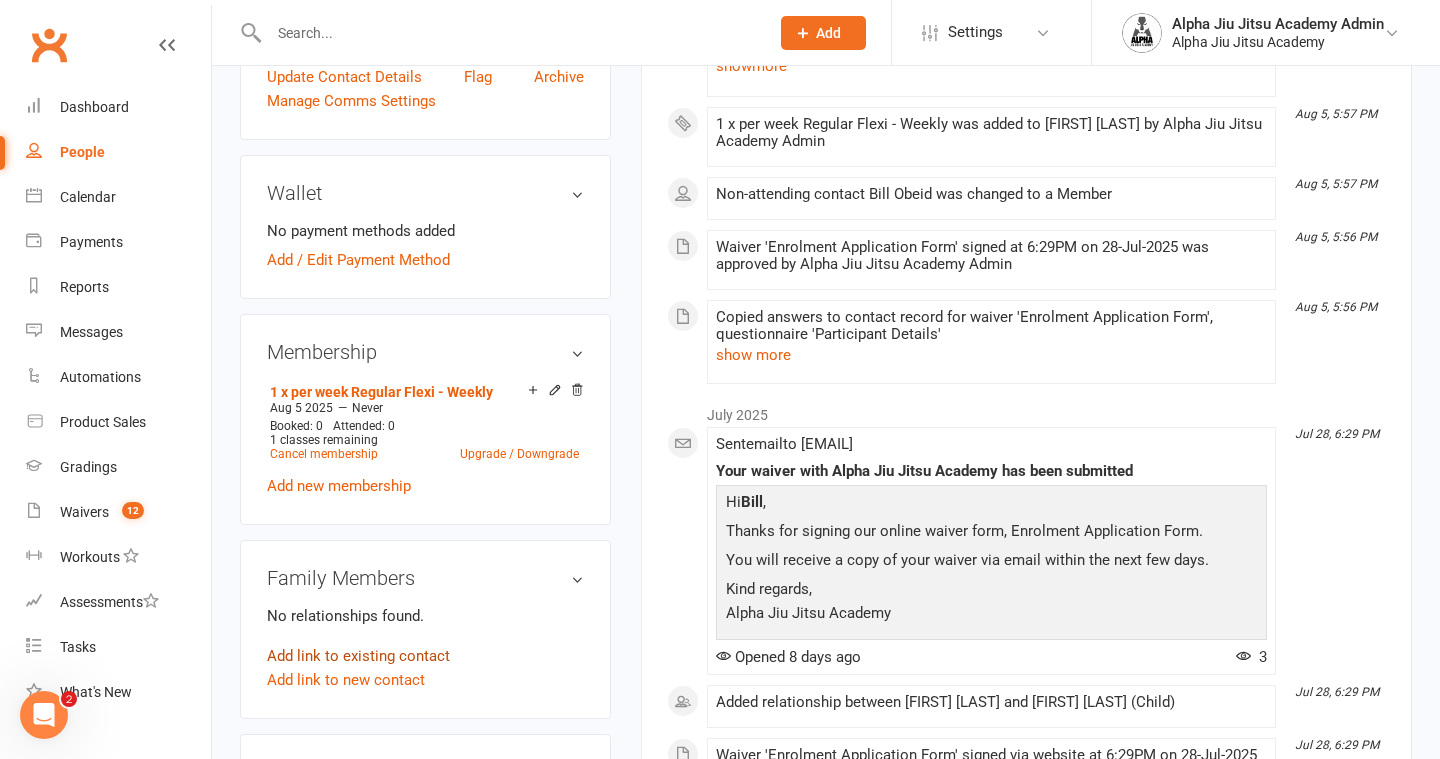 scroll, scrollTop: 521, scrollLeft: 0, axis: vertical 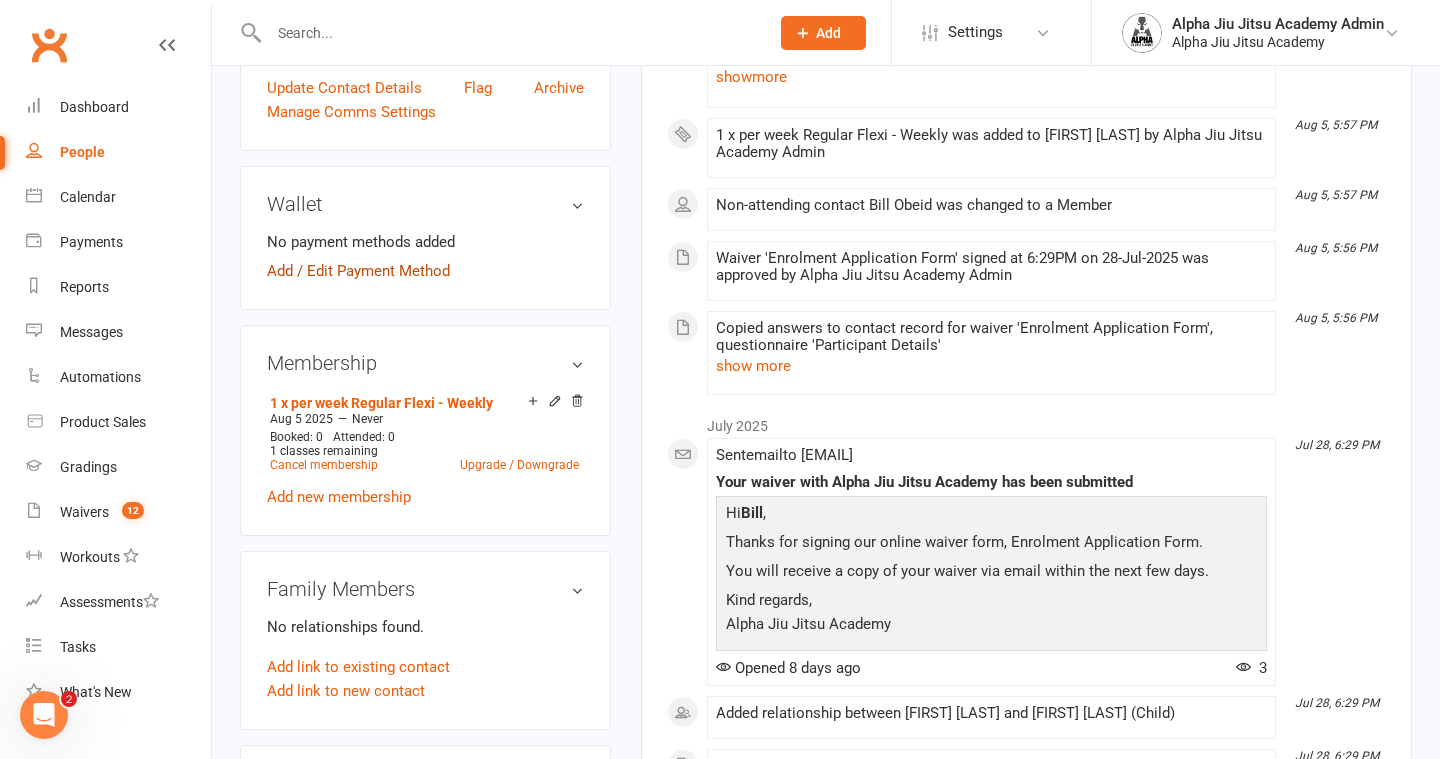 click on "Add / Edit Payment Method" at bounding box center [358, 271] 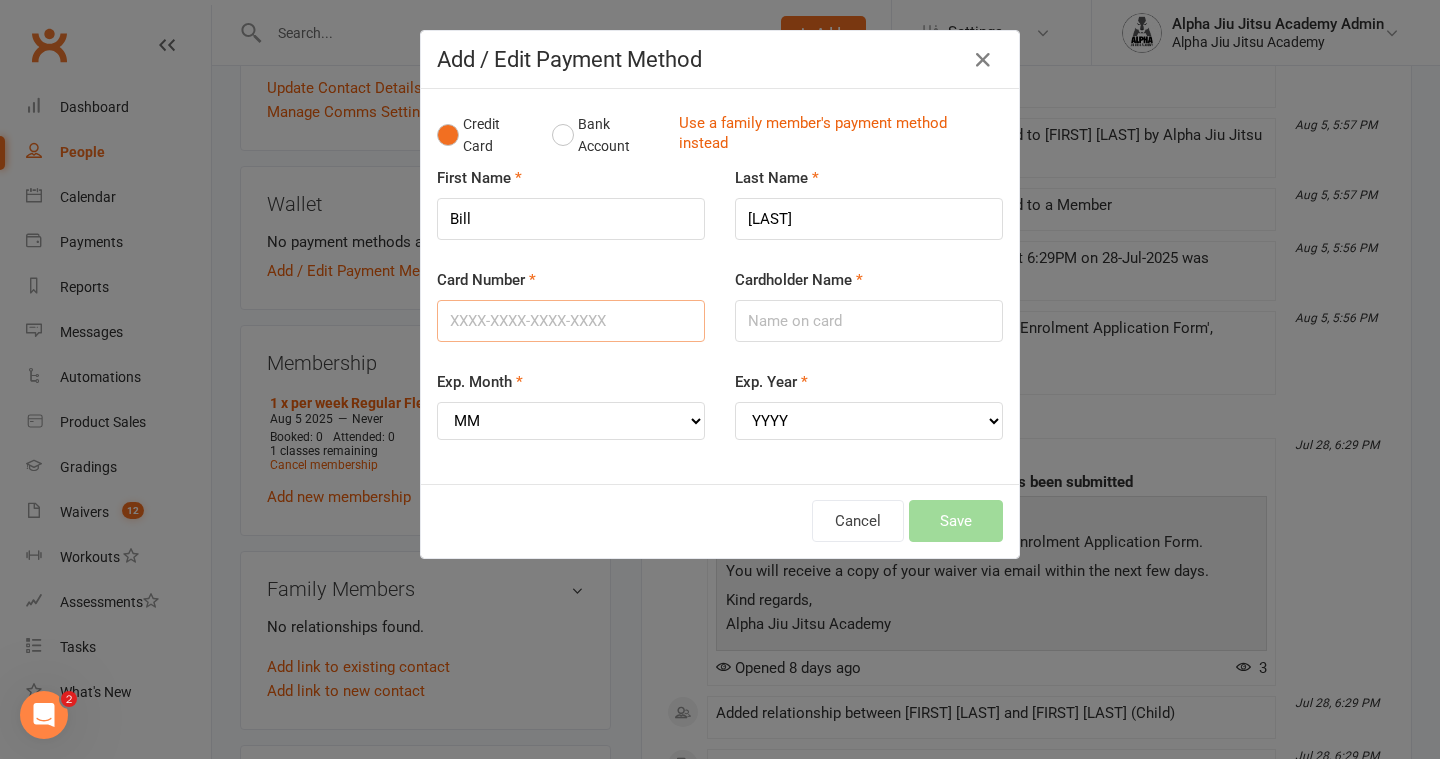 click on "Card Number" at bounding box center (571, 321) 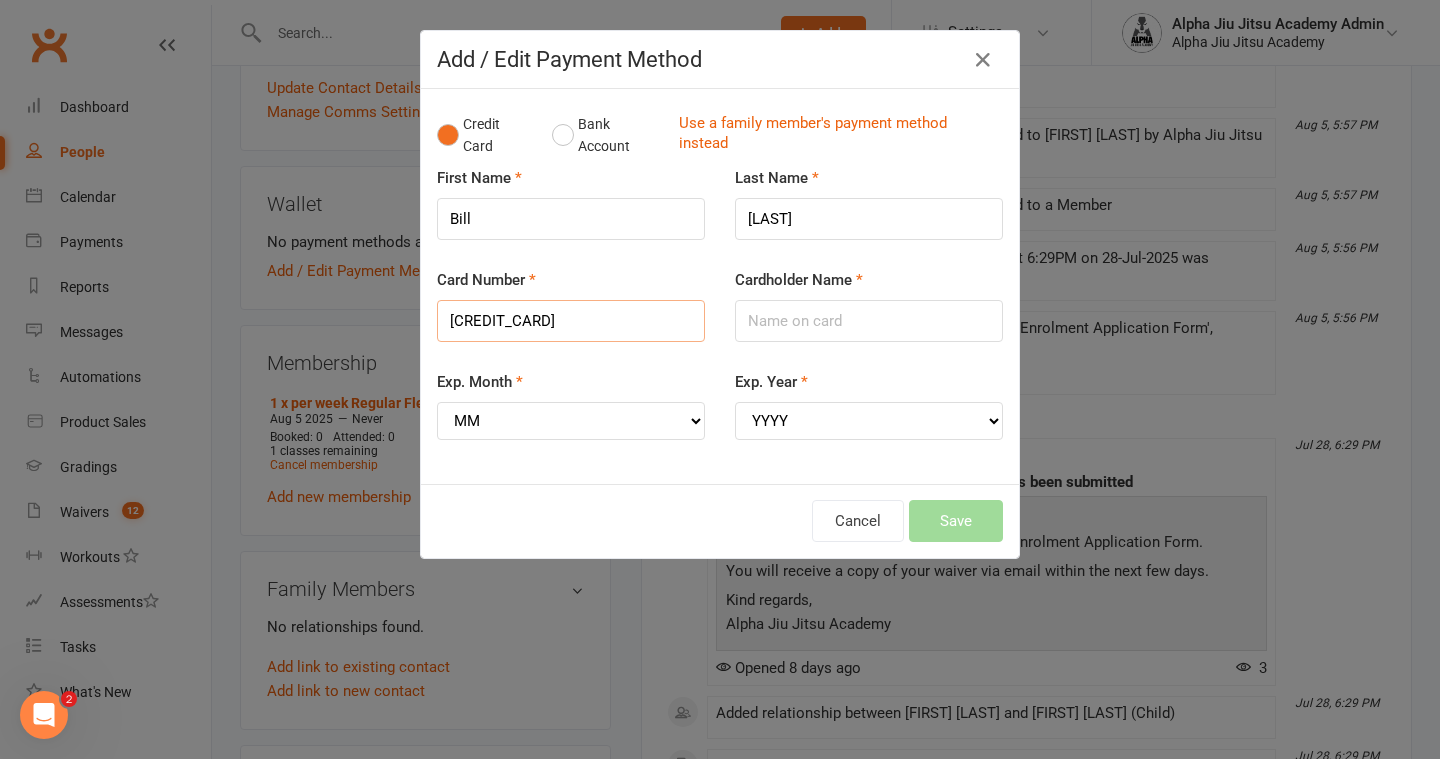 type on "[CREDIT_CARD]" 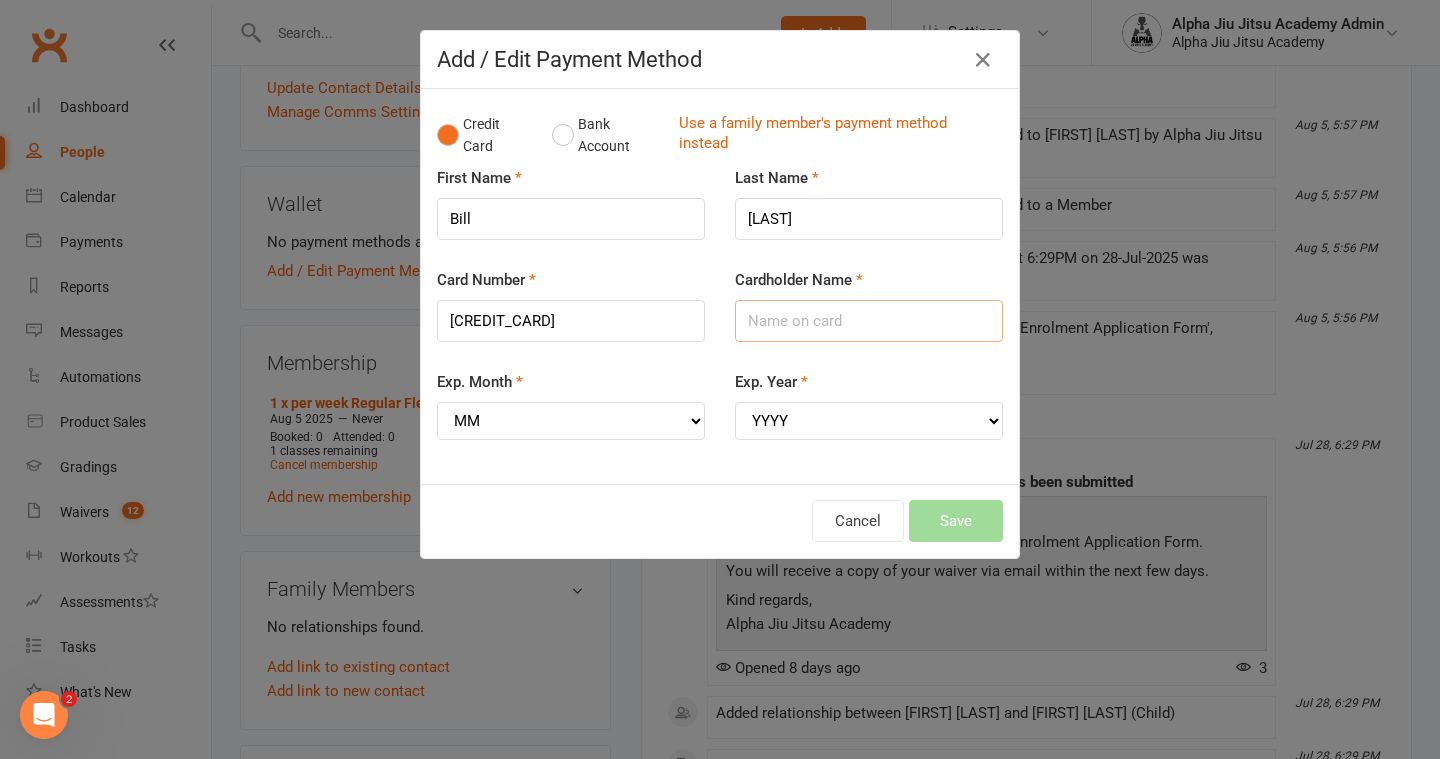 click on "Cardholder Name" at bounding box center (869, 321) 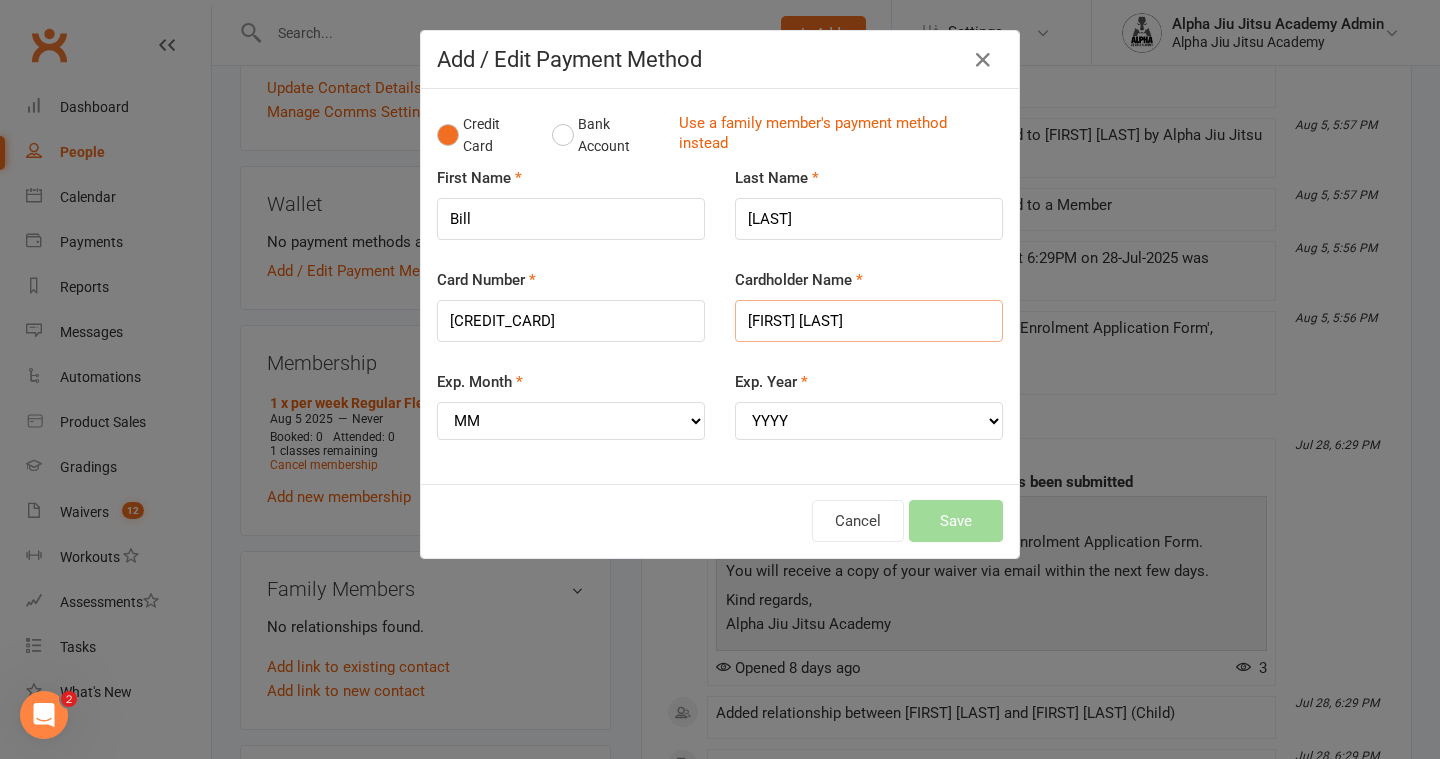 type on "[FIRST] [LAST]" 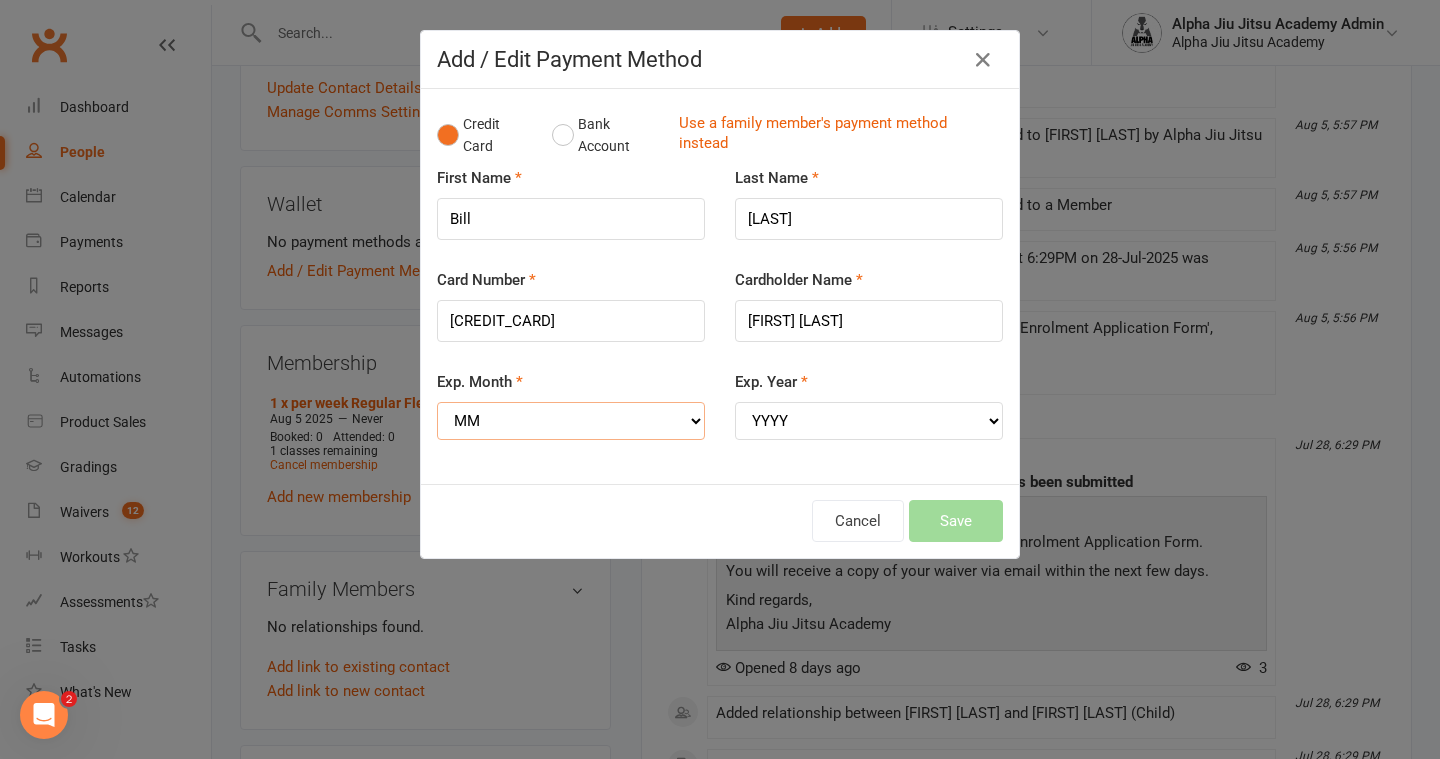 click on "MM 01 02 03 04 05 06 07 08 09 10 11 12" at bounding box center (571, 421) 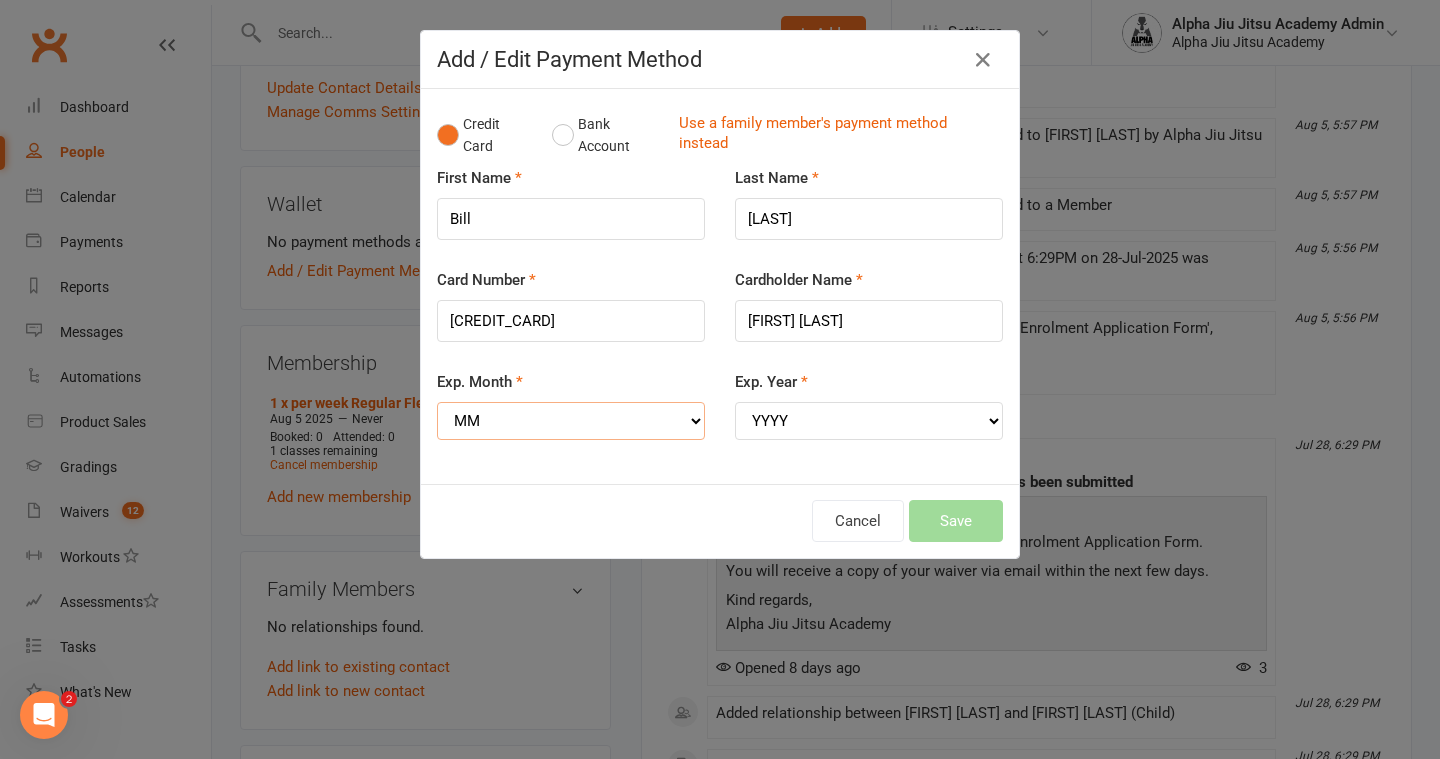 select on "06" 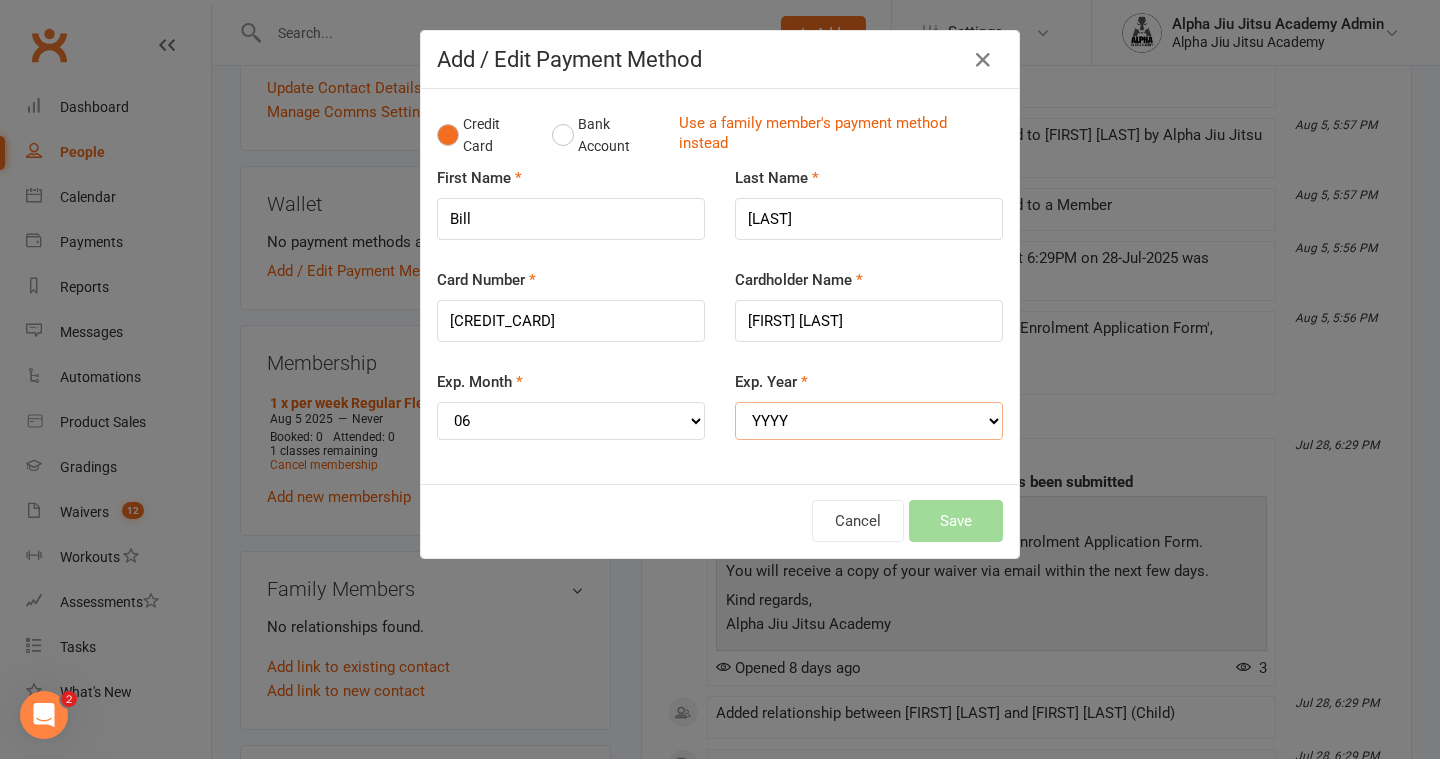 click on "YYYY 2025 2026 2027 2028 2029 2030 2031 2032 2033 2034" at bounding box center (869, 421) 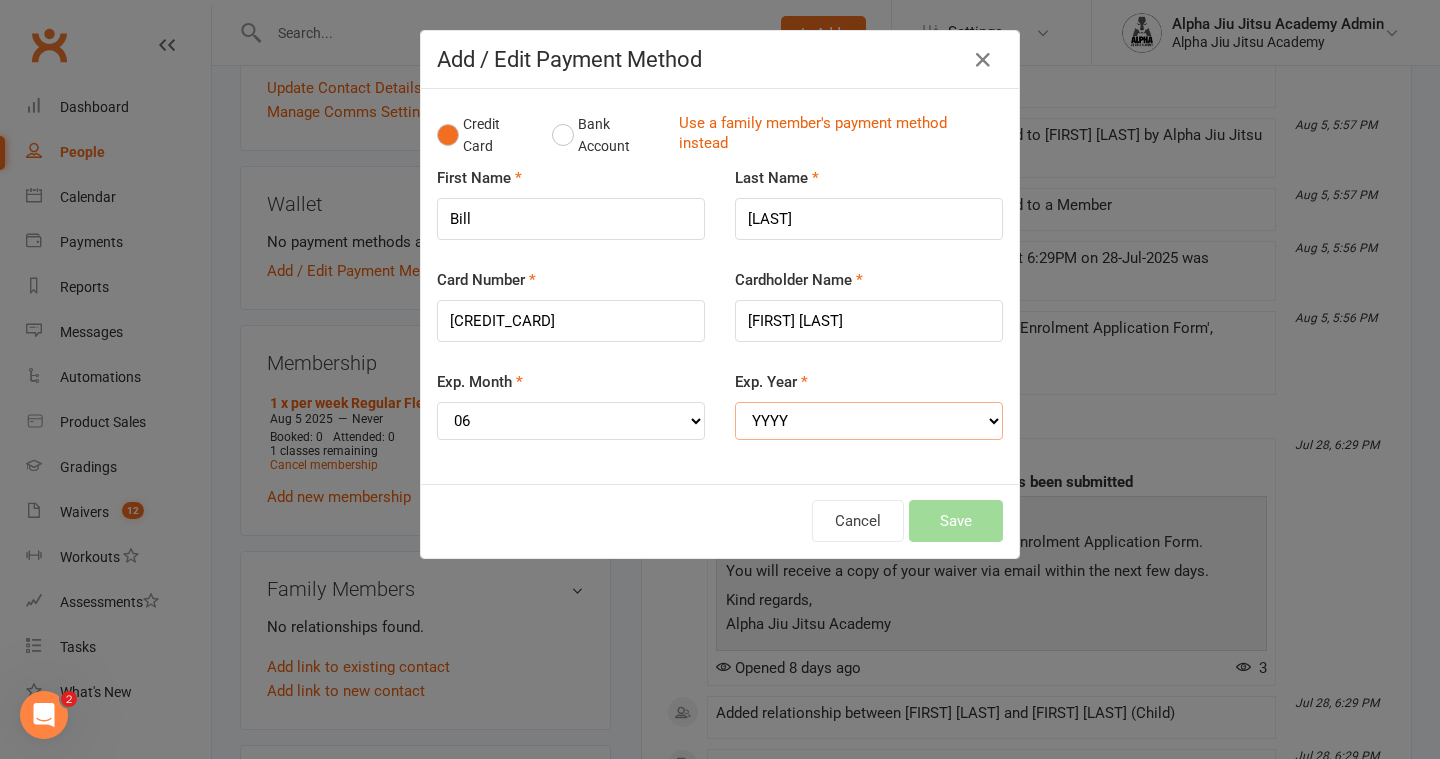 select on "2030" 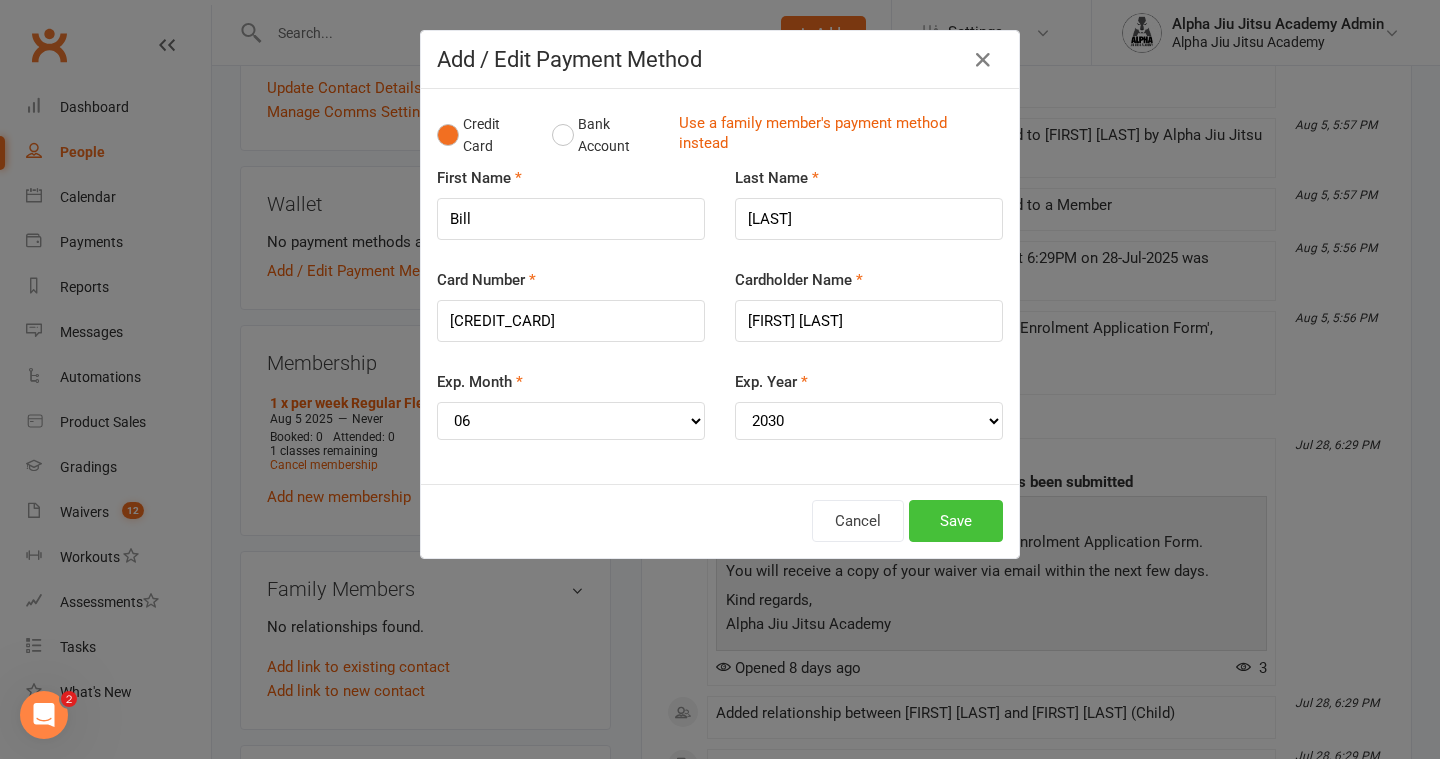 click on "Save" at bounding box center (956, 521) 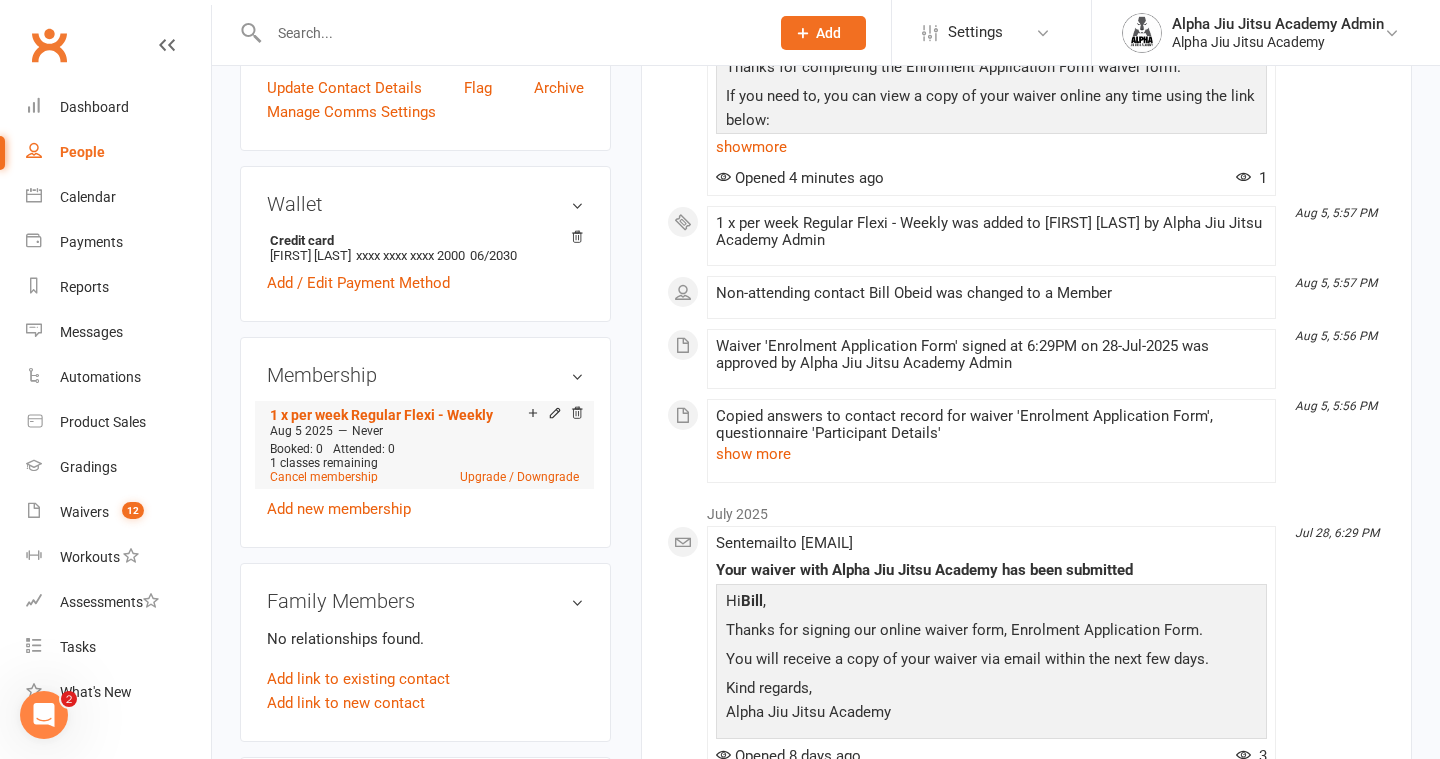 scroll, scrollTop: 0, scrollLeft: 0, axis: both 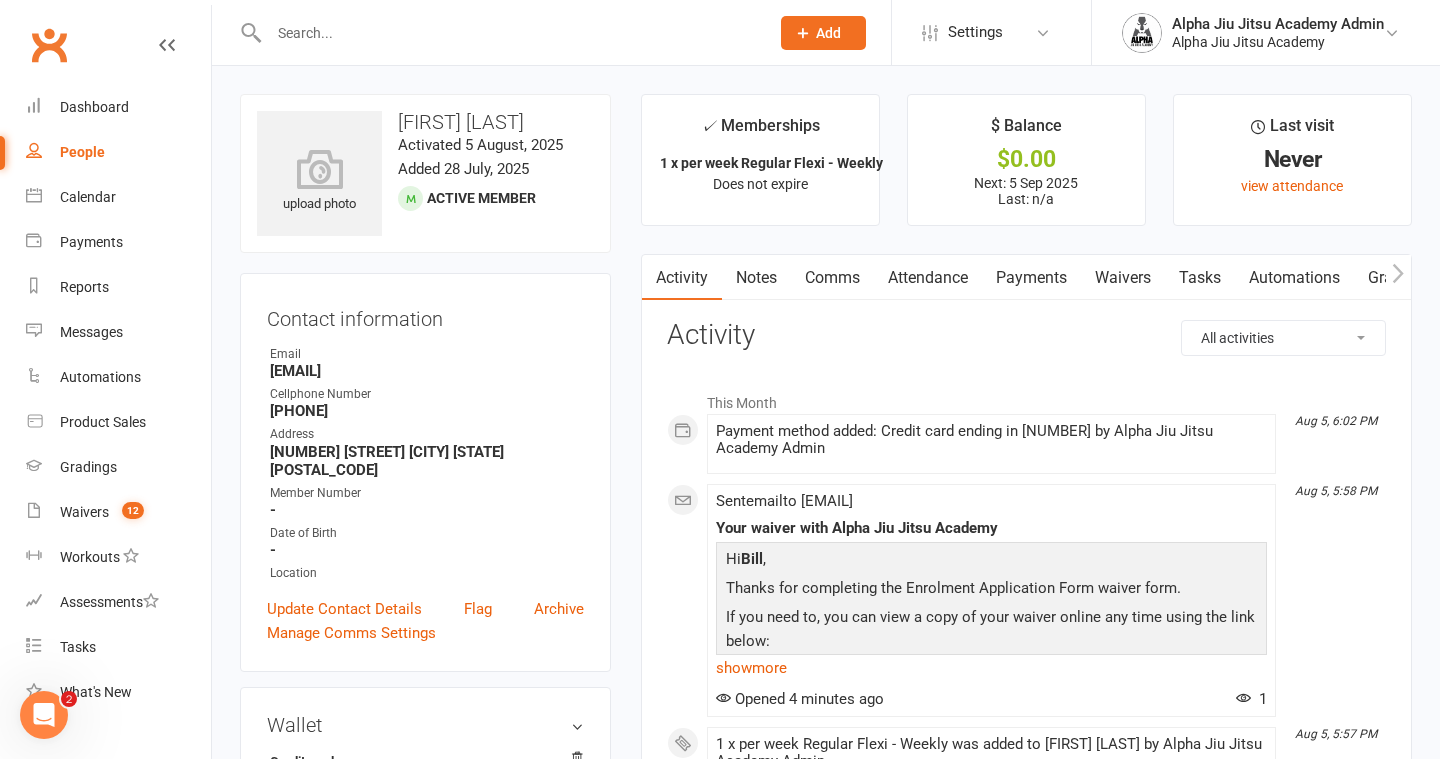 click on "People" at bounding box center [82, 152] 